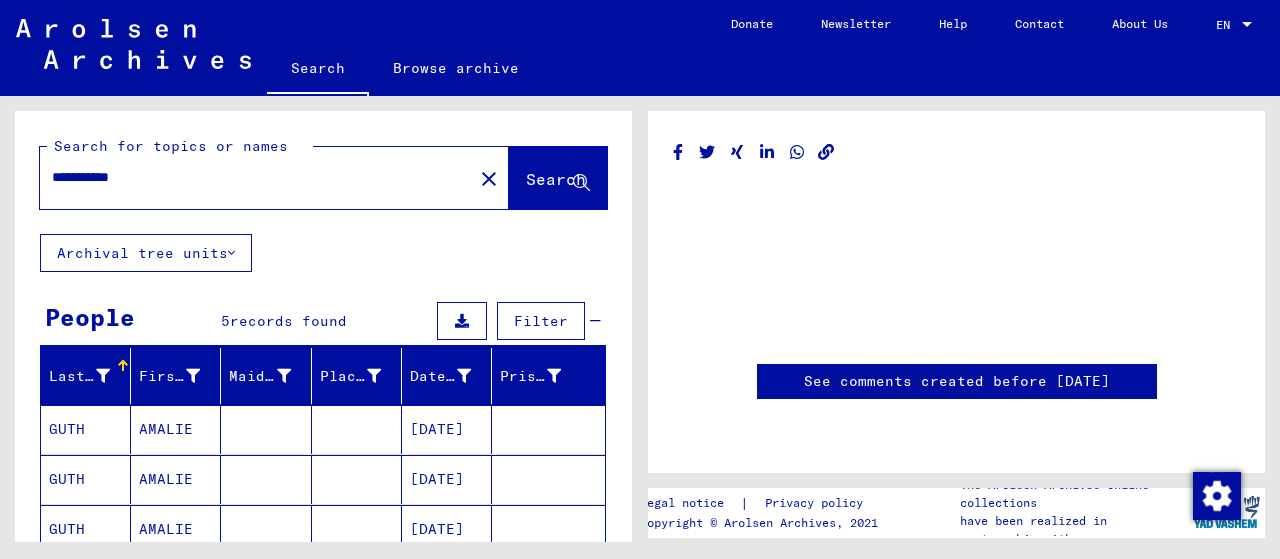 scroll, scrollTop: 0, scrollLeft: 0, axis: both 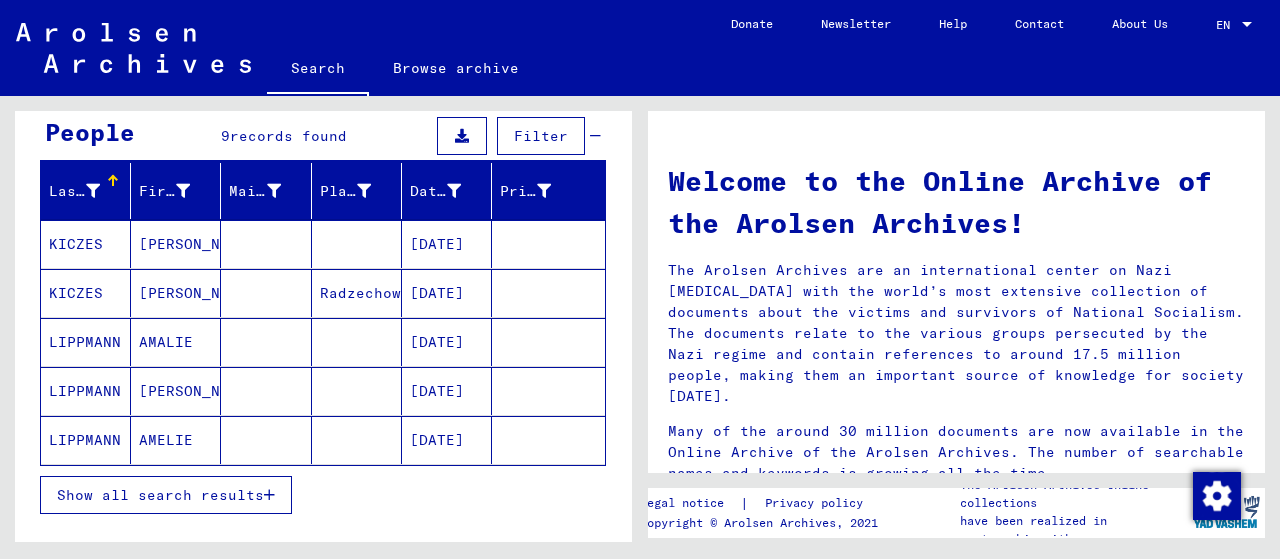 click on "Show all search results" at bounding box center (160, 495) 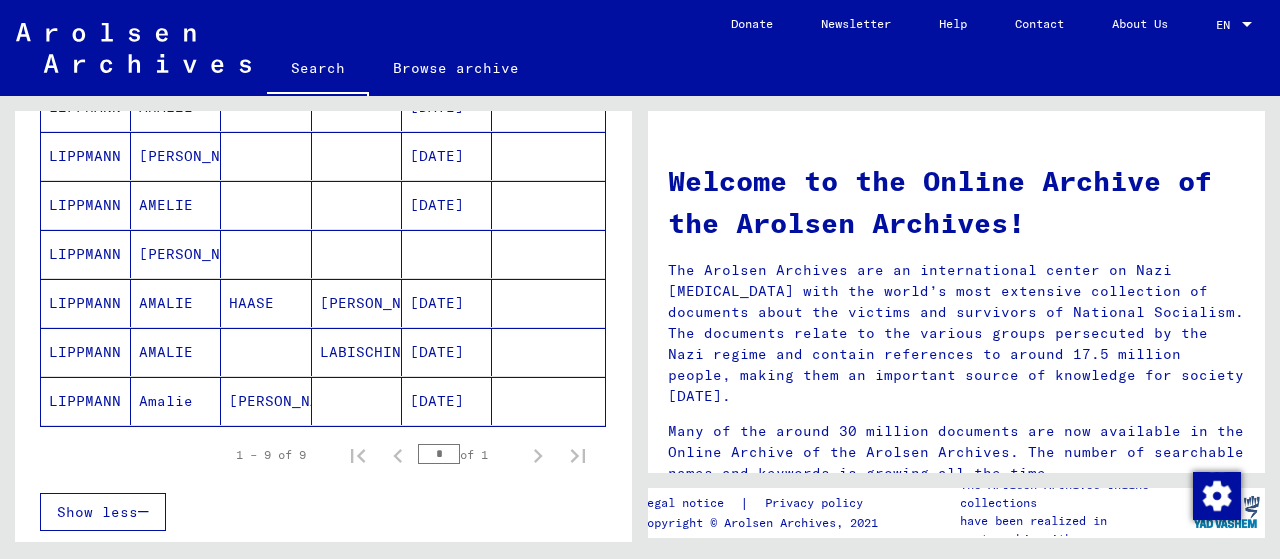 scroll, scrollTop: 0, scrollLeft: 0, axis: both 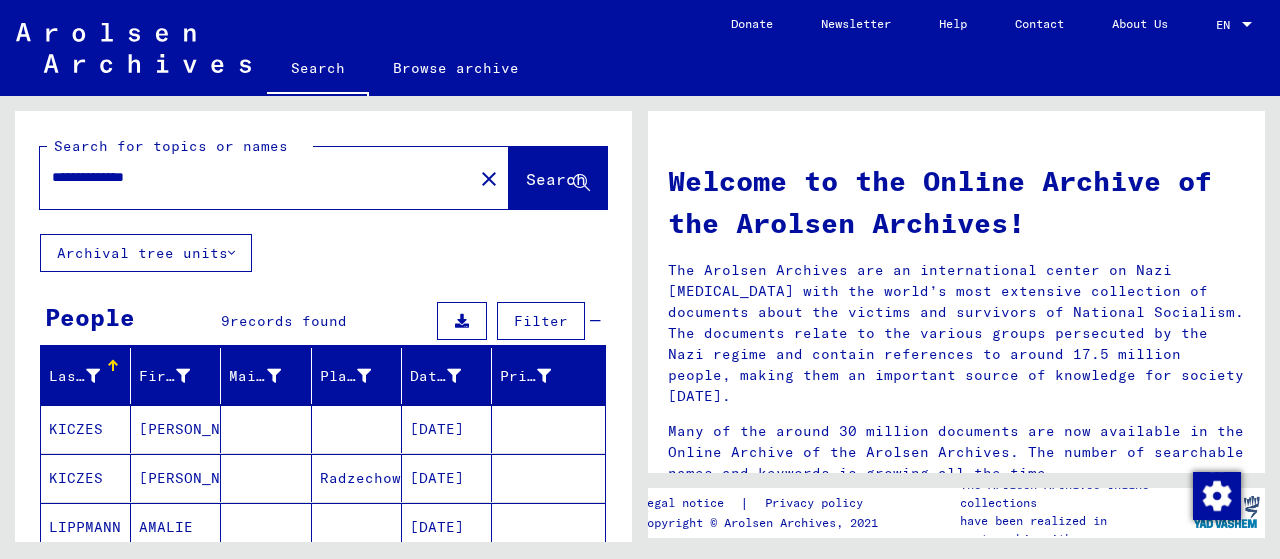 drag, startPoint x: 116, startPoint y: 176, endPoint x: 289, endPoint y: 181, distance: 173.07224 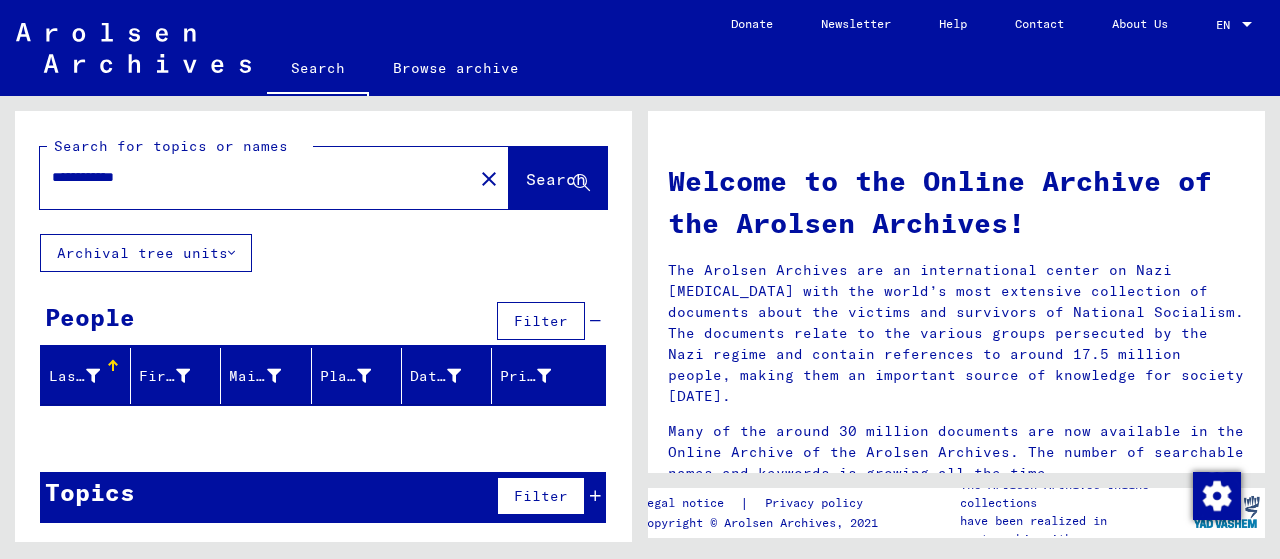 drag, startPoint x: 37, startPoint y: 176, endPoint x: 0, endPoint y: 185, distance: 38.078865 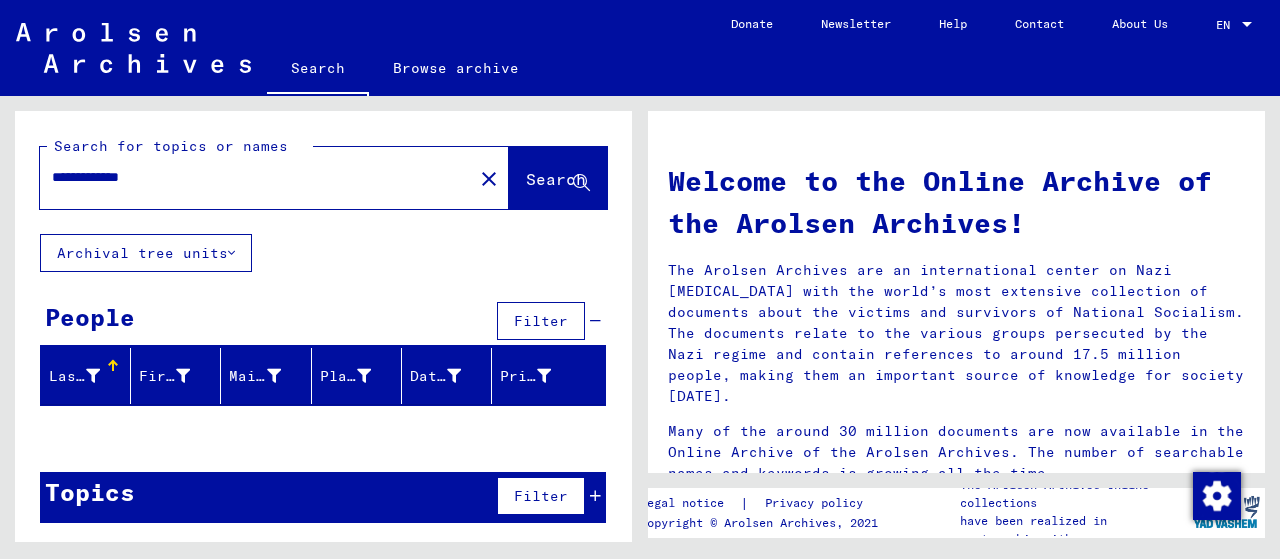 drag, startPoint x: 112, startPoint y: 179, endPoint x: 0, endPoint y: 145, distance: 117.047 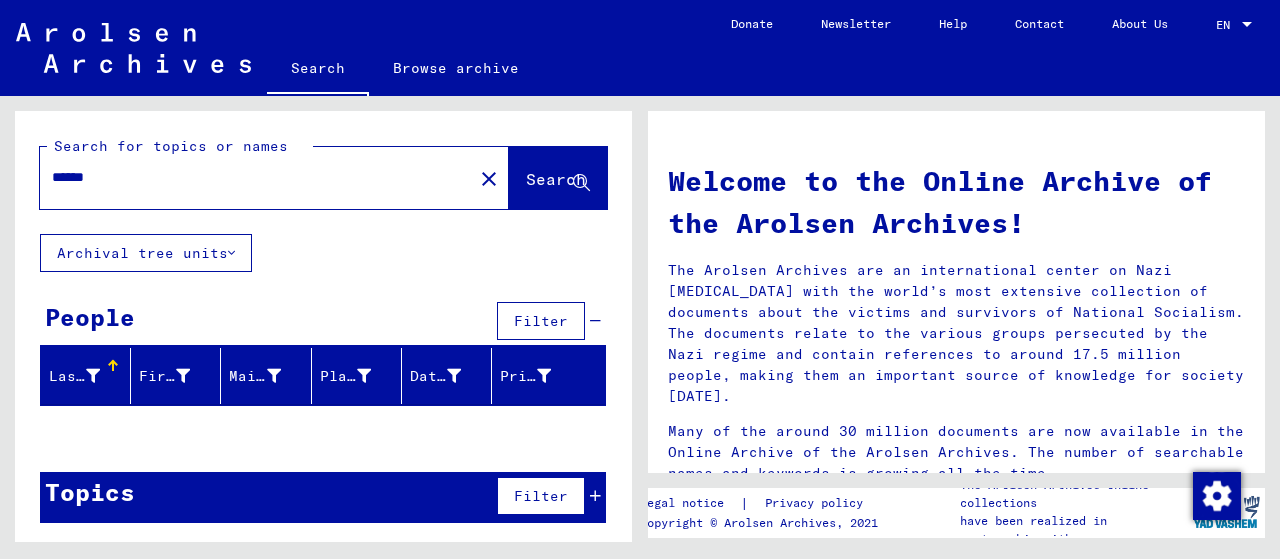type on "*****" 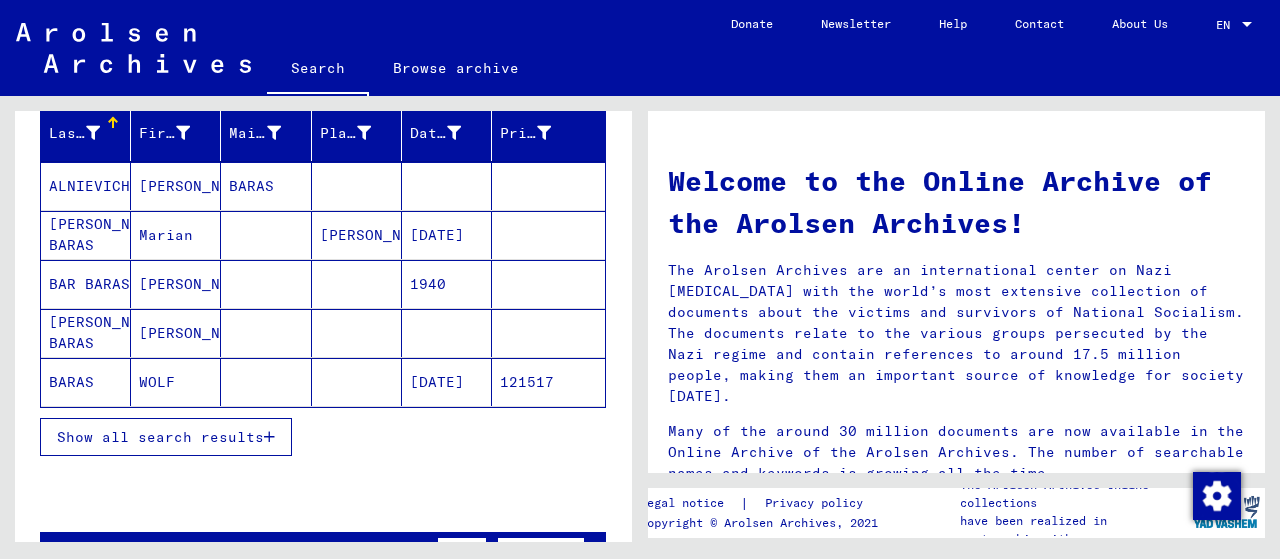 scroll, scrollTop: 248, scrollLeft: 0, axis: vertical 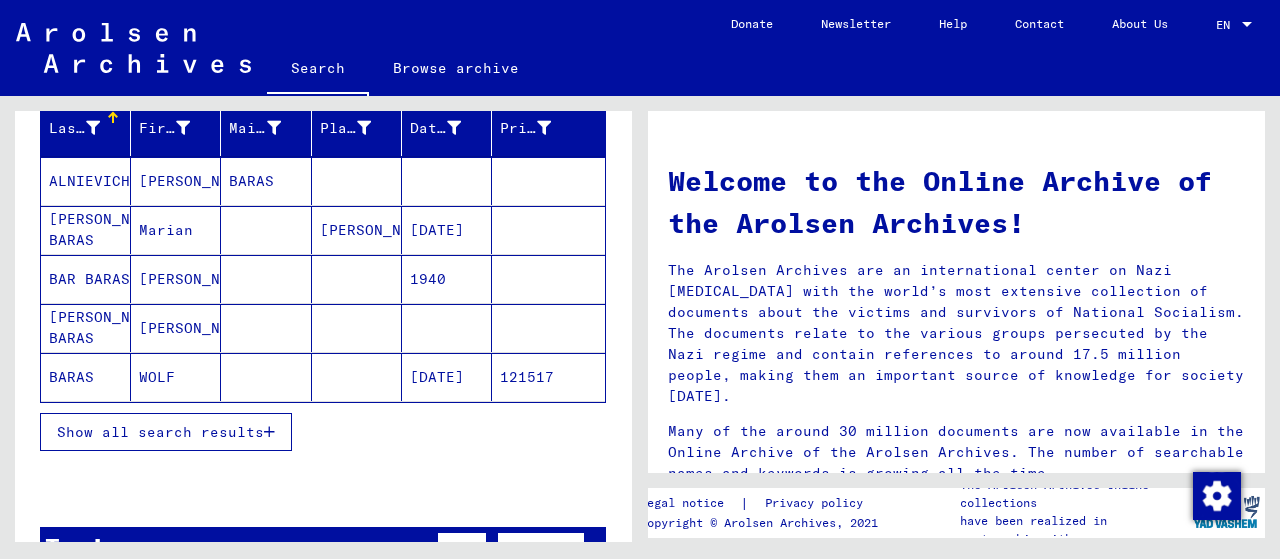 click on "Show all search results" at bounding box center (166, 432) 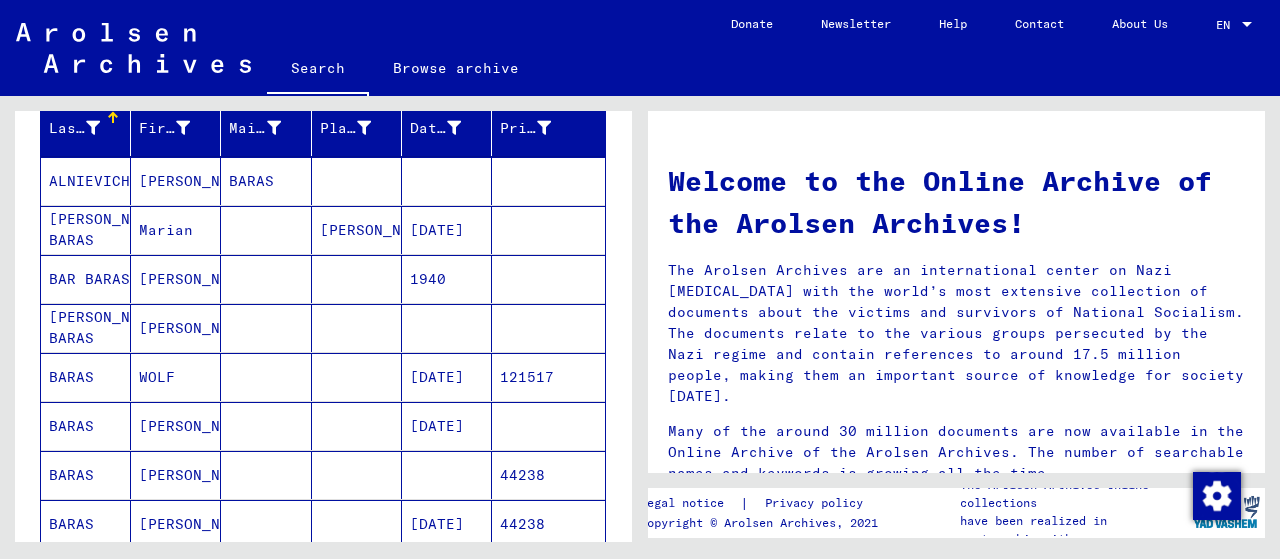 click on "[DATE]" at bounding box center (447, 426) 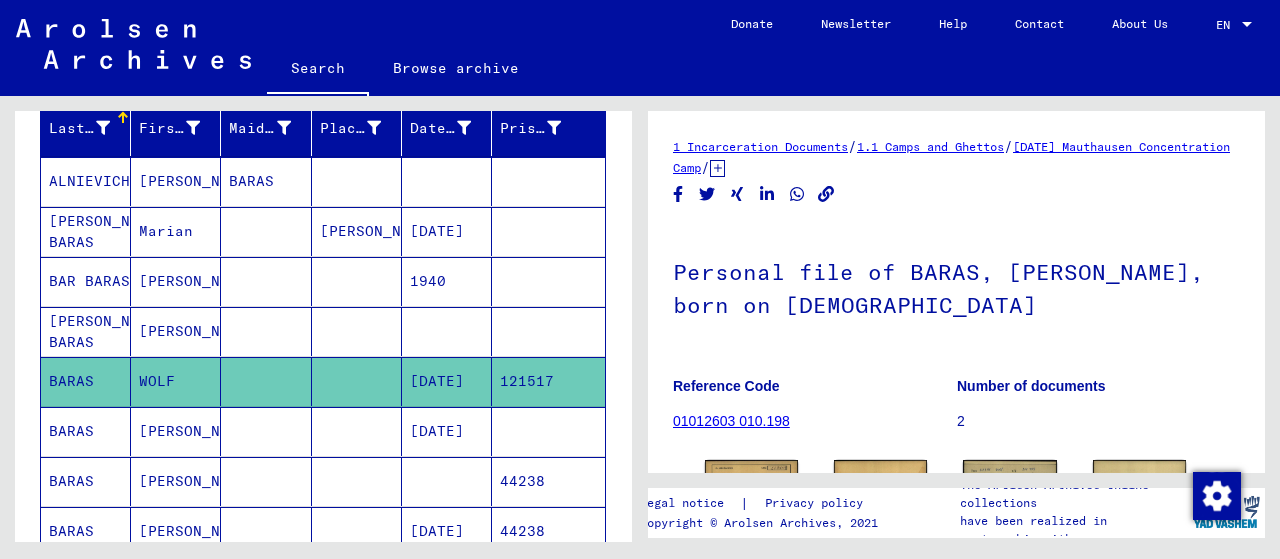 scroll, scrollTop: 99, scrollLeft: 0, axis: vertical 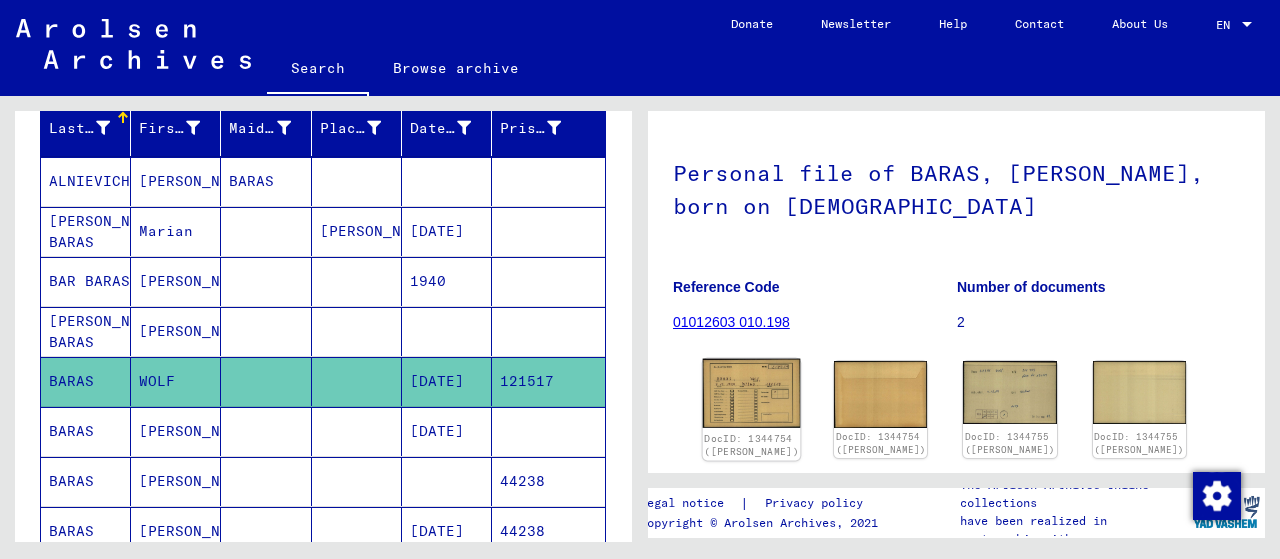 click 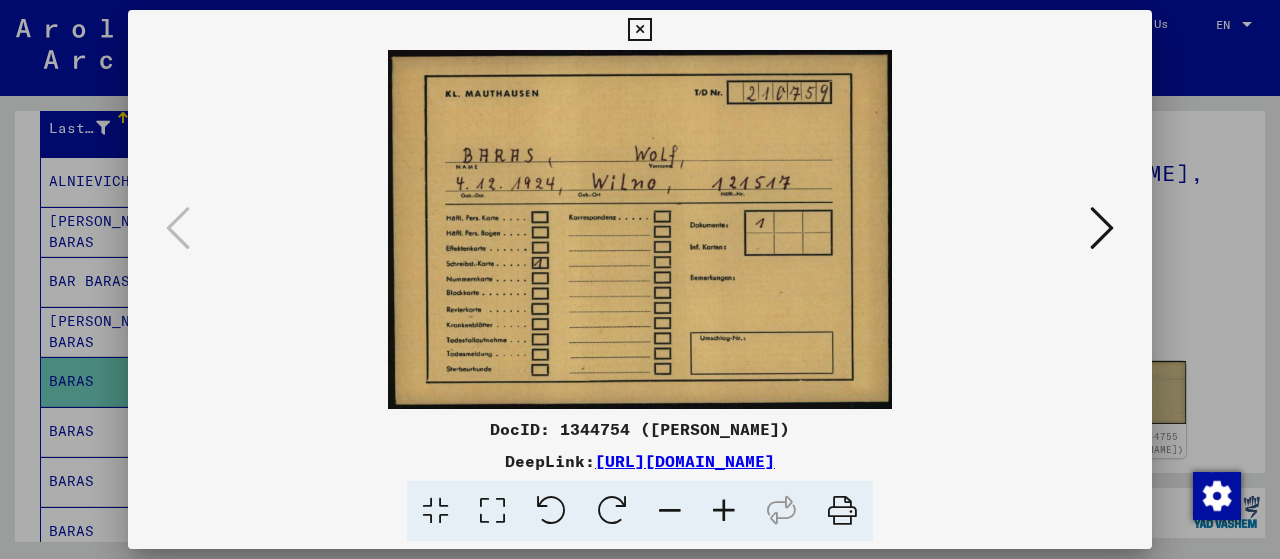click at bounding box center (640, 279) 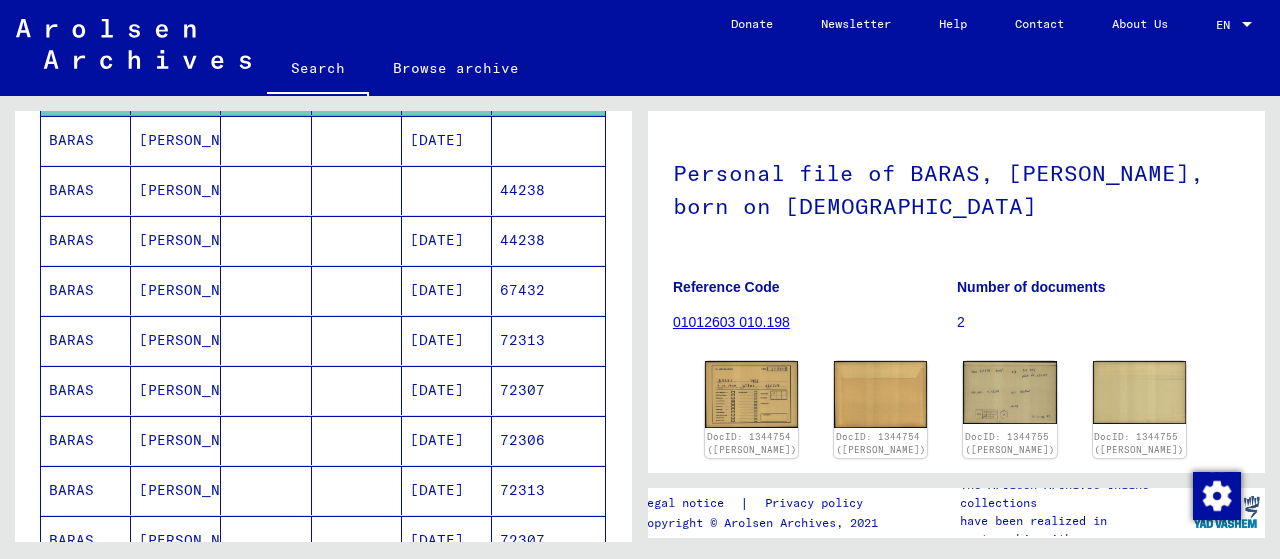 scroll, scrollTop: 543, scrollLeft: 0, axis: vertical 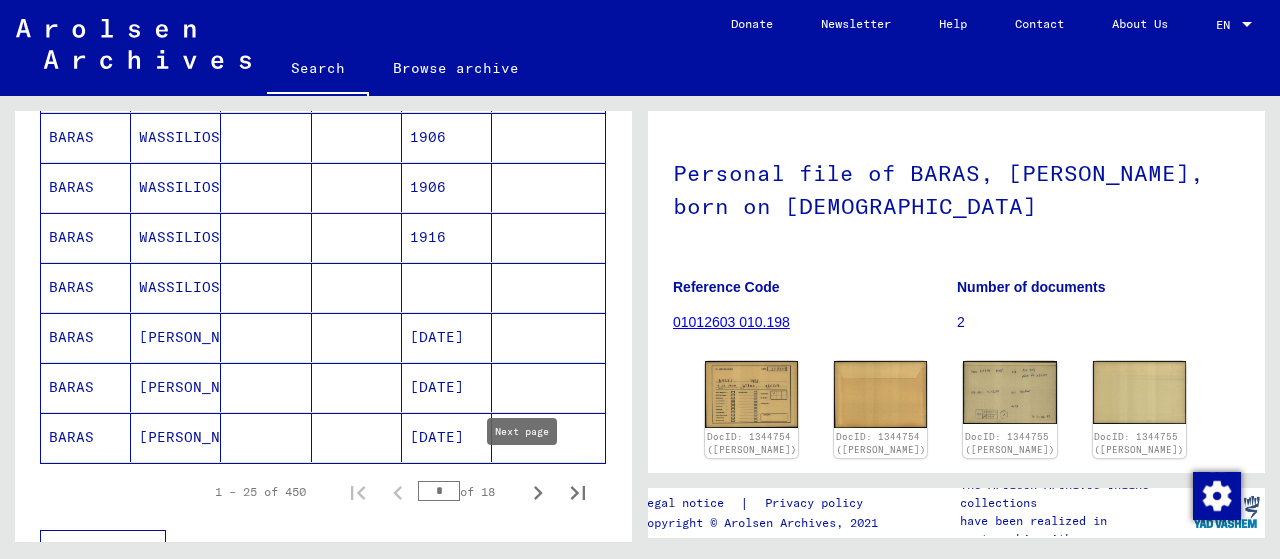 click 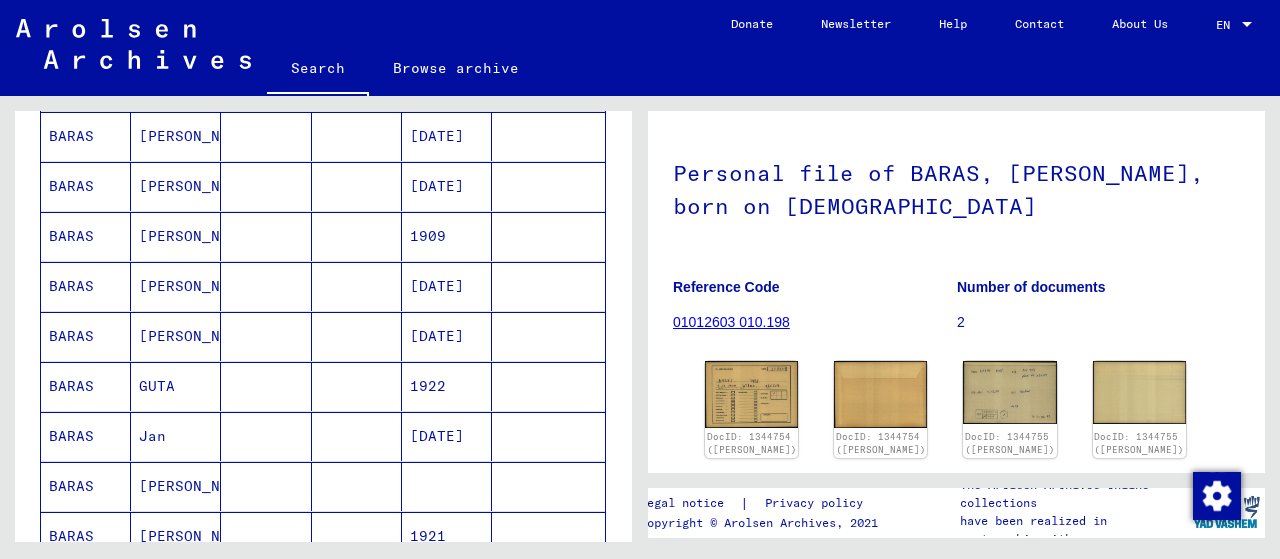 scroll, scrollTop: 888, scrollLeft: 0, axis: vertical 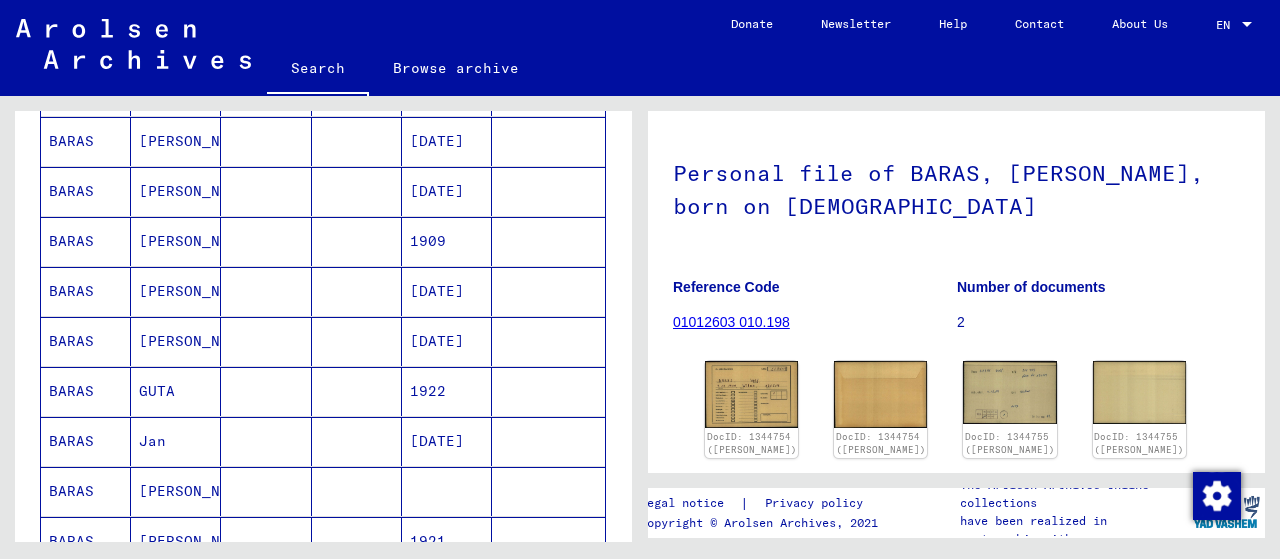 click on "1922" at bounding box center (447, 441) 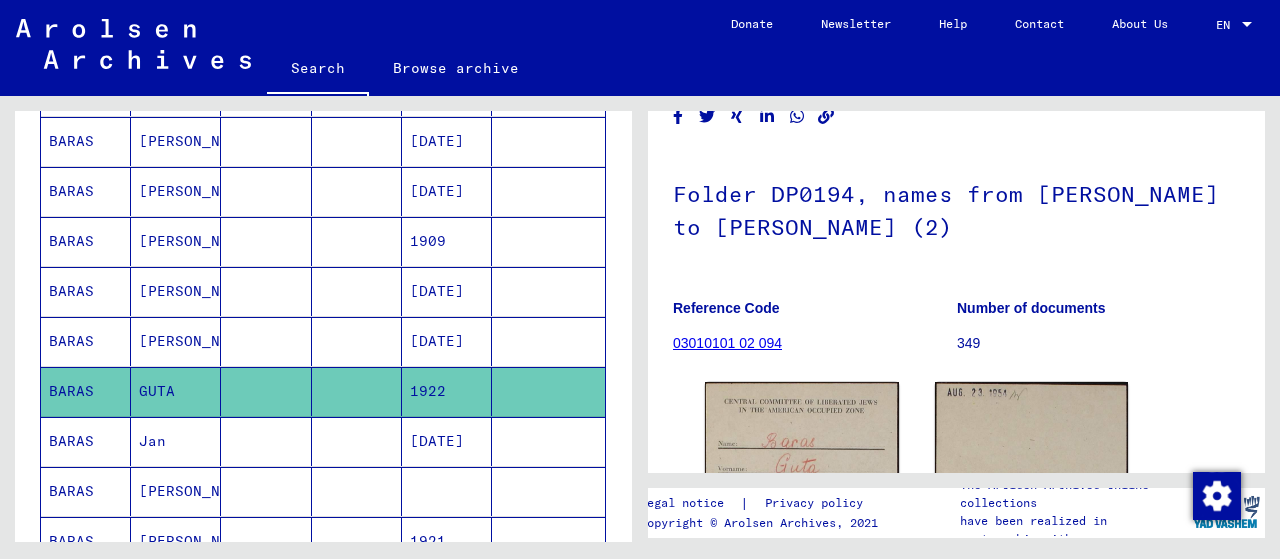 scroll, scrollTop: 0, scrollLeft: 0, axis: both 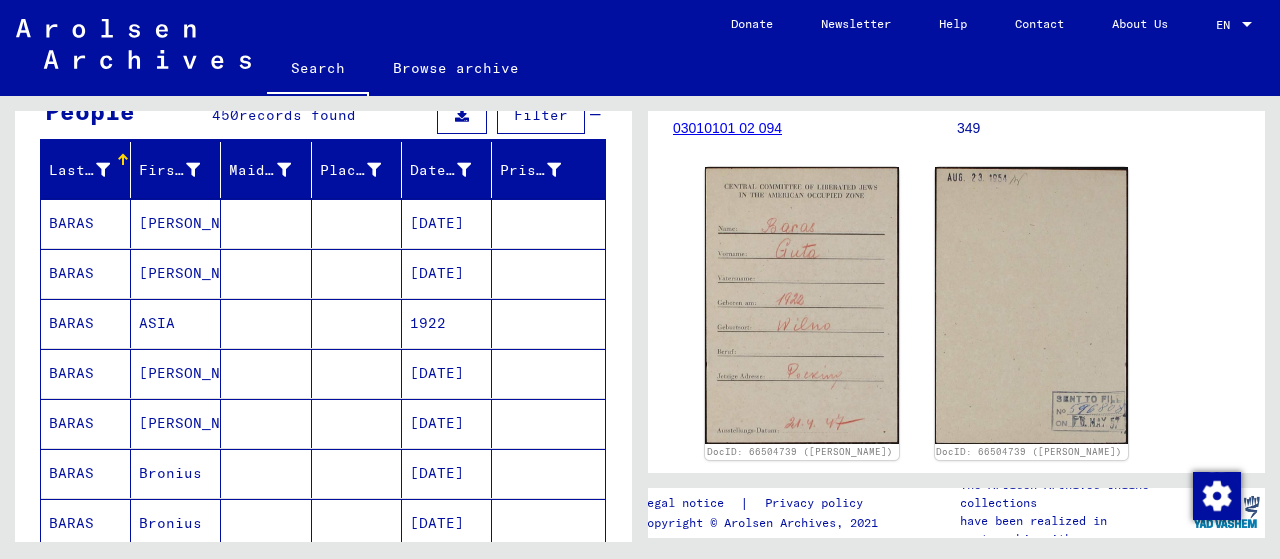 click on "1922" at bounding box center (447, 373) 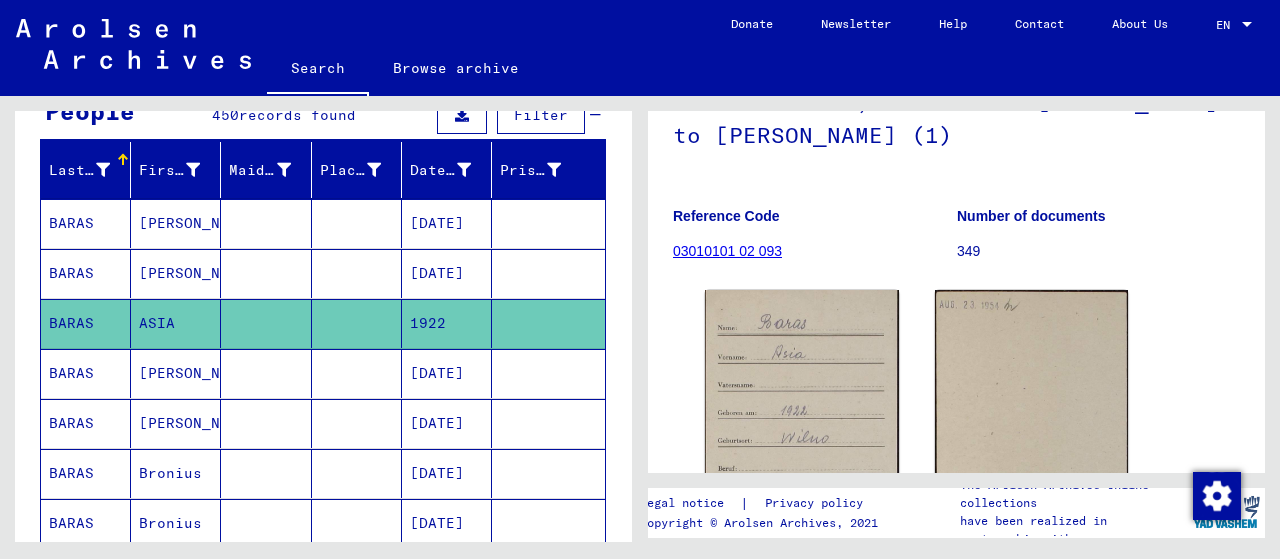 scroll, scrollTop: 354, scrollLeft: 0, axis: vertical 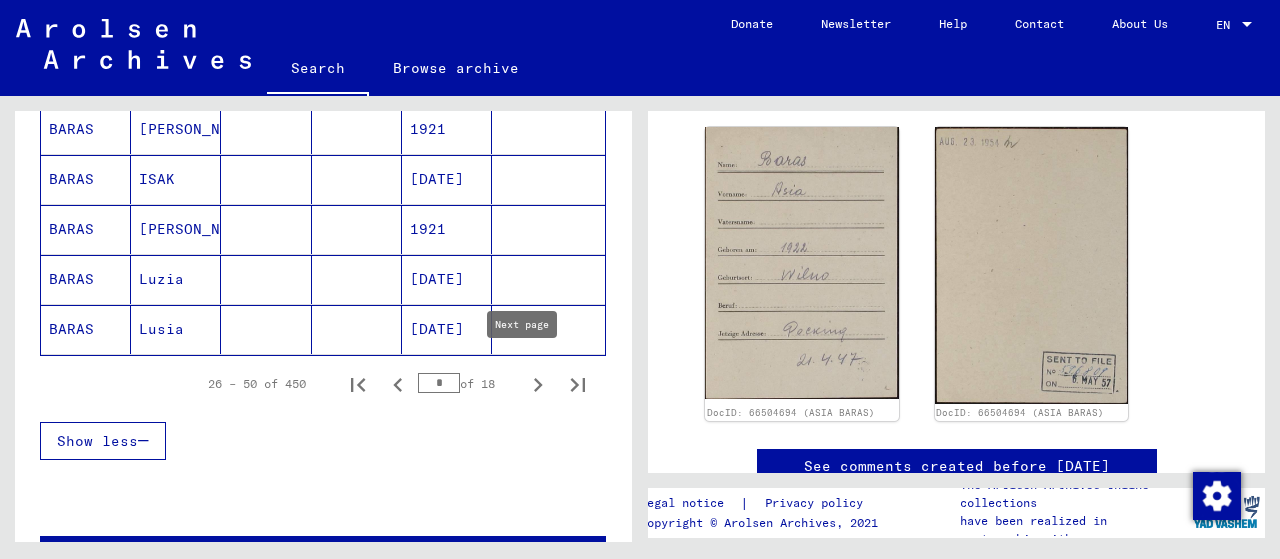 click 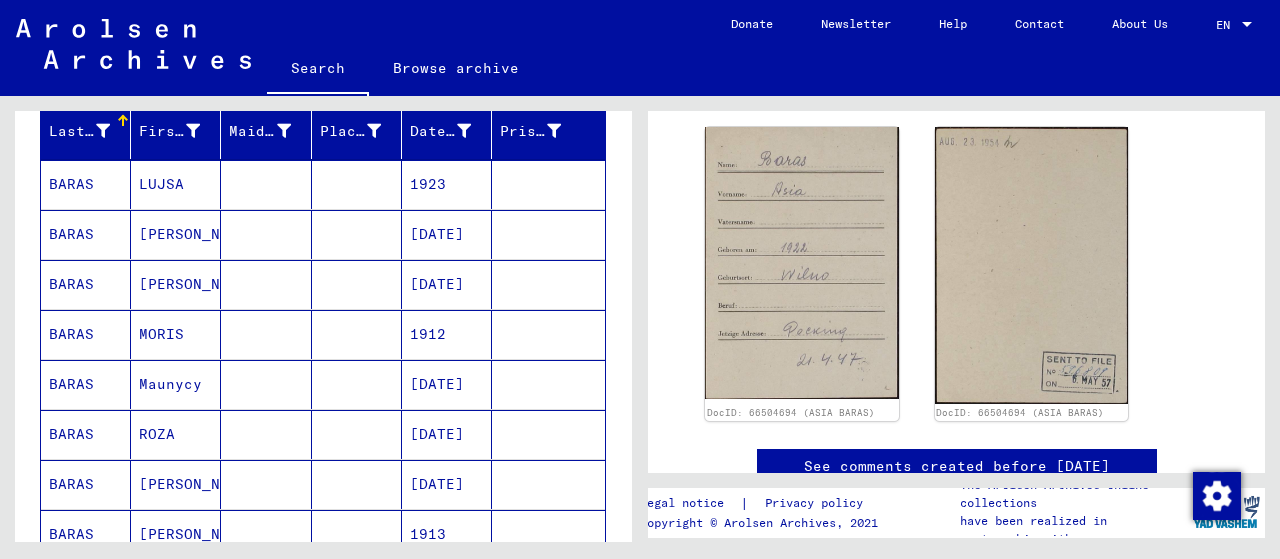 scroll, scrollTop: 242, scrollLeft: 0, axis: vertical 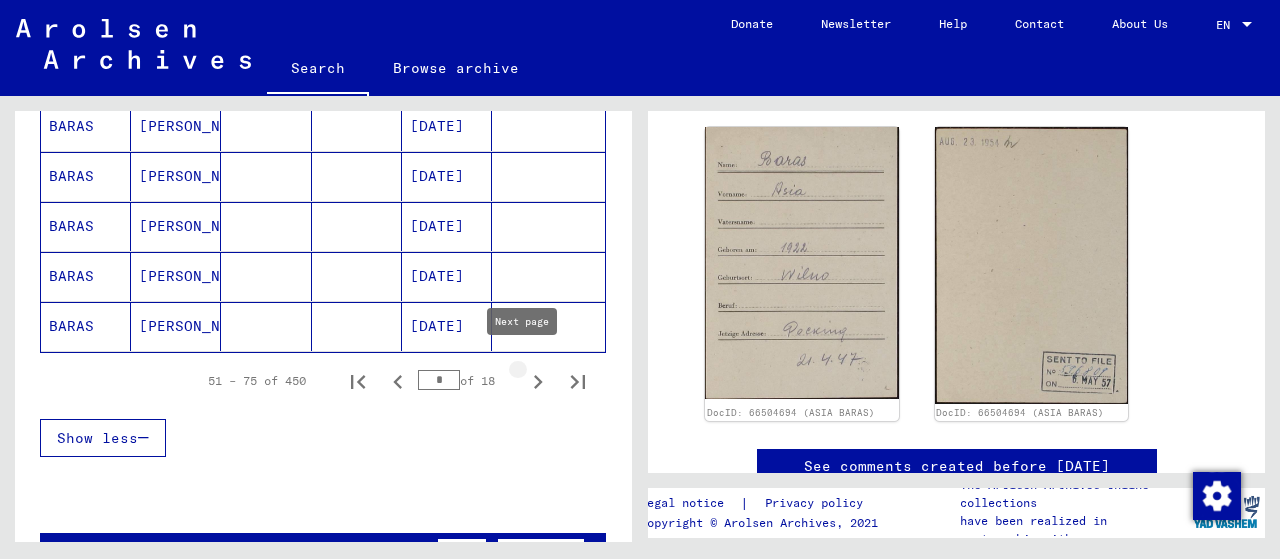 click 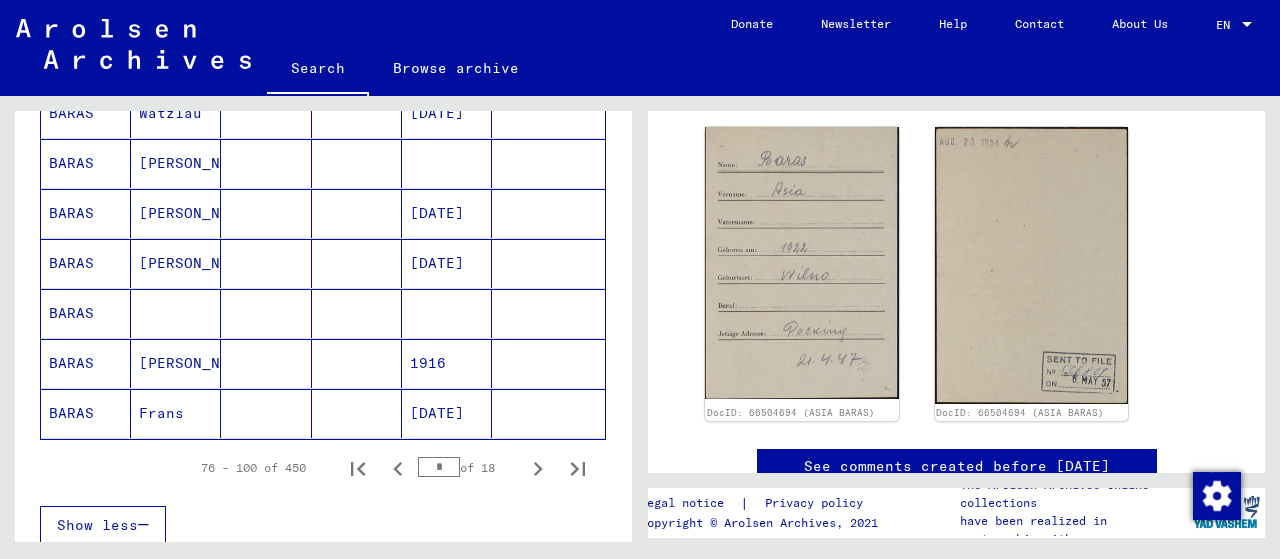 scroll, scrollTop: 1209, scrollLeft: 0, axis: vertical 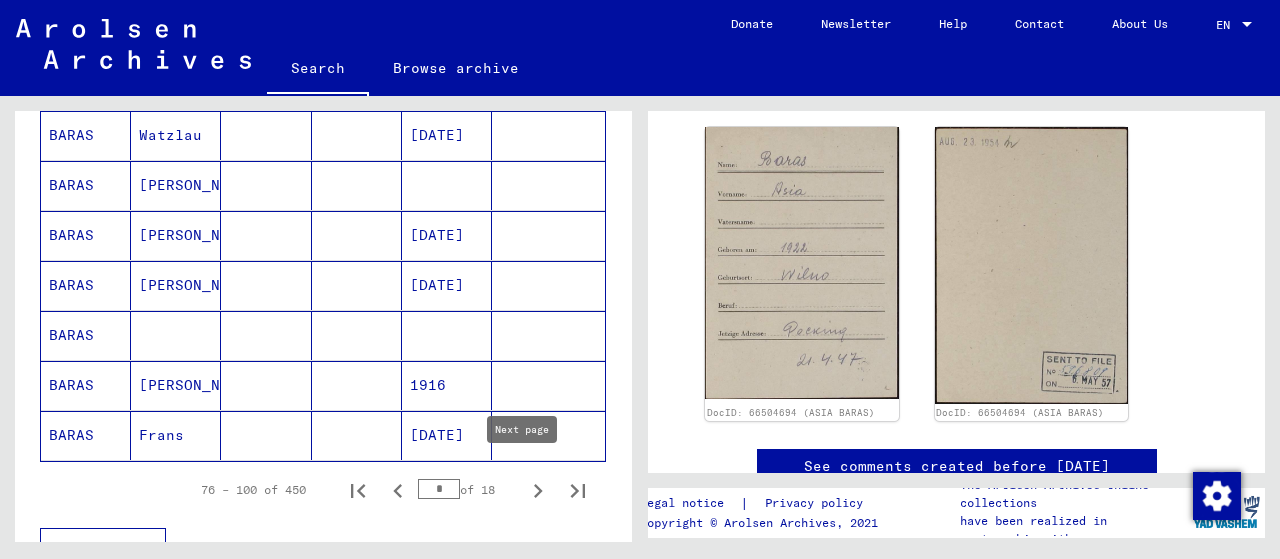 click 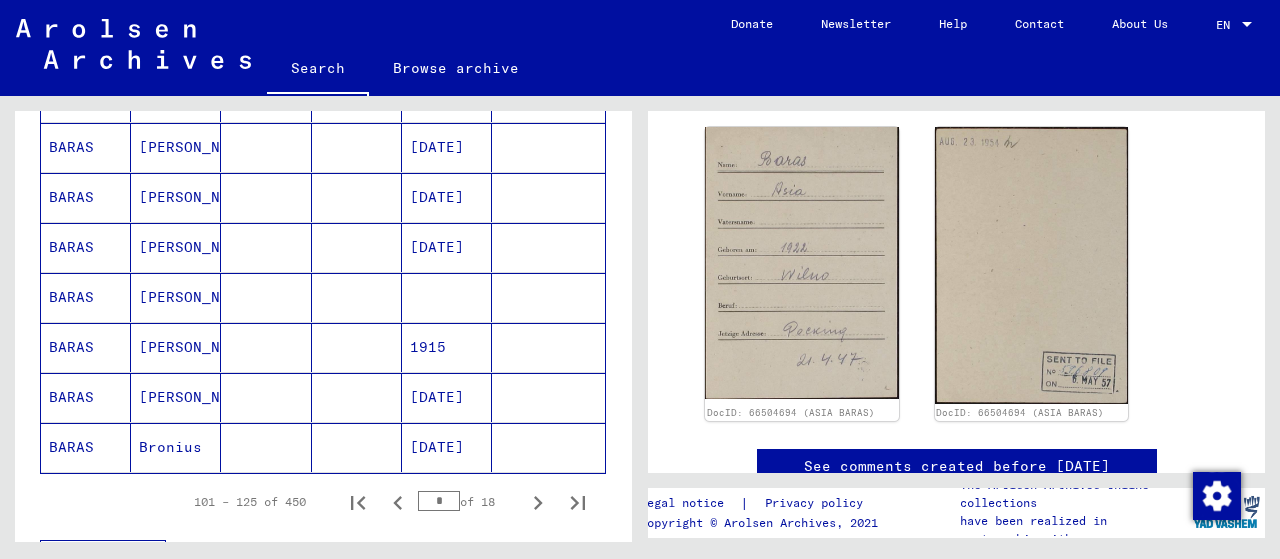 scroll, scrollTop: 1184, scrollLeft: 0, axis: vertical 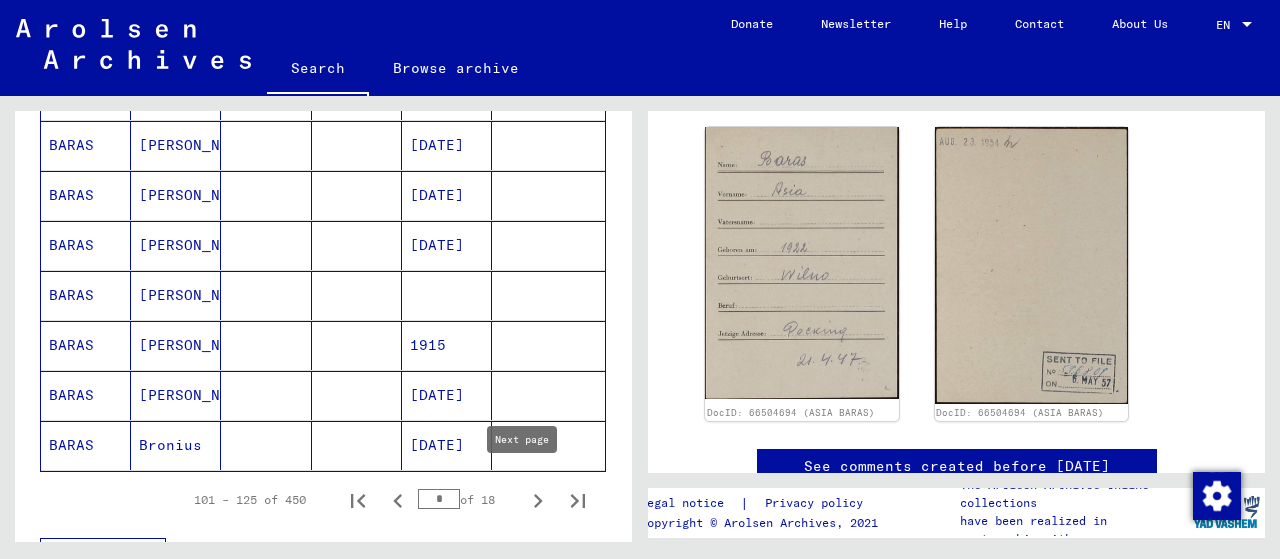 click 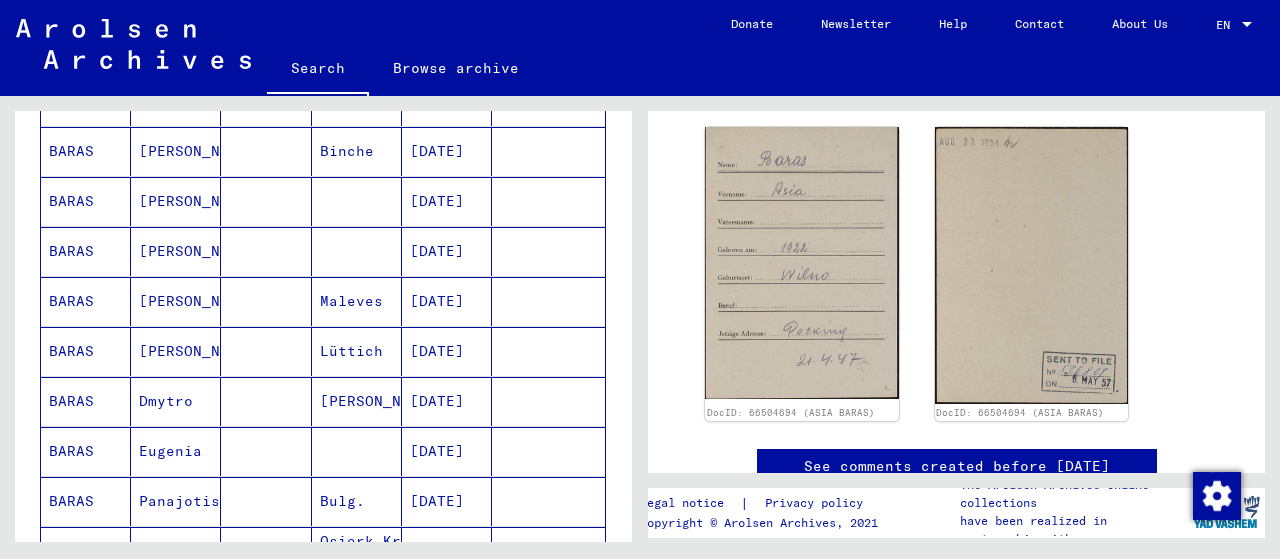 scroll, scrollTop: 464, scrollLeft: 0, axis: vertical 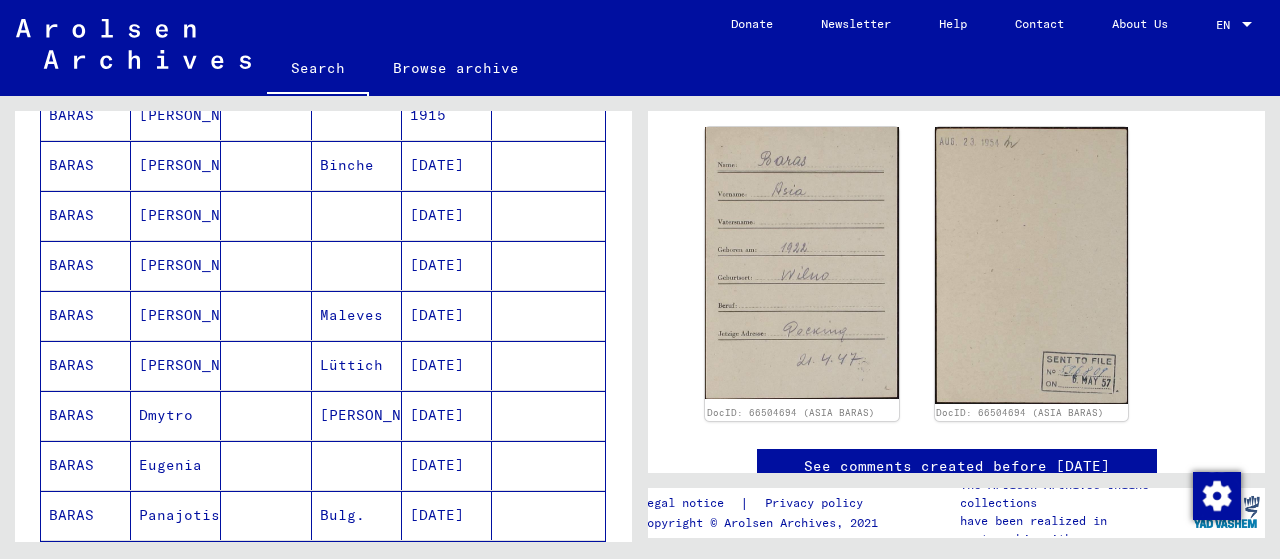 click on "[DATE]" at bounding box center (447, 515) 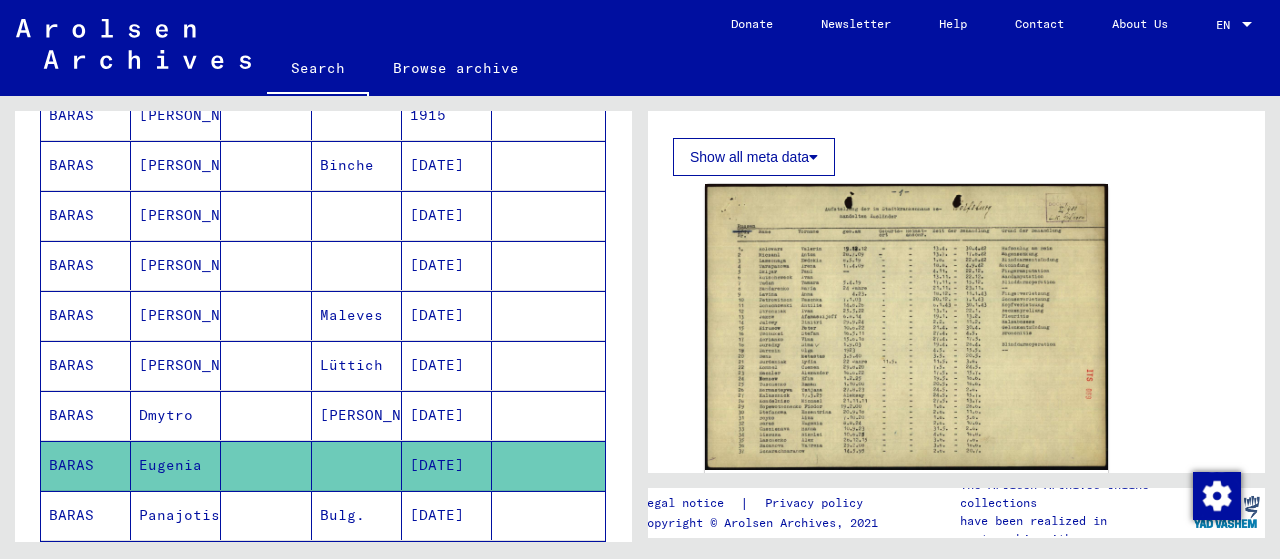 scroll, scrollTop: 0, scrollLeft: 0, axis: both 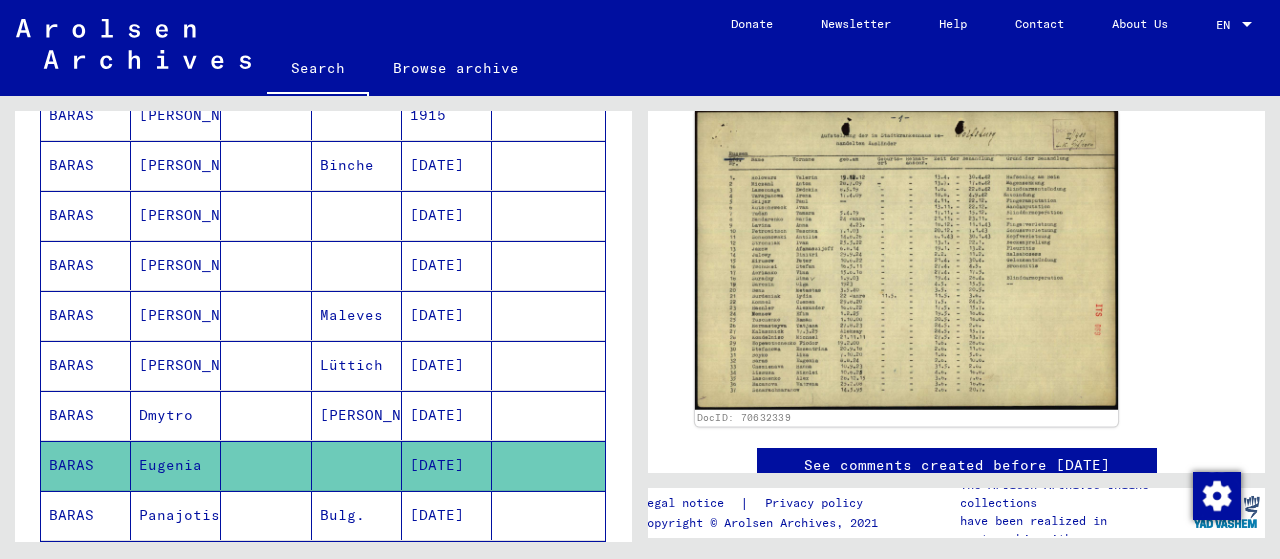 click 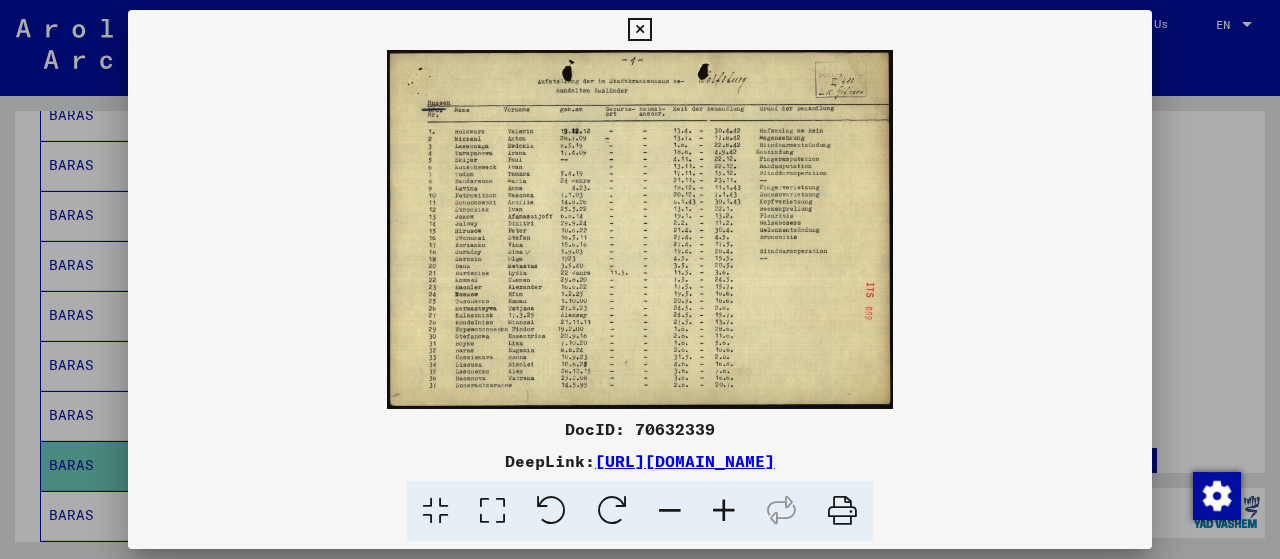 click at bounding box center (724, 511) 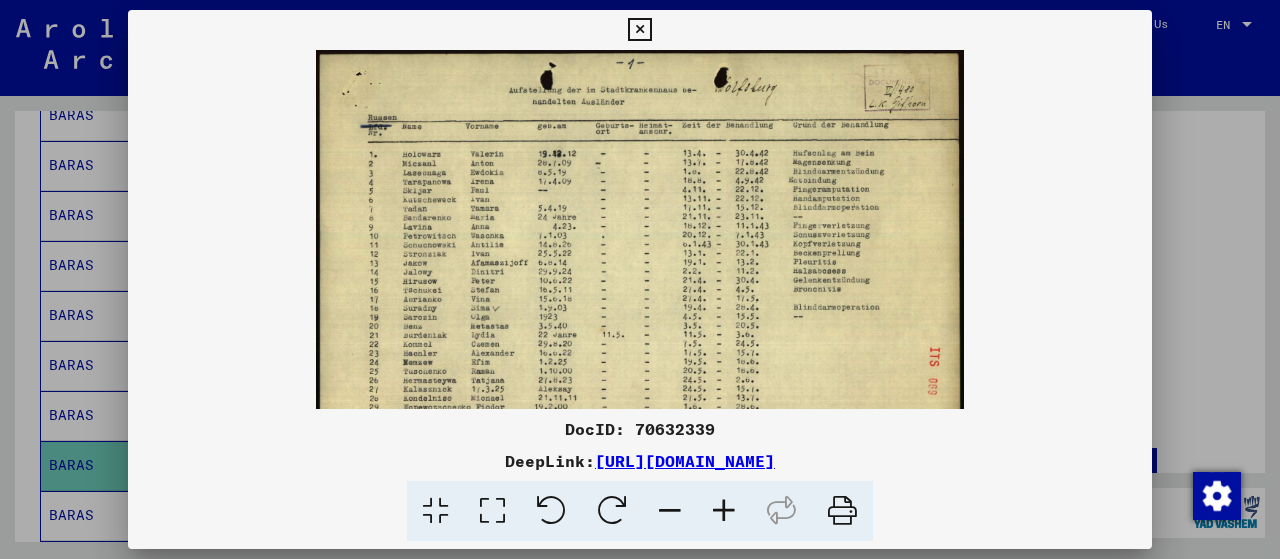 click at bounding box center [724, 511] 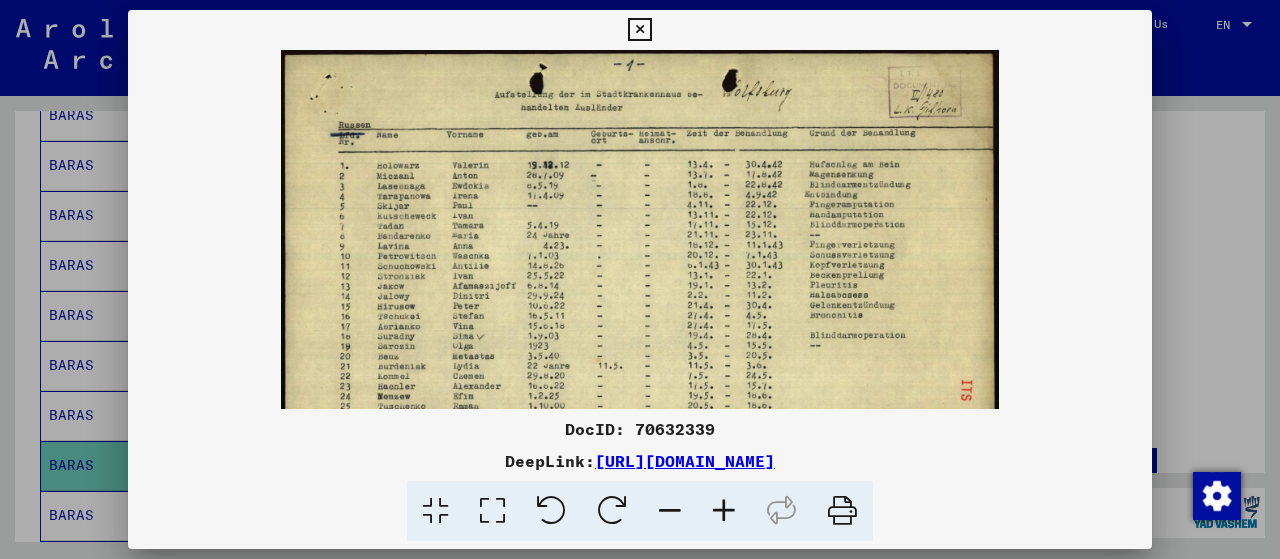 click at bounding box center (724, 511) 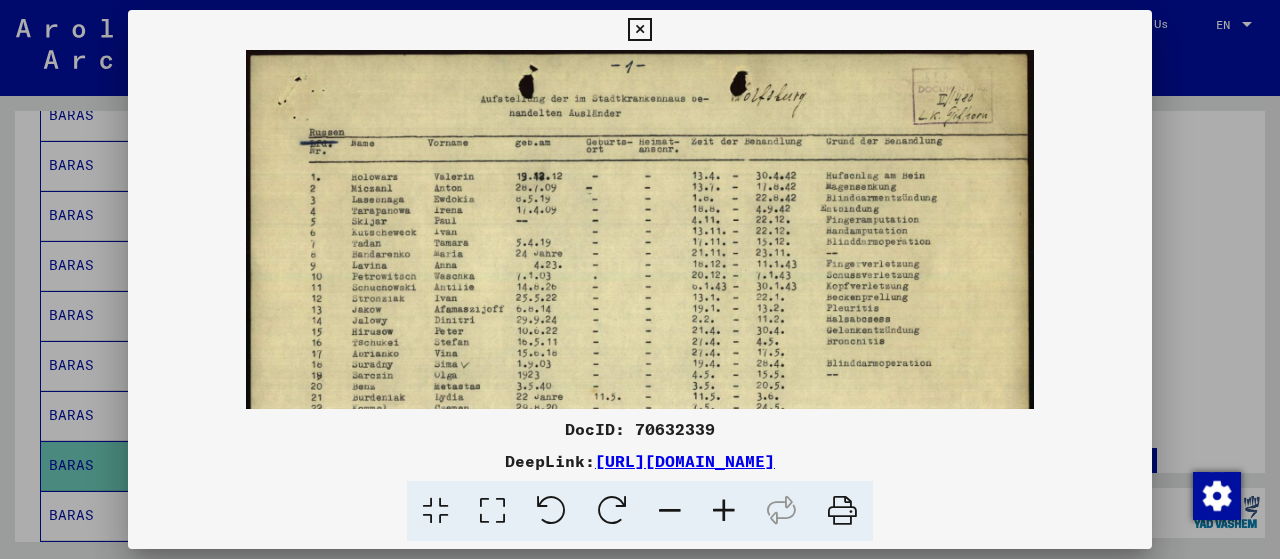 click at bounding box center (724, 511) 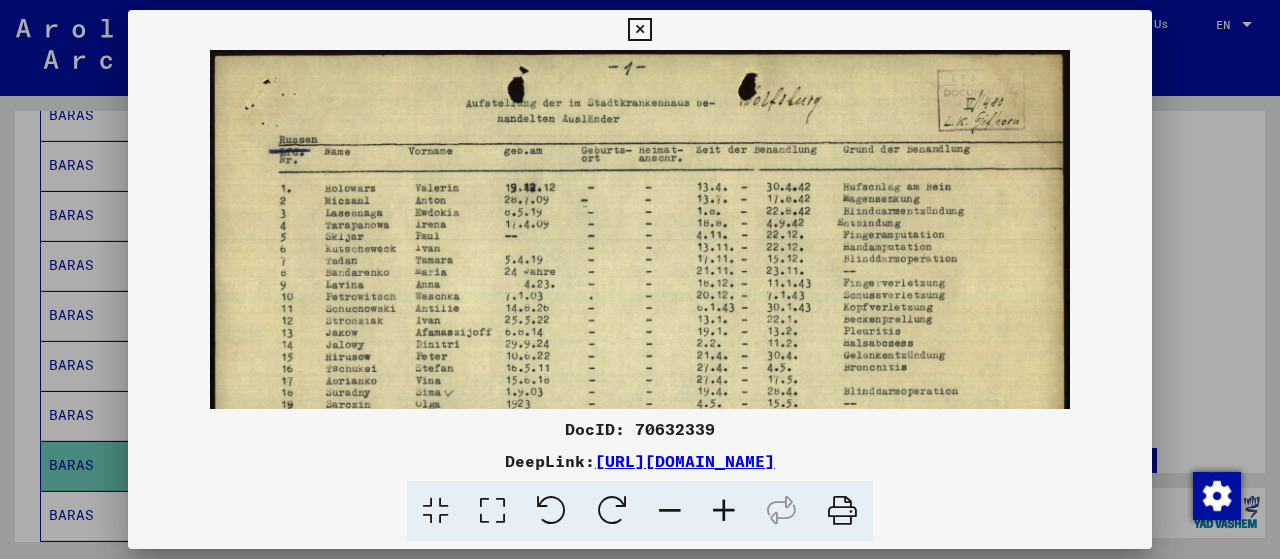 click at bounding box center [724, 511] 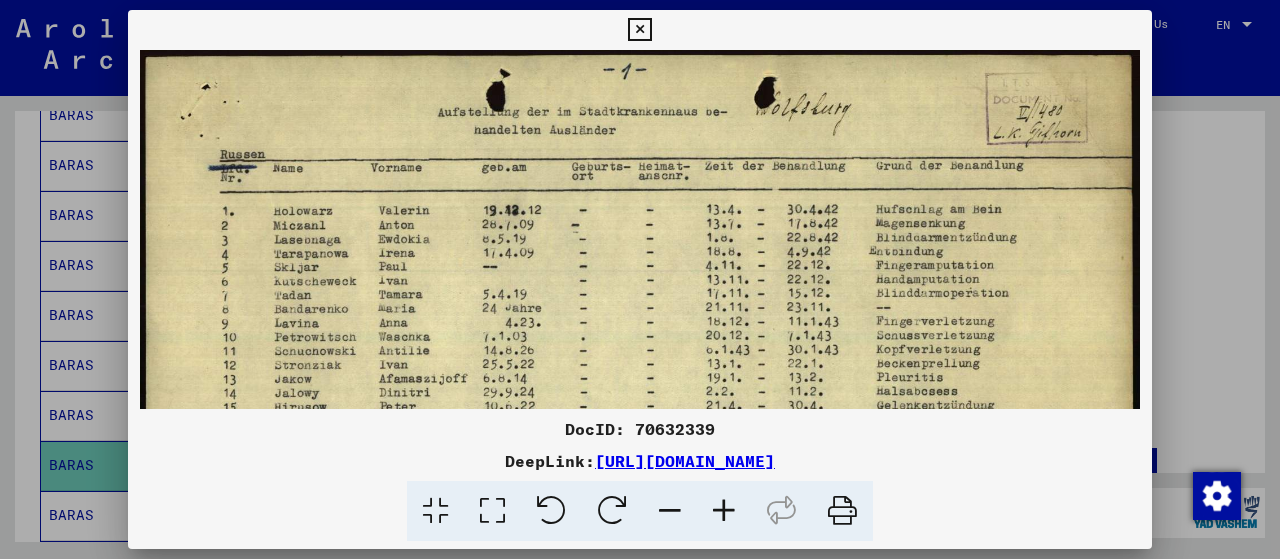 click at bounding box center (724, 511) 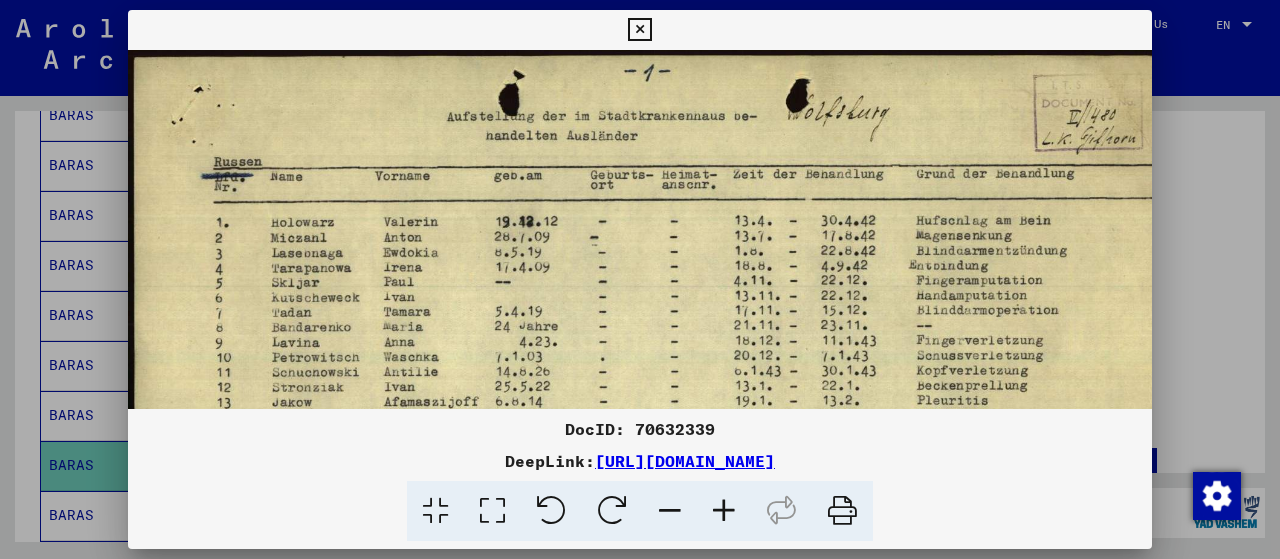 click at bounding box center (724, 511) 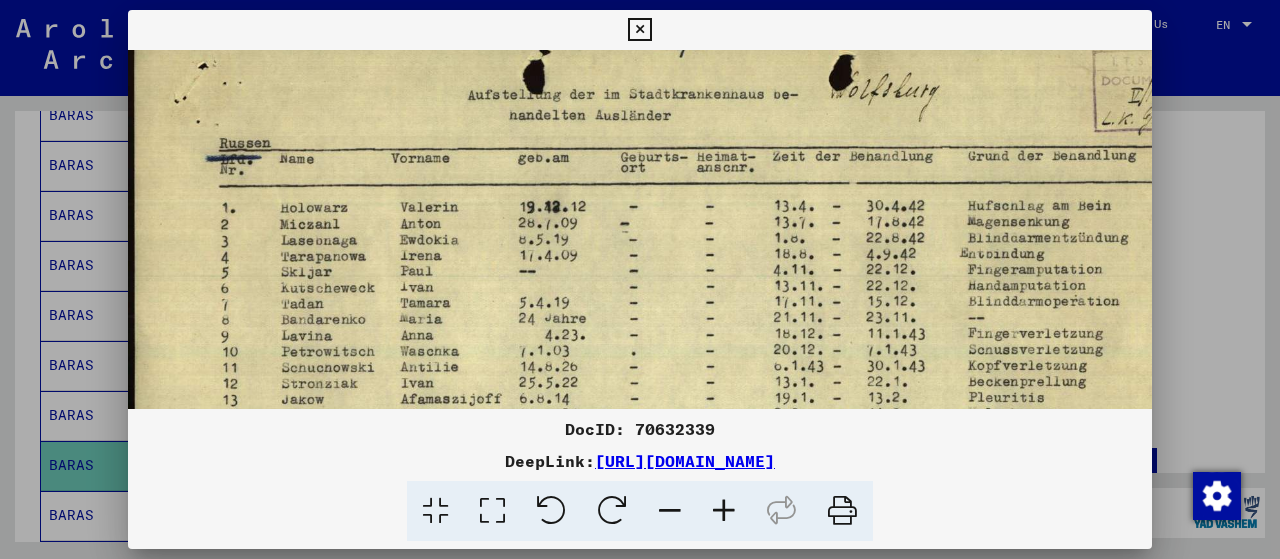 scroll, scrollTop: 58, scrollLeft: 0, axis: vertical 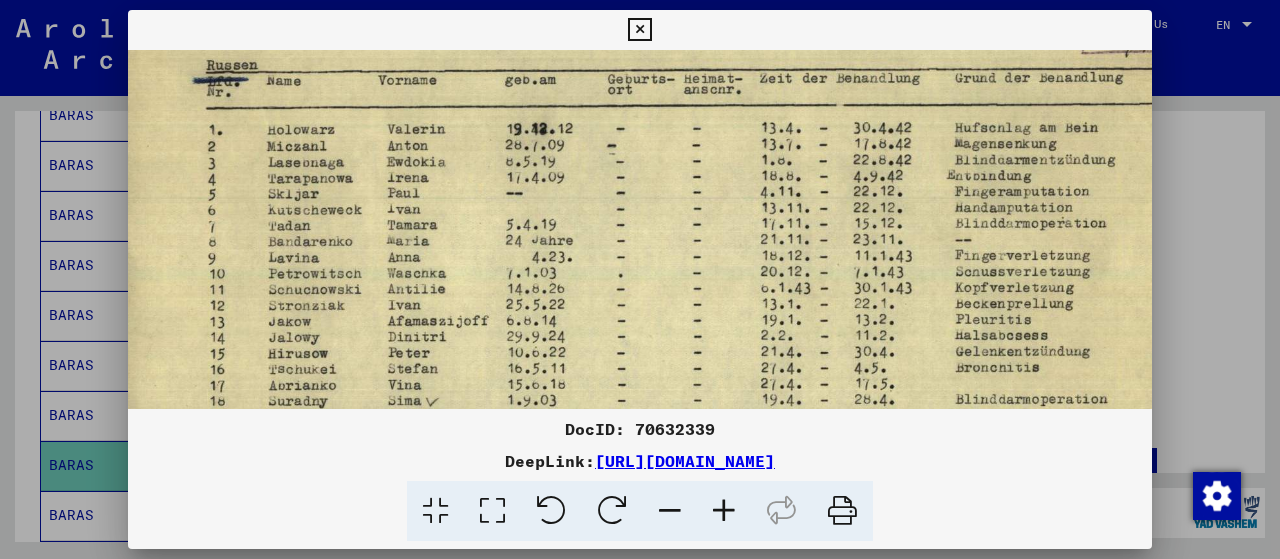 drag, startPoint x: 420, startPoint y: 333, endPoint x: 411, endPoint y: 232, distance: 101.4002 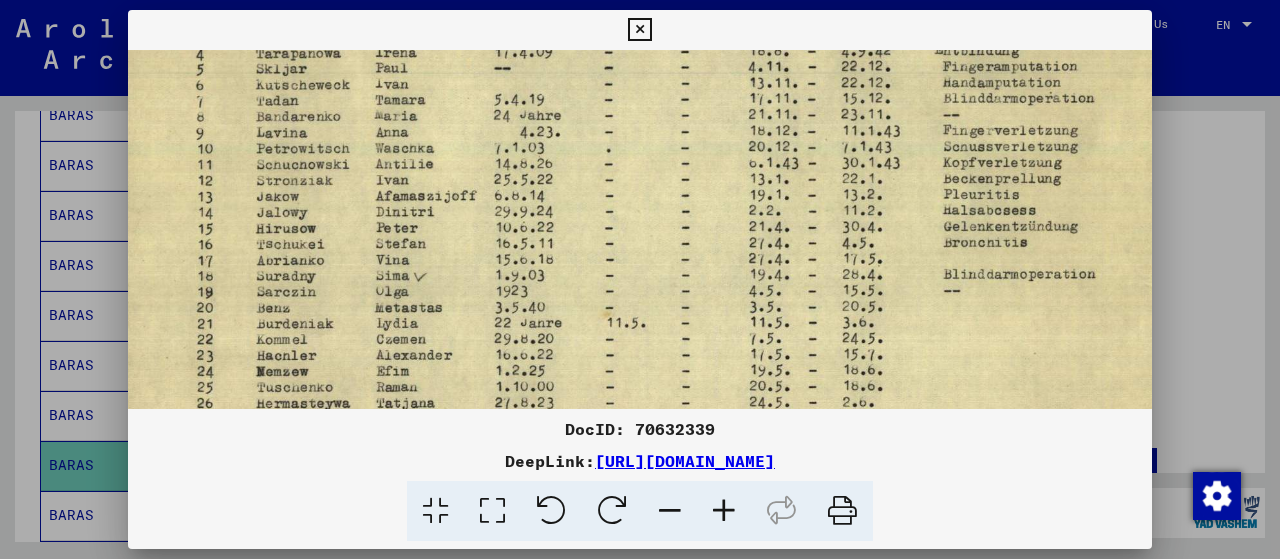 drag, startPoint x: 419, startPoint y: 330, endPoint x: 409, endPoint y: 209, distance: 121.41252 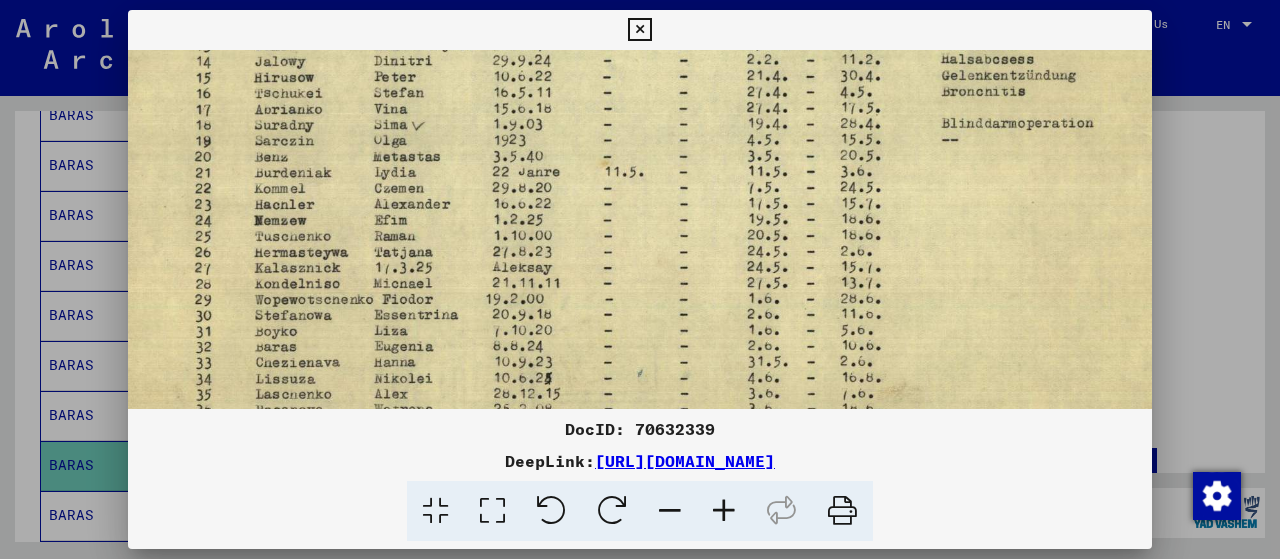 scroll, scrollTop: 416, scrollLeft: 28, axis: both 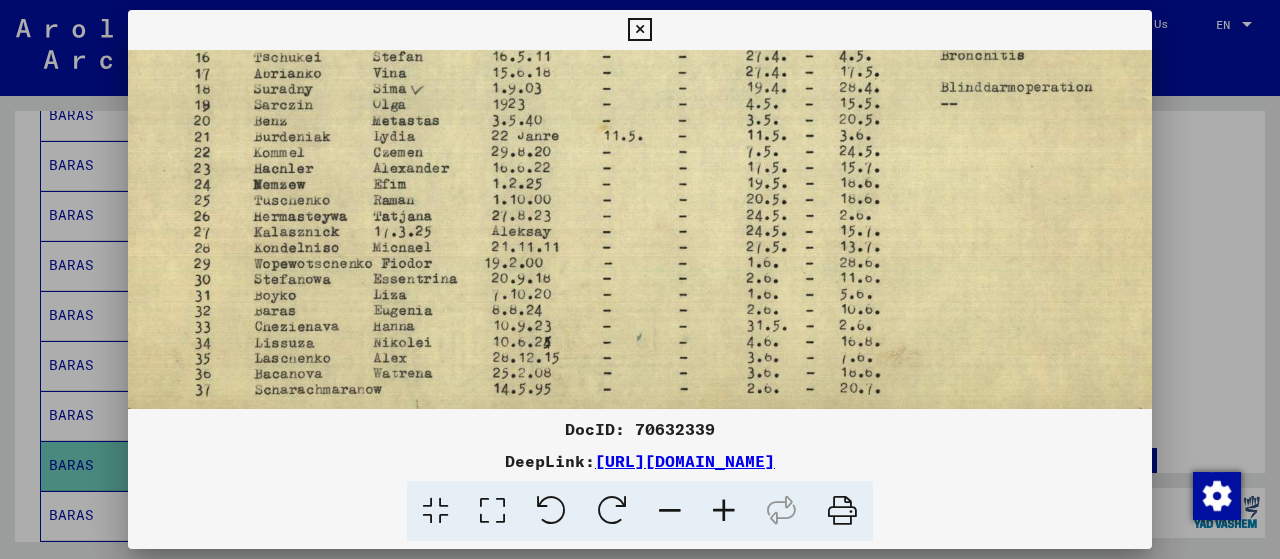 drag, startPoint x: 420, startPoint y: 232, endPoint x: 418, endPoint y: 119, distance: 113.0177 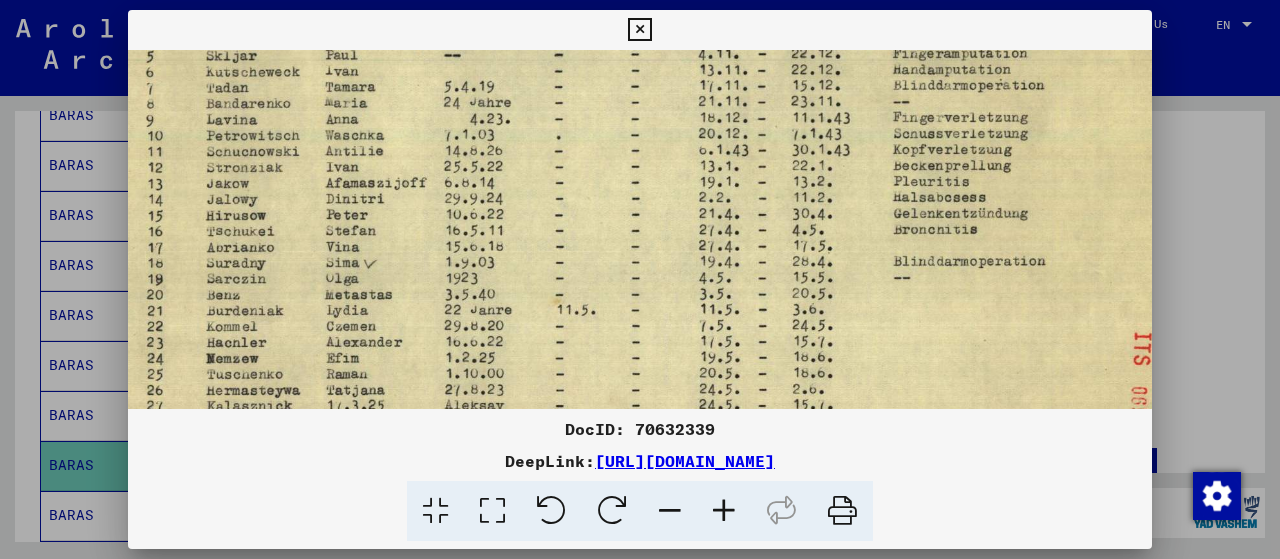 click at bounding box center [623, 212] 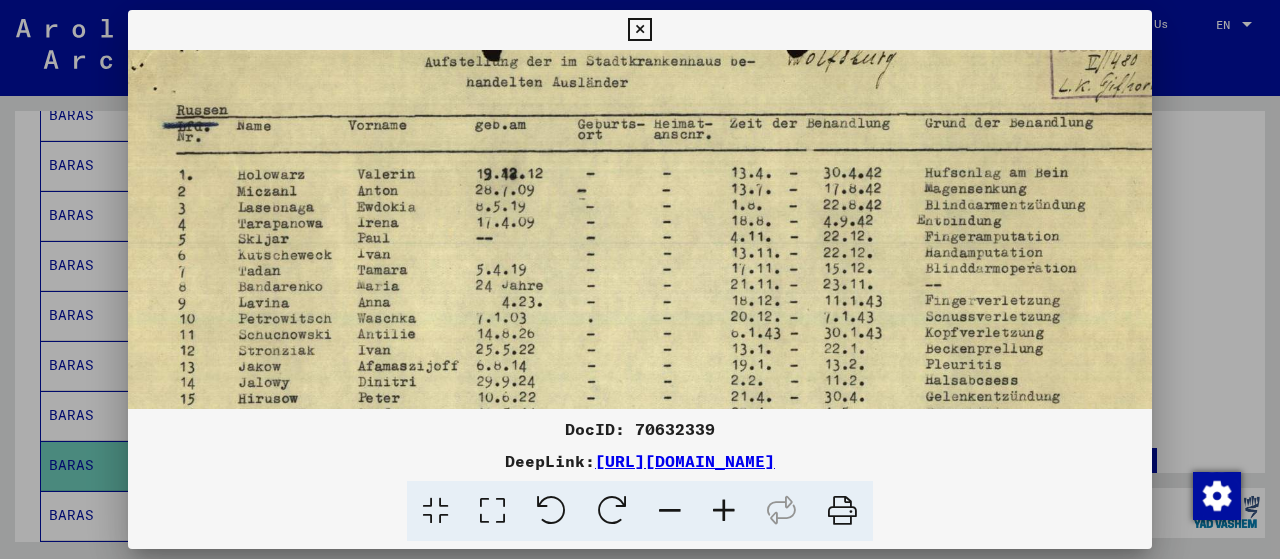 scroll, scrollTop: 35, scrollLeft: 39, axis: both 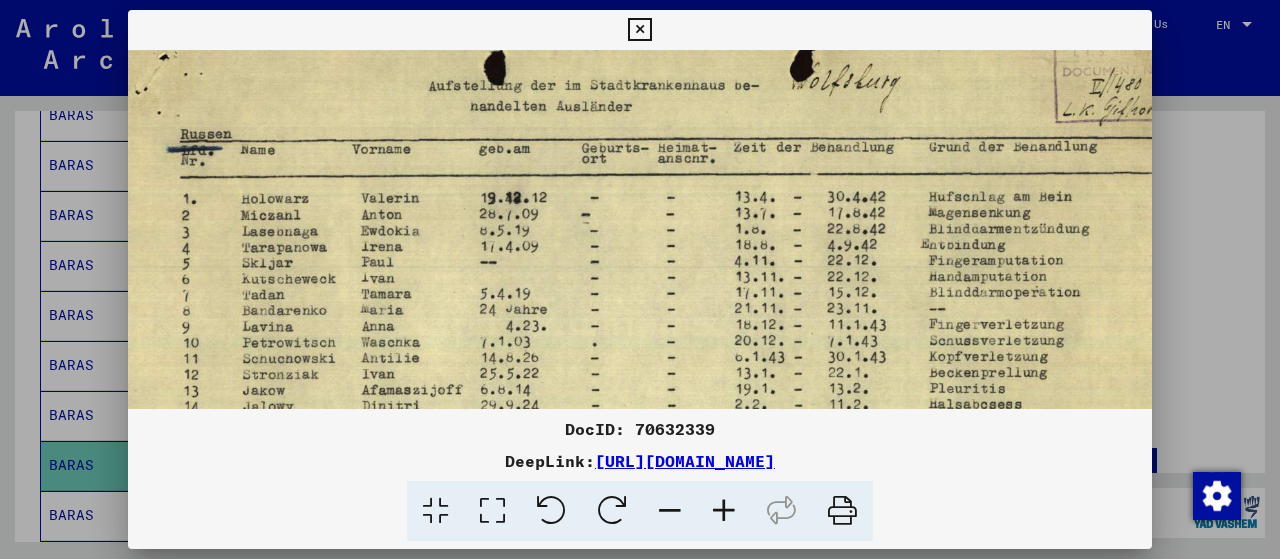 drag, startPoint x: 842, startPoint y: 174, endPoint x: 880, endPoint y: 383, distance: 212.42645 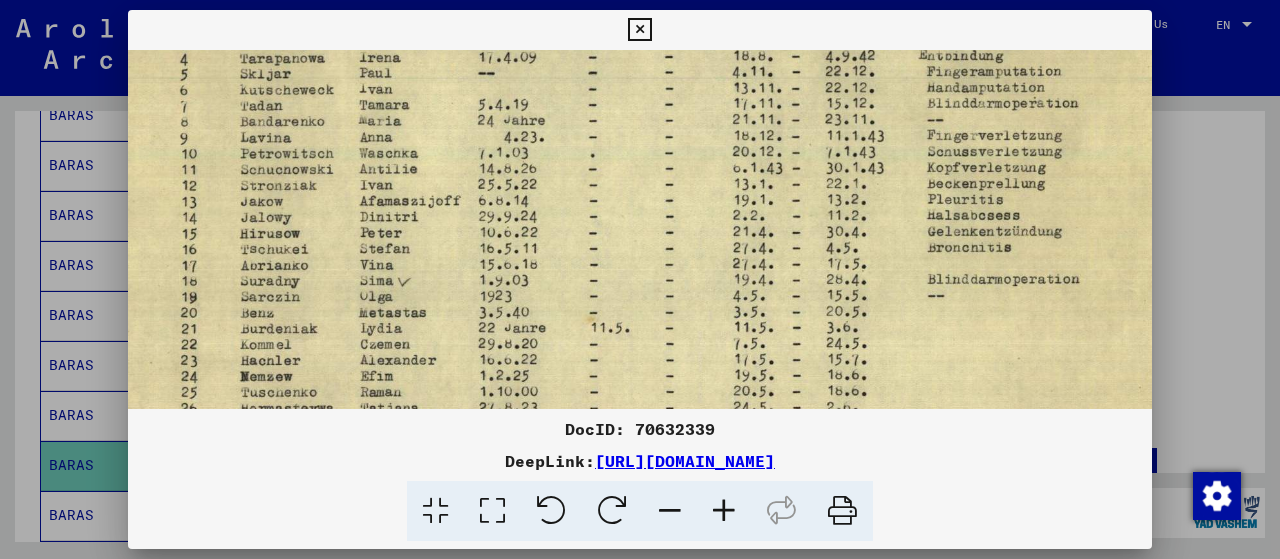 drag, startPoint x: 828, startPoint y: 328, endPoint x: 827, endPoint y: 137, distance: 191.00262 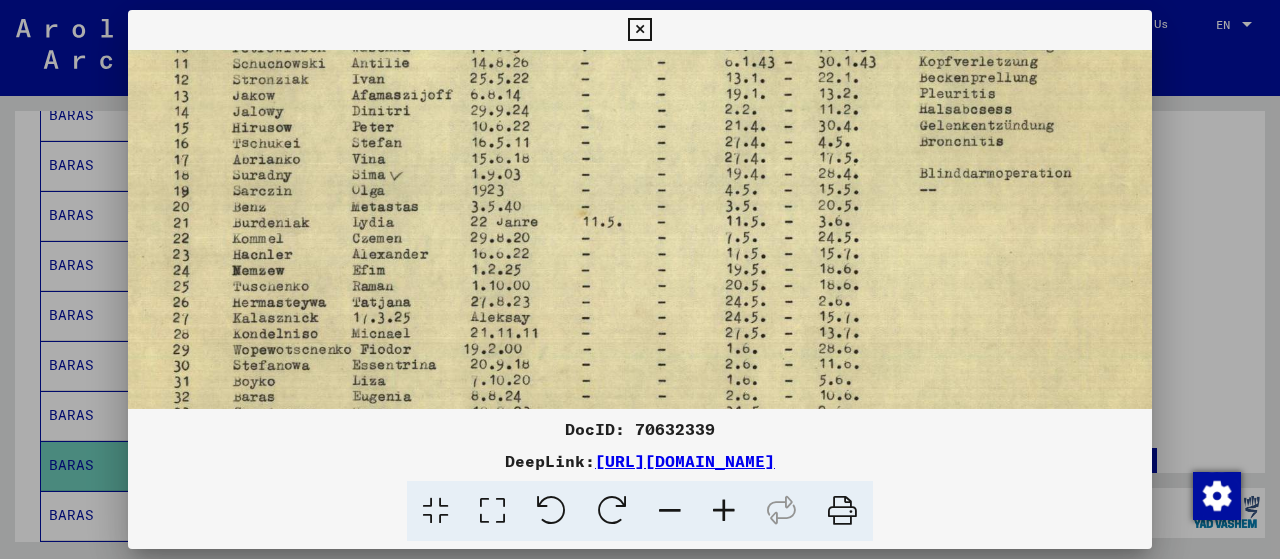 scroll, scrollTop: 329, scrollLeft: 49, axis: both 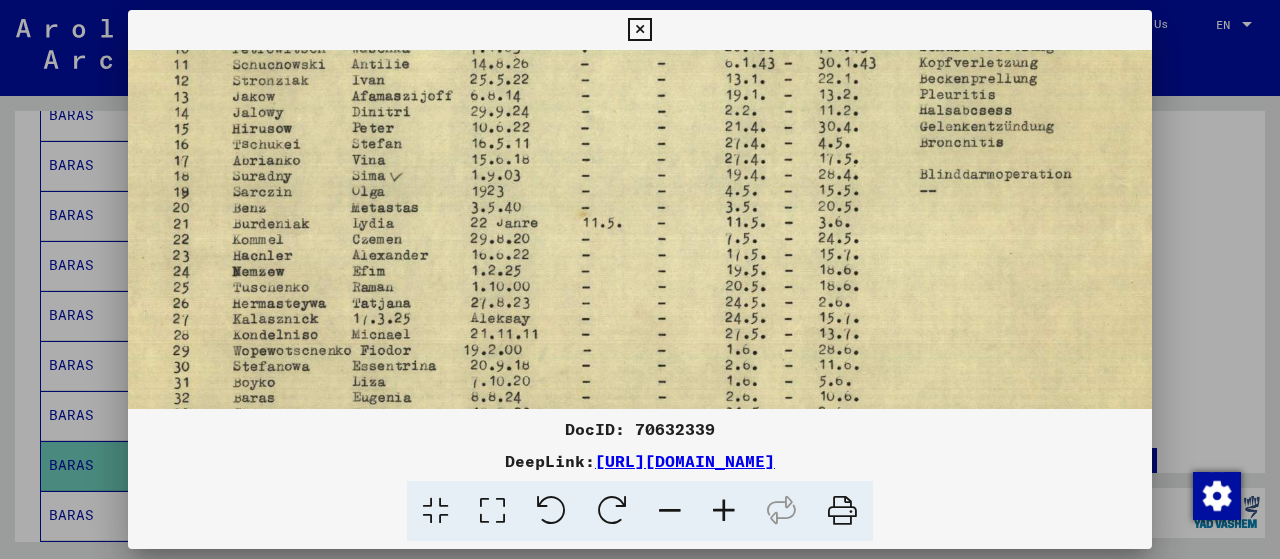 click at bounding box center [649, 125] 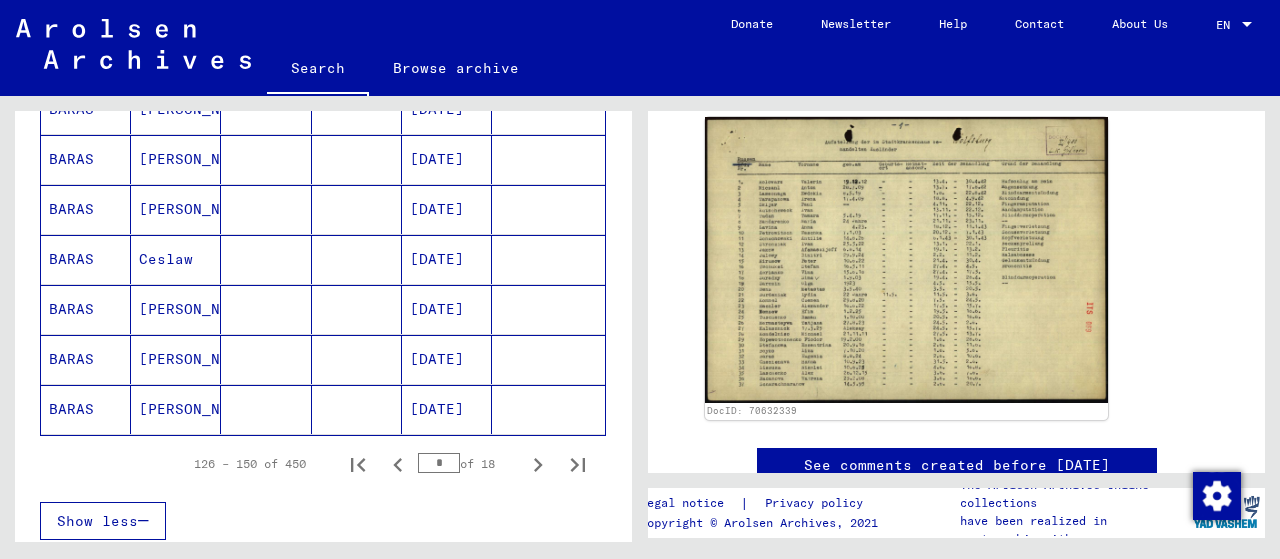 scroll, scrollTop: 1304, scrollLeft: 0, axis: vertical 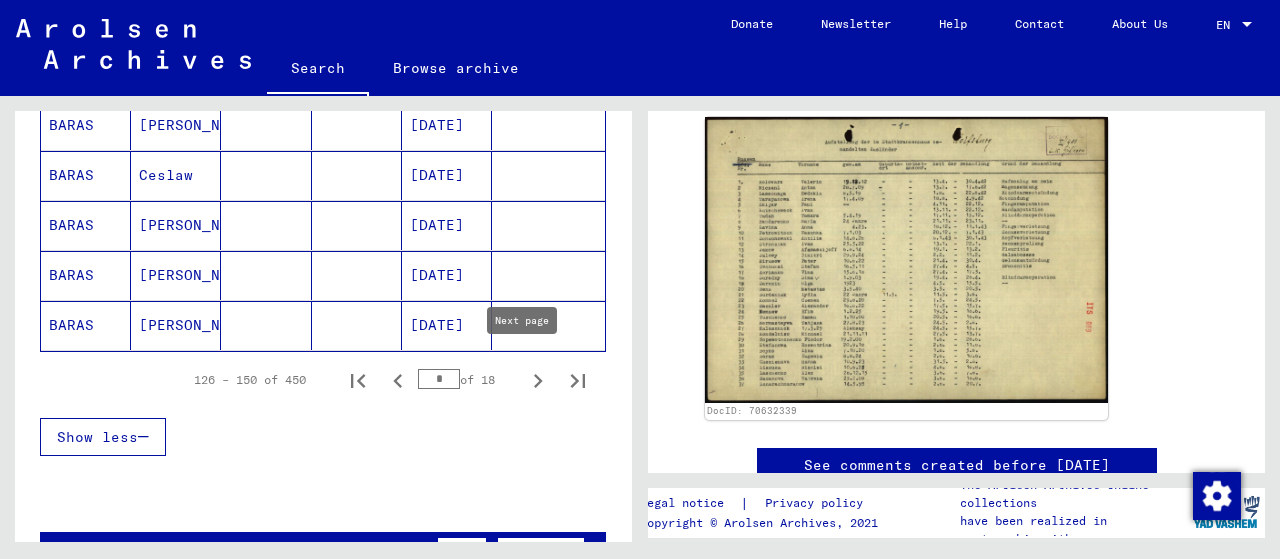 click 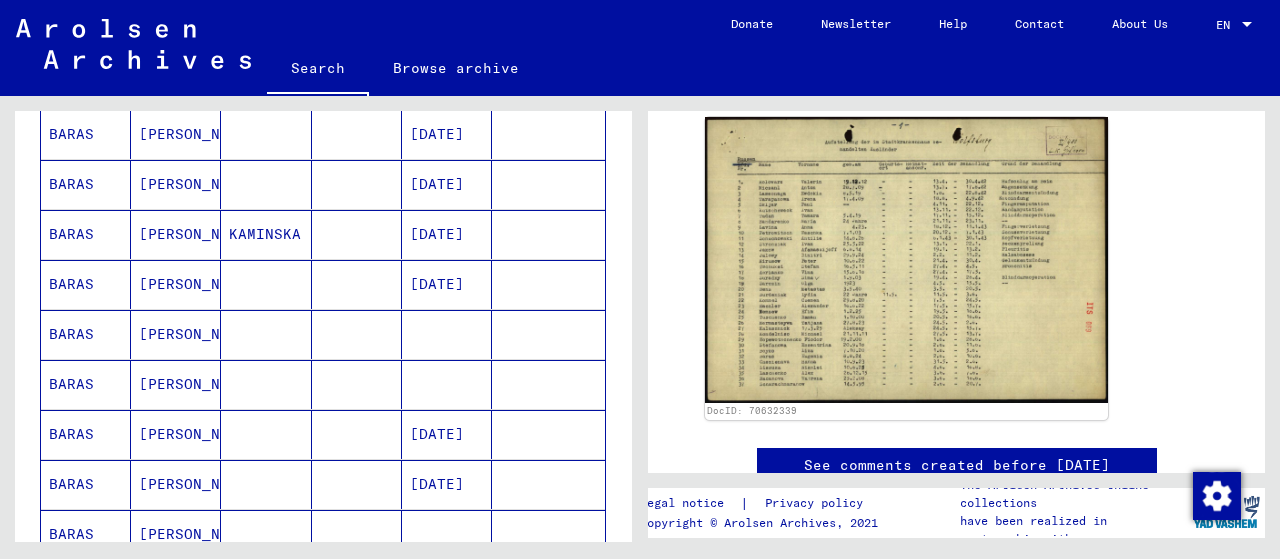 scroll, scrollTop: 1043, scrollLeft: 0, axis: vertical 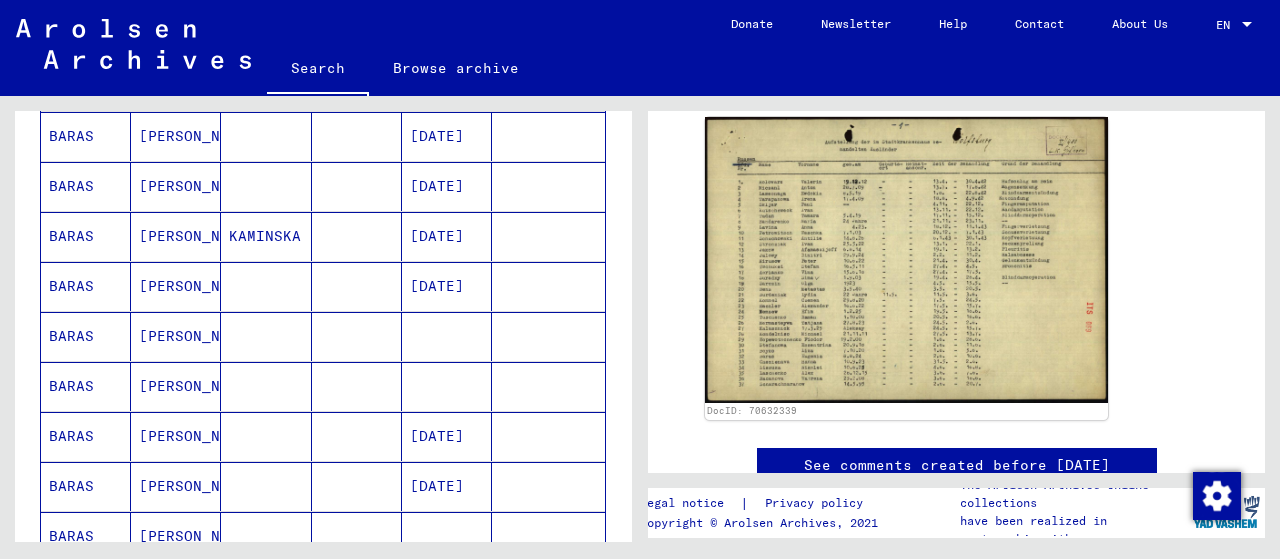 click on "[DATE]" at bounding box center (447, 486) 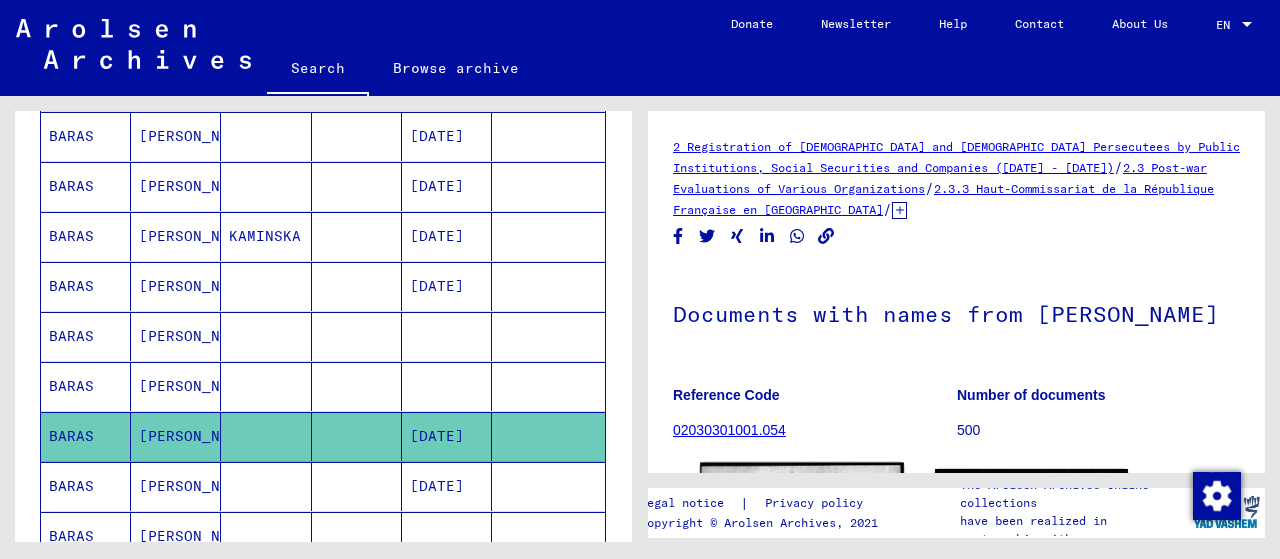 scroll, scrollTop: 222, scrollLeft: 0, axis: vertical 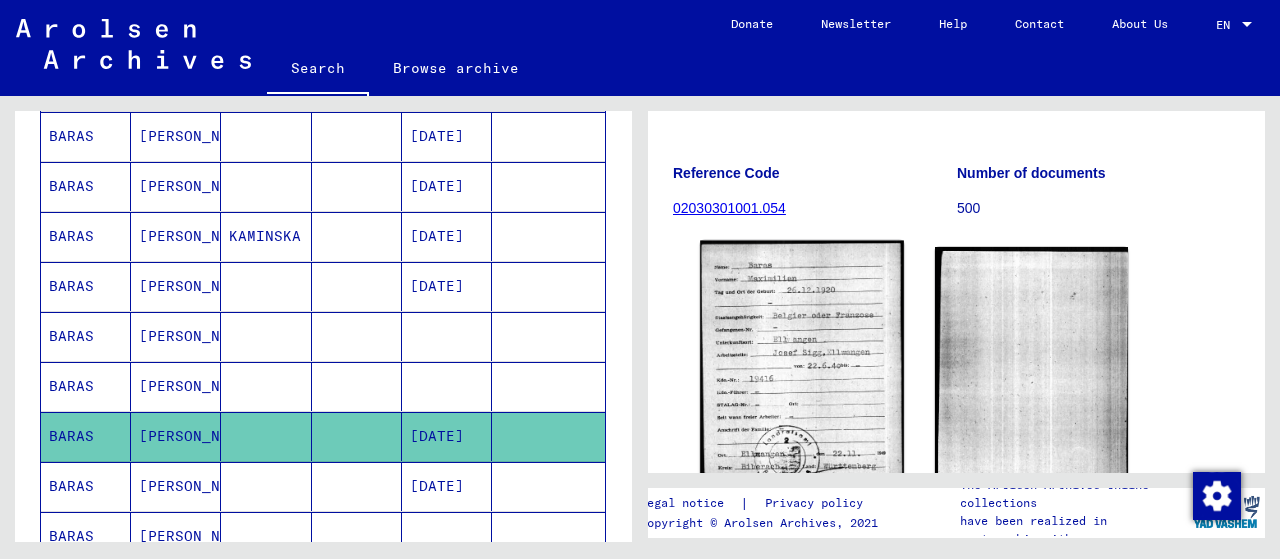 click 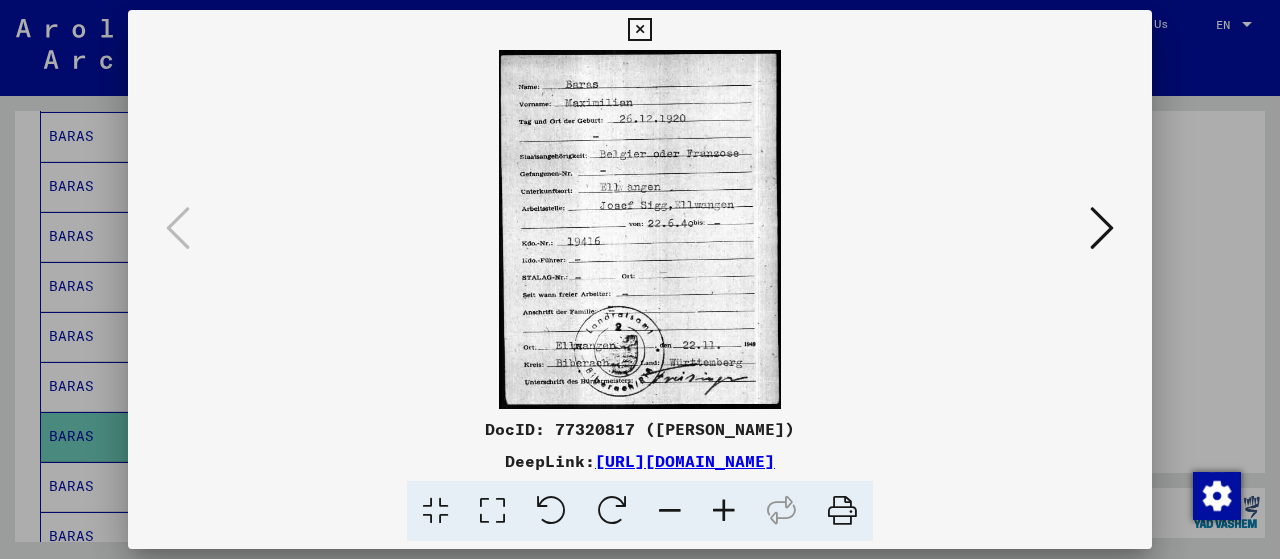 click at bounding box center [640, 279] 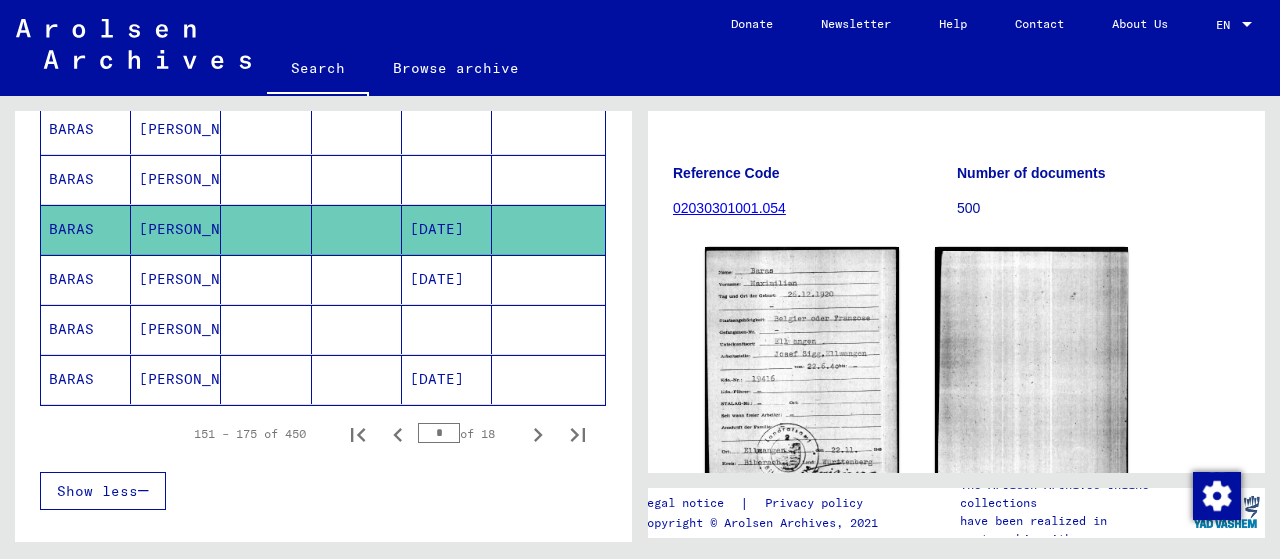 scroll, scrollTop: 1257, scrollLeft: 0, axis: vertical 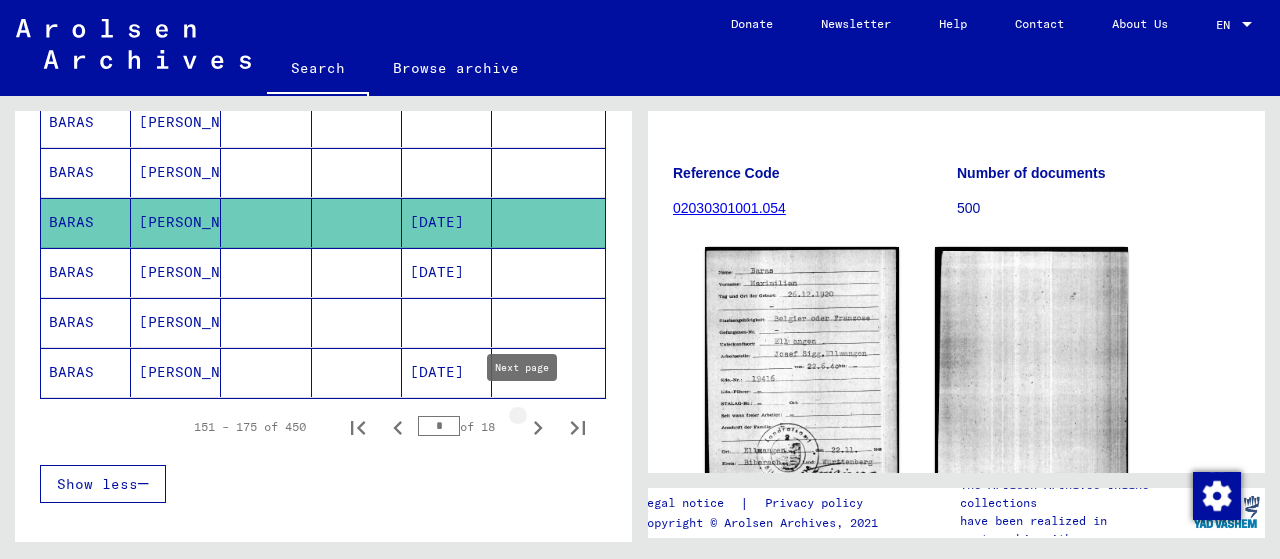 click 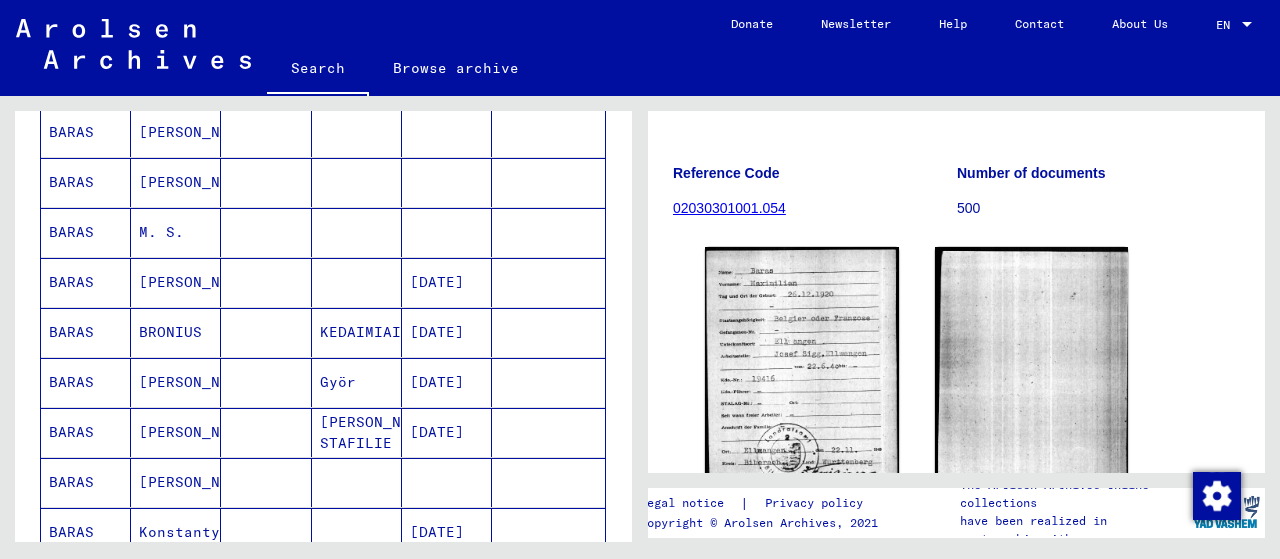 scroll, scrollTop: 695, scrollLeft: 0, axis: vertical 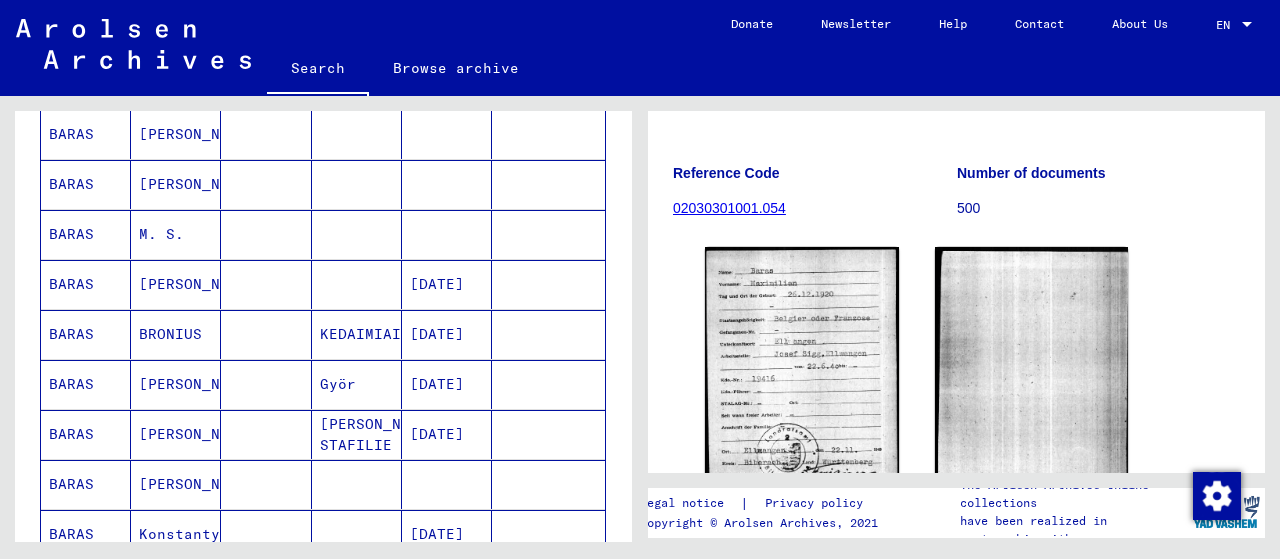 click on "[DATE]" at bounding box center [447, 434] 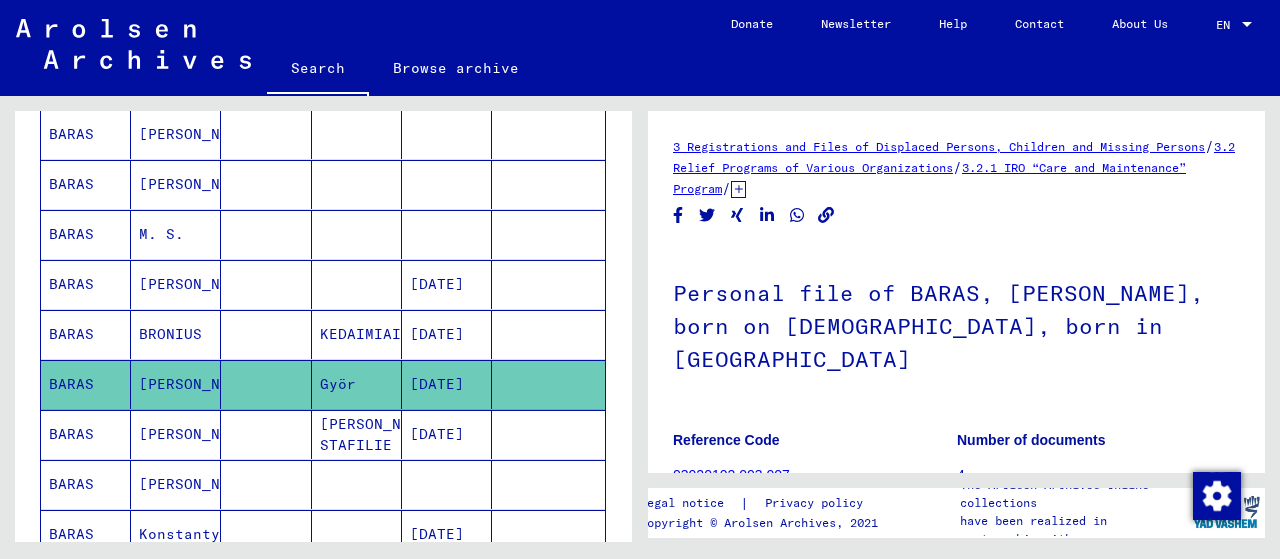 scroll, scrollTop: 286, scrollLeft: 0, axis: vertical 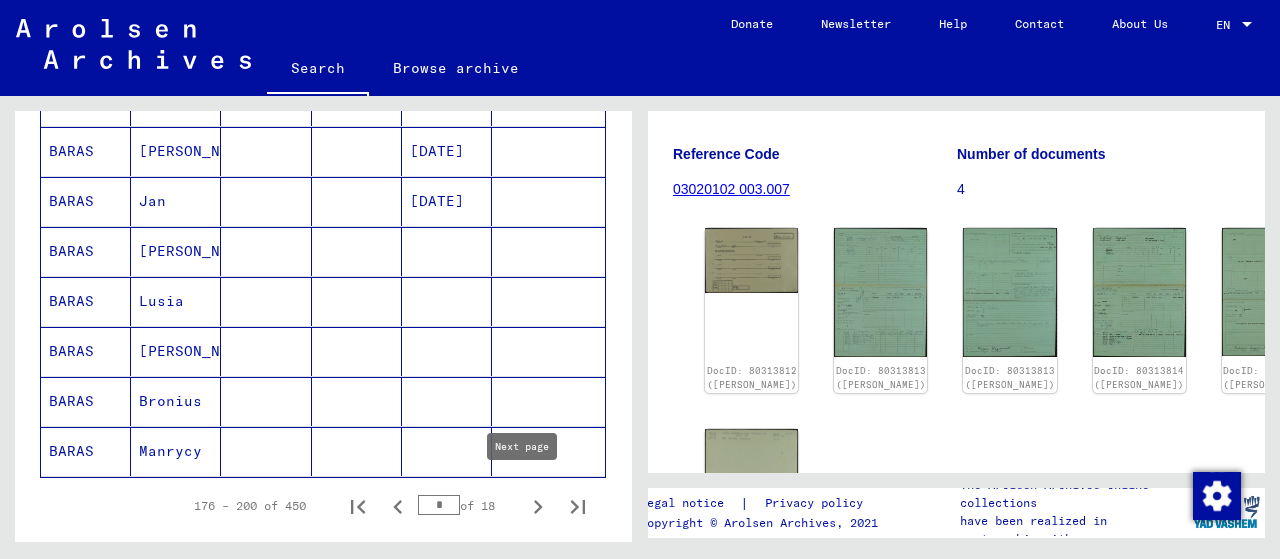 click 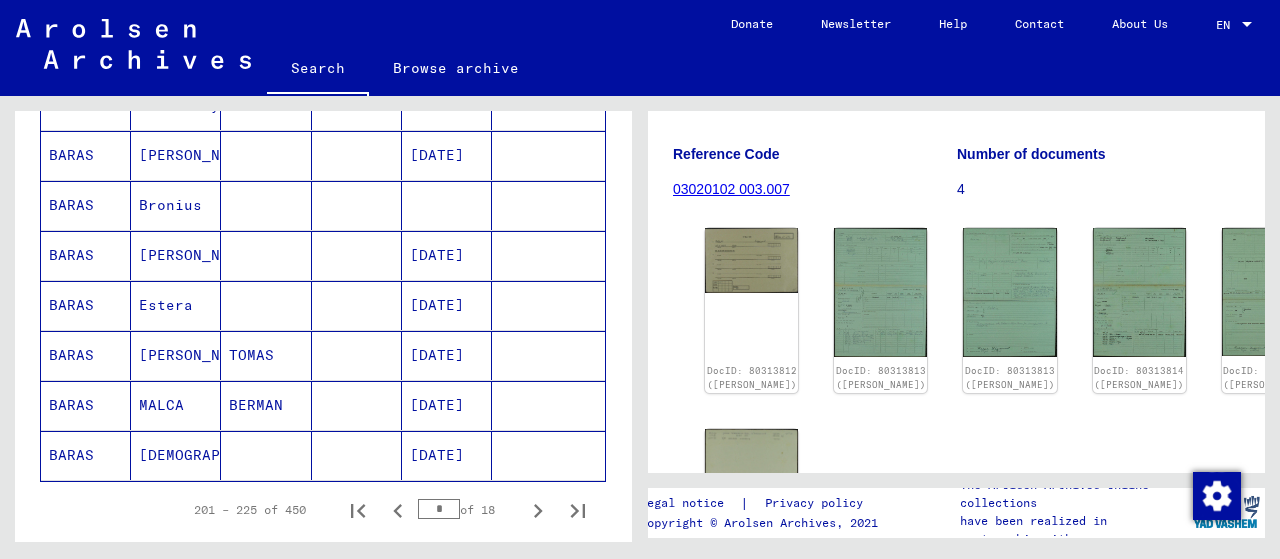 scroll, scrollTop: 1176, scrollLeft: 0, axis: vertical 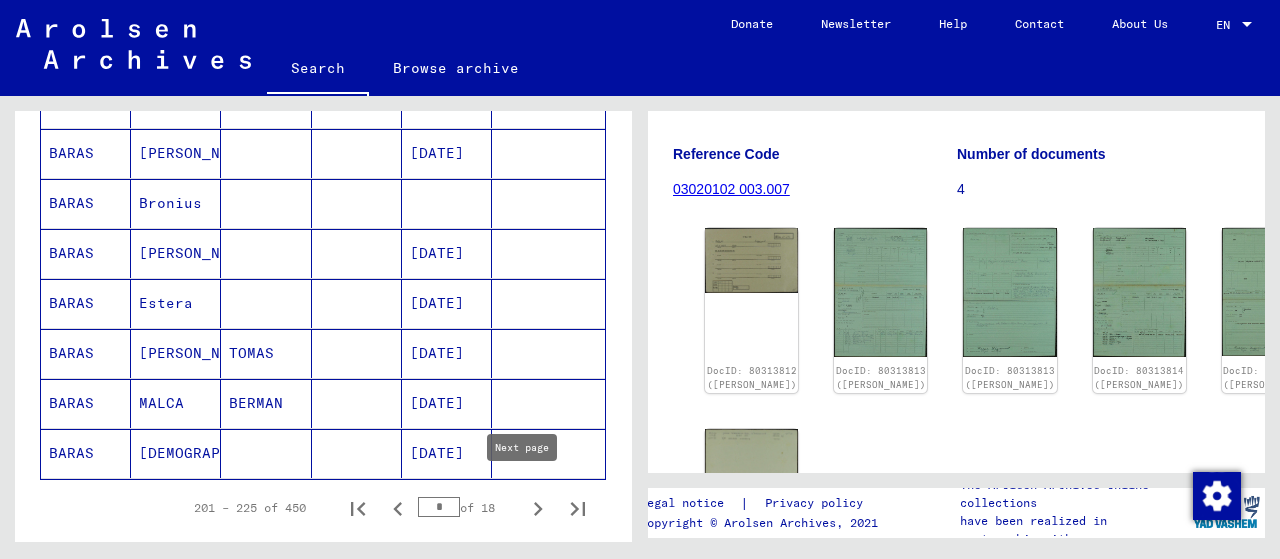 click 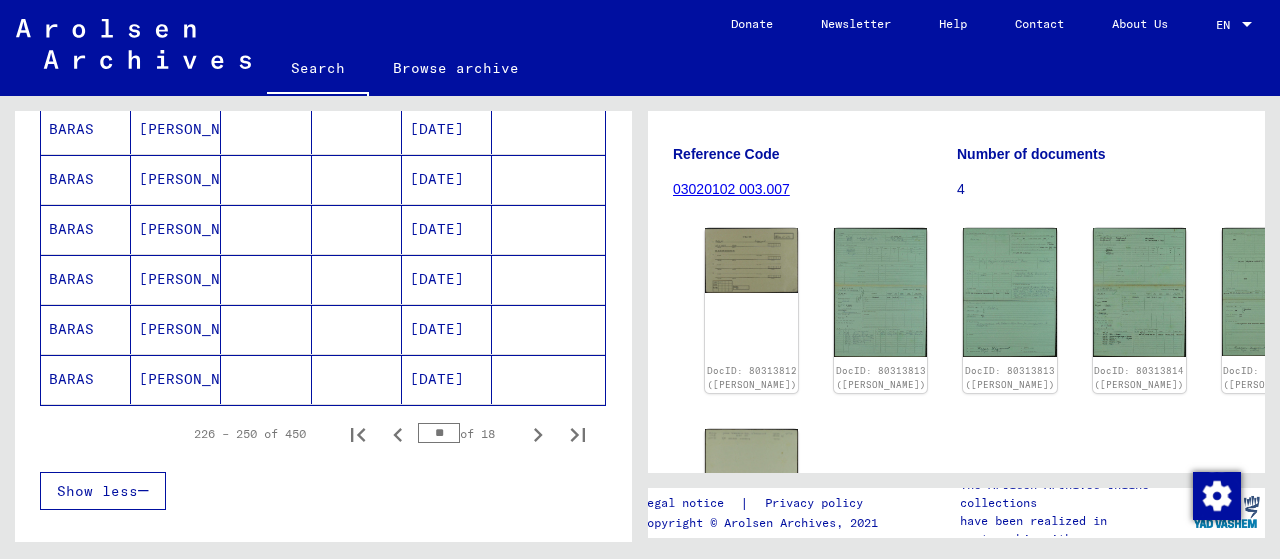 scroll, scrollTop: 1252, scrollLeft: 0, axis: vertical 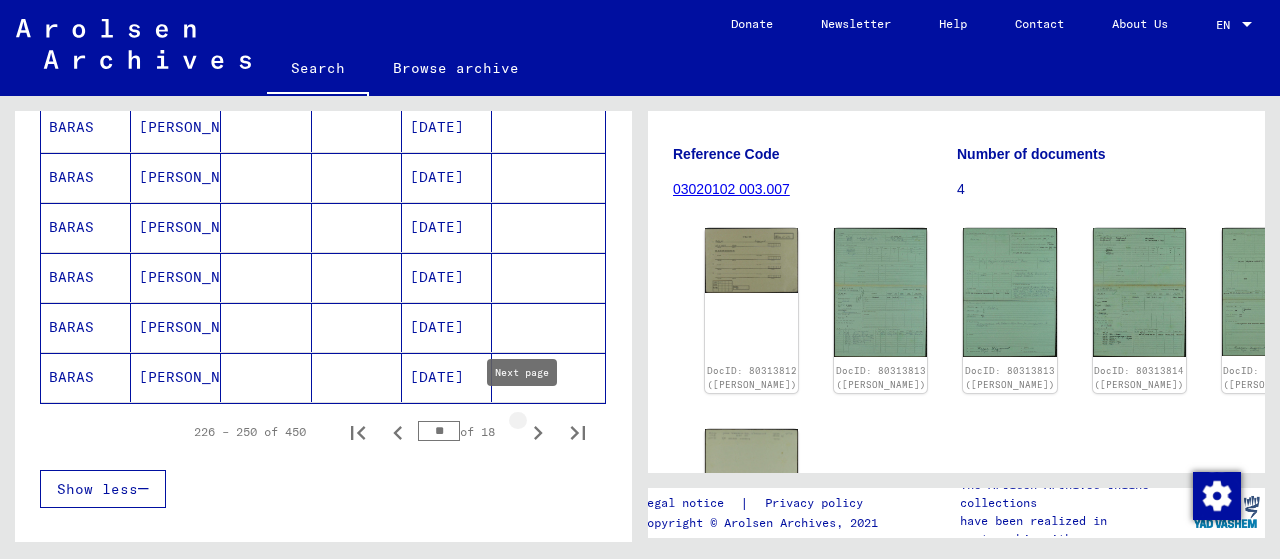 click 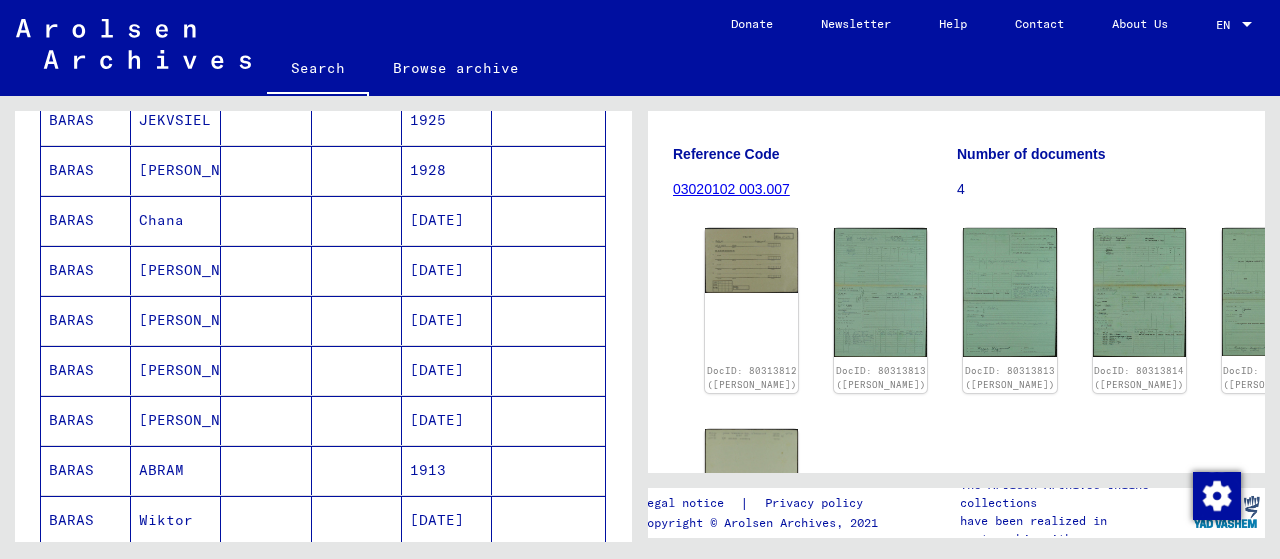 scroll, scrollTop: 505, scrollLeft: 0, axis: vertical 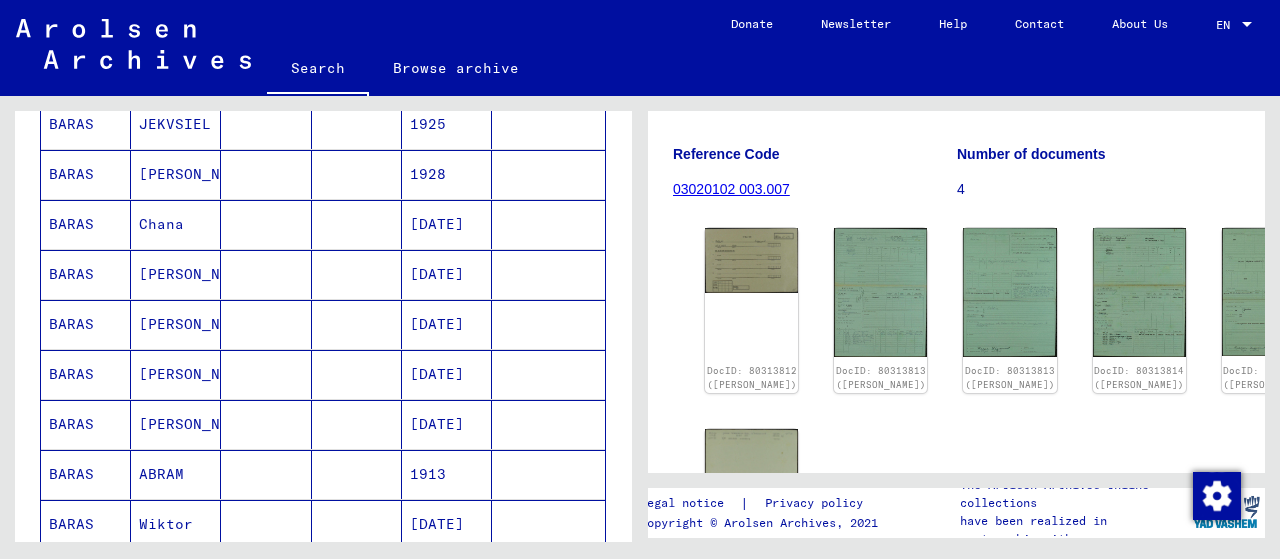 click on "[DATE]" at bounding box center [447, 324] 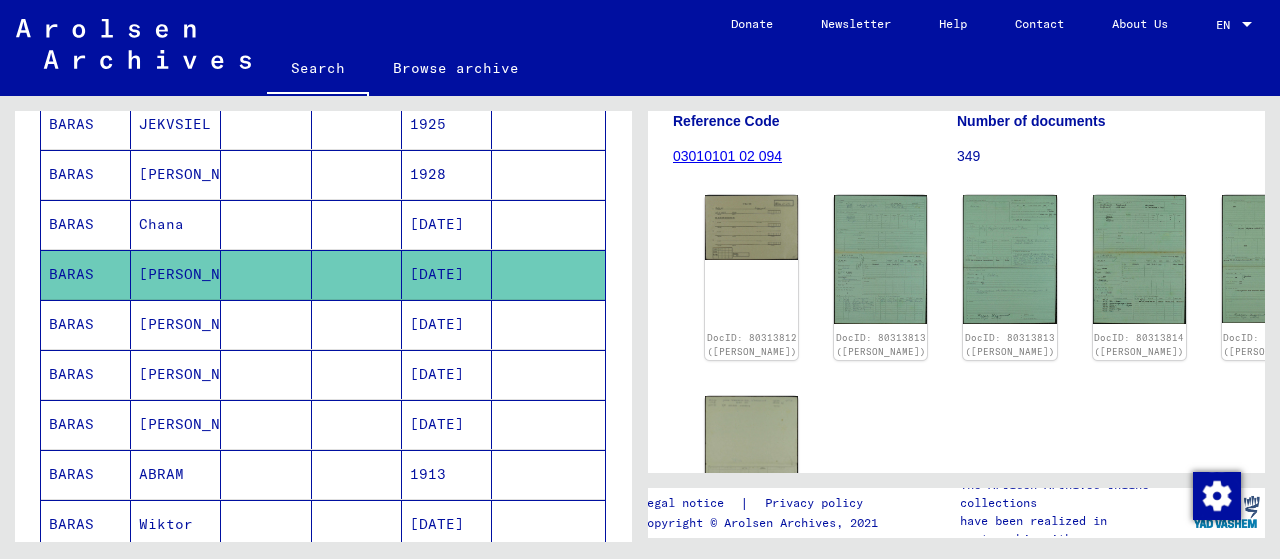 scroll, scrollTop: 0, scrollLeft: 0, axis: both 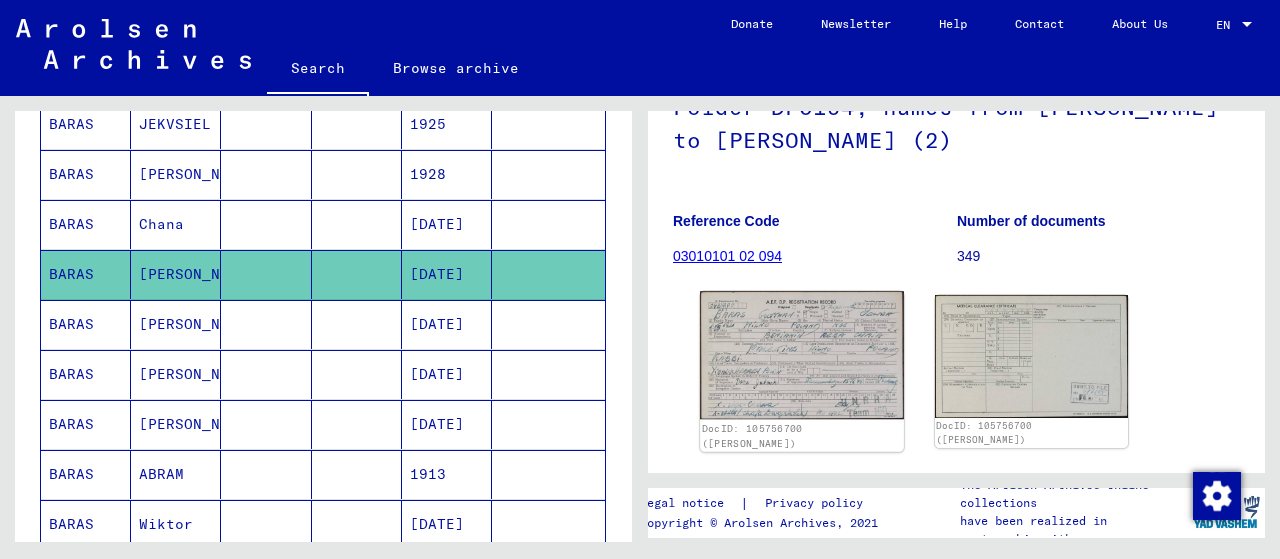 click 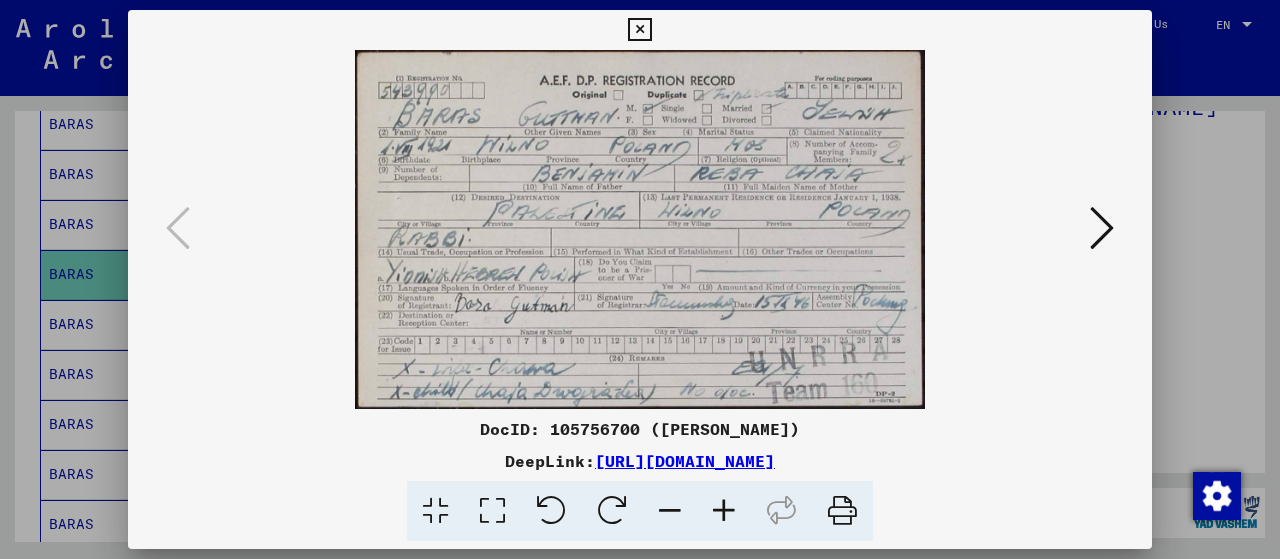 click at bounding box center [640, 279] 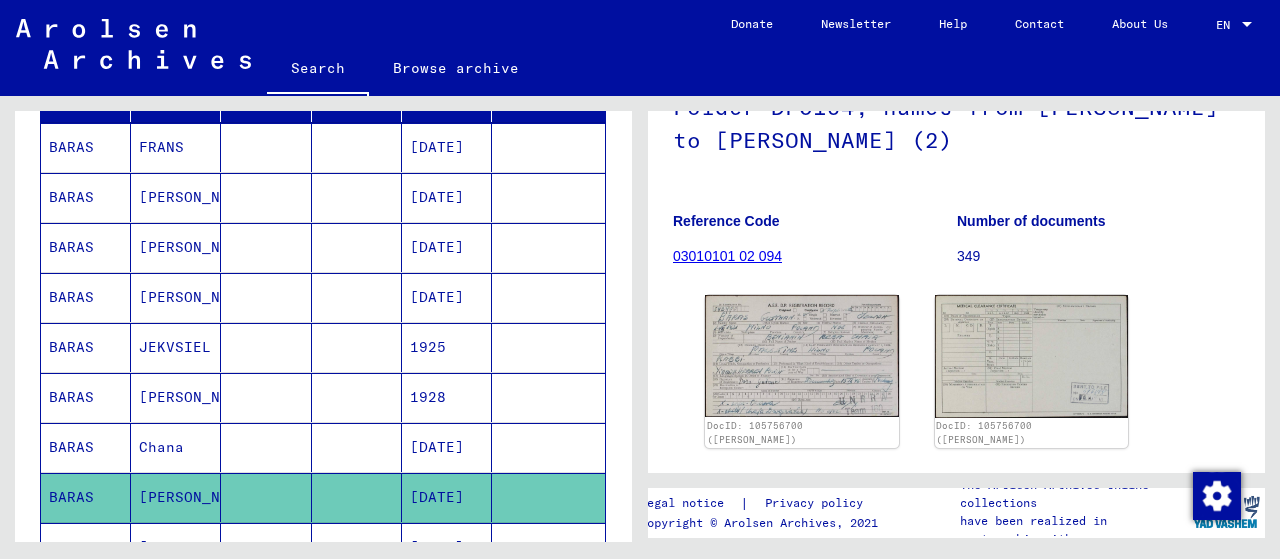 scroll, scrollTop: 275, scrollLeft: 0, axis: vertical 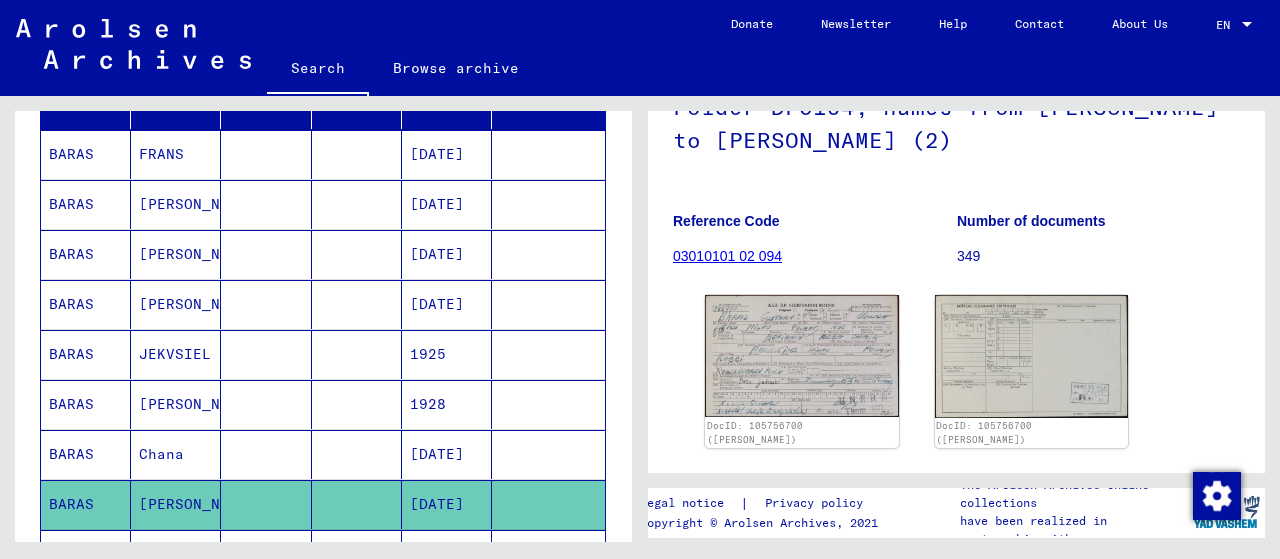 click at bounding box center (357, 404) 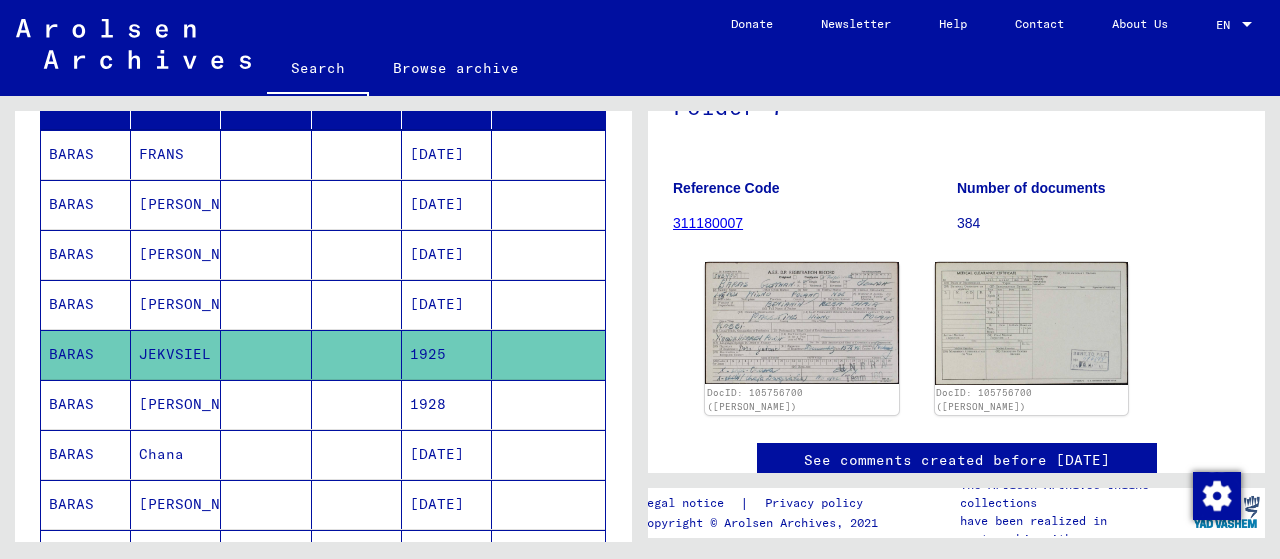 scroll, scrollTop: 0, scrollLeft: 0, axis: both 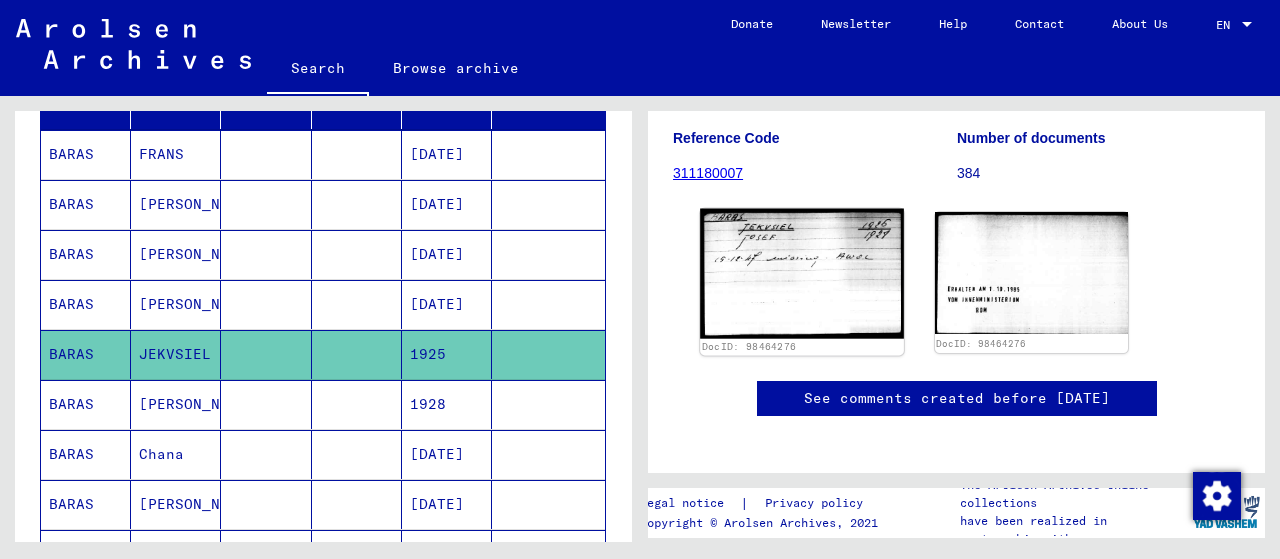 click 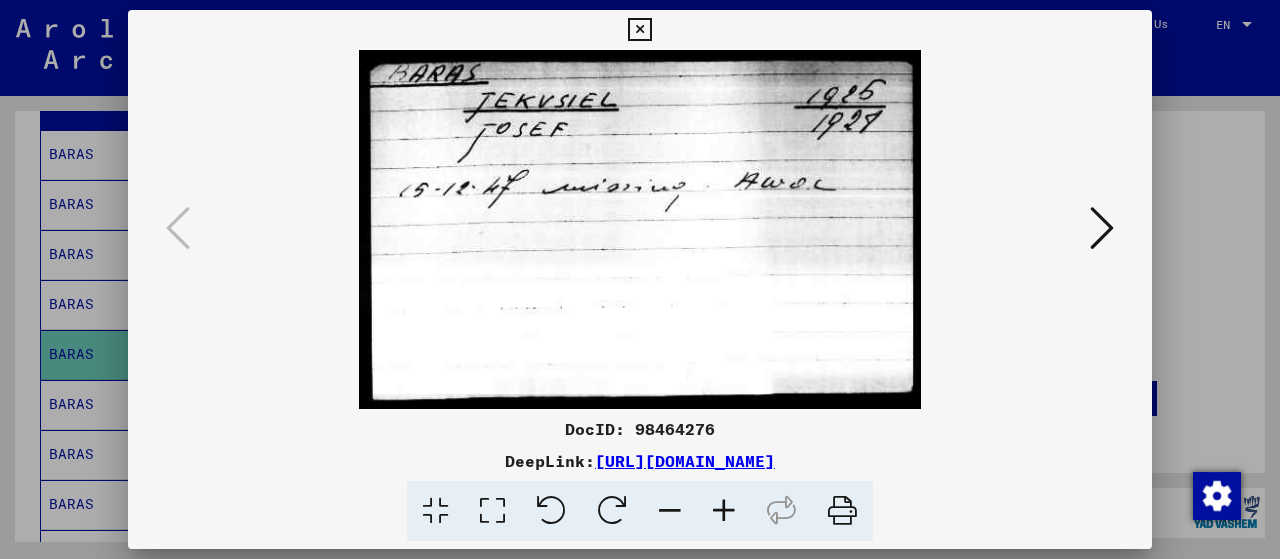 click at bounding box center (640, 279) 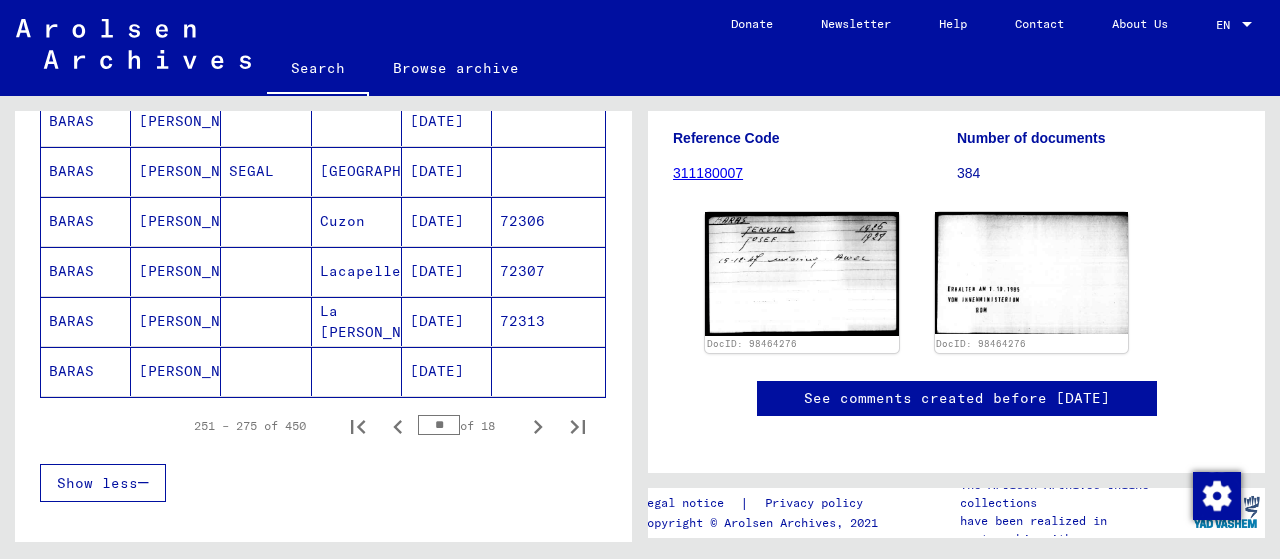 scroll, scrollTop: 1260, scrollLeft: 0, axis: vertical 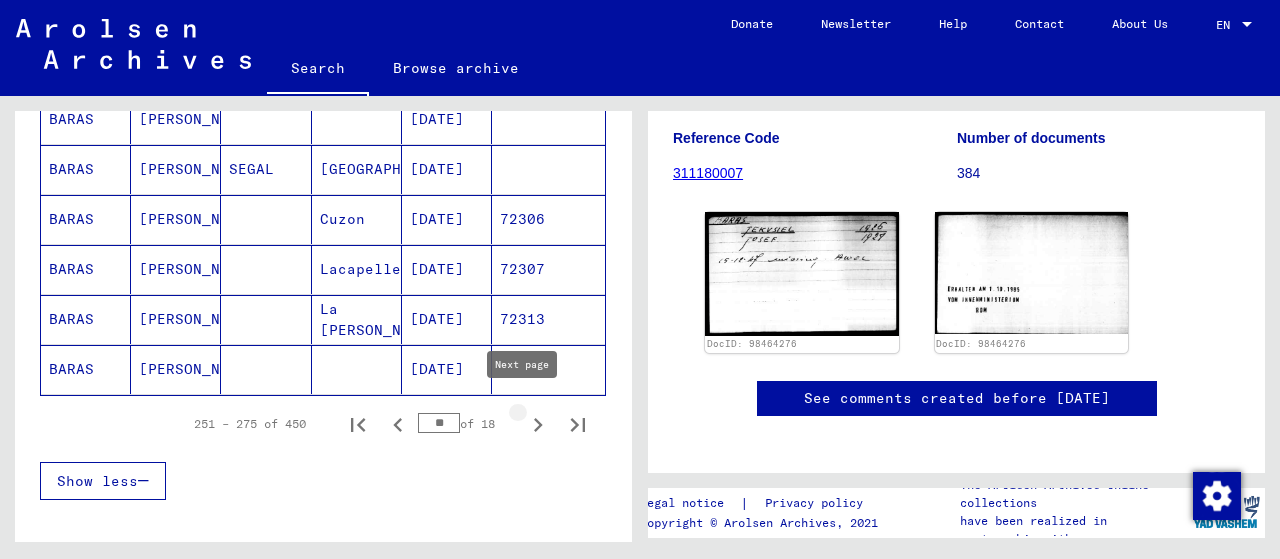 click 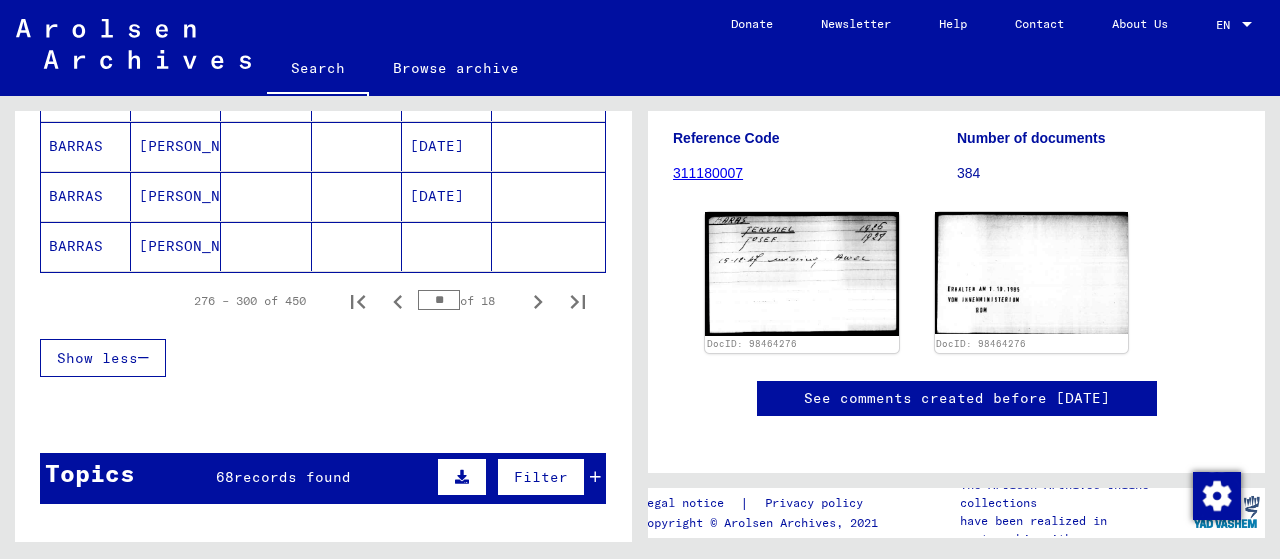 scroll, scrollTop: 1388, scrollLeft: 0, axis: vertical 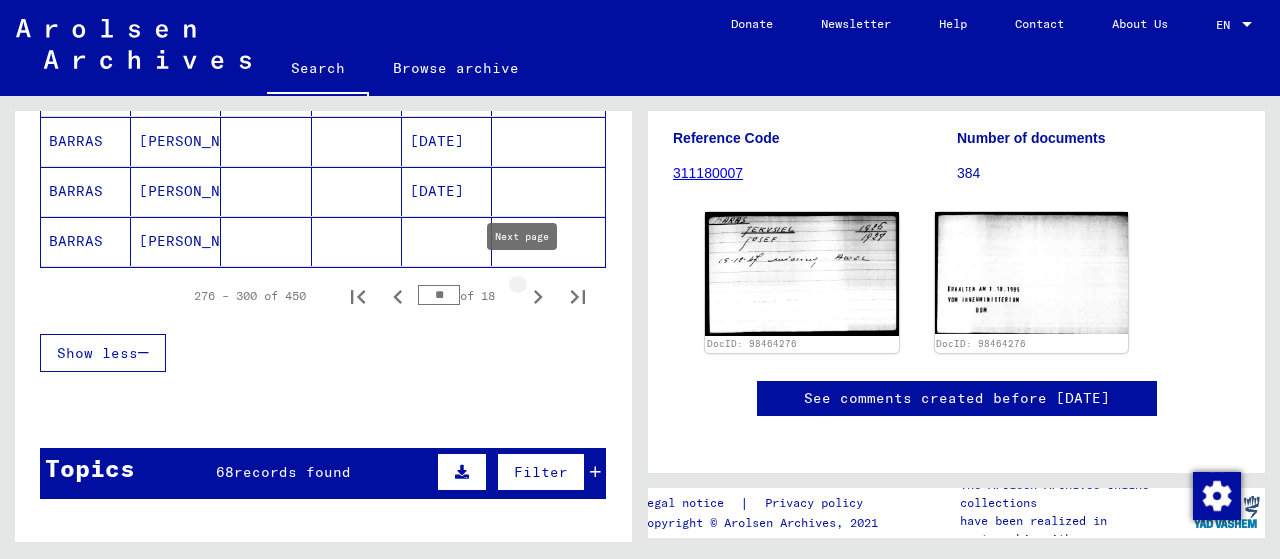 click 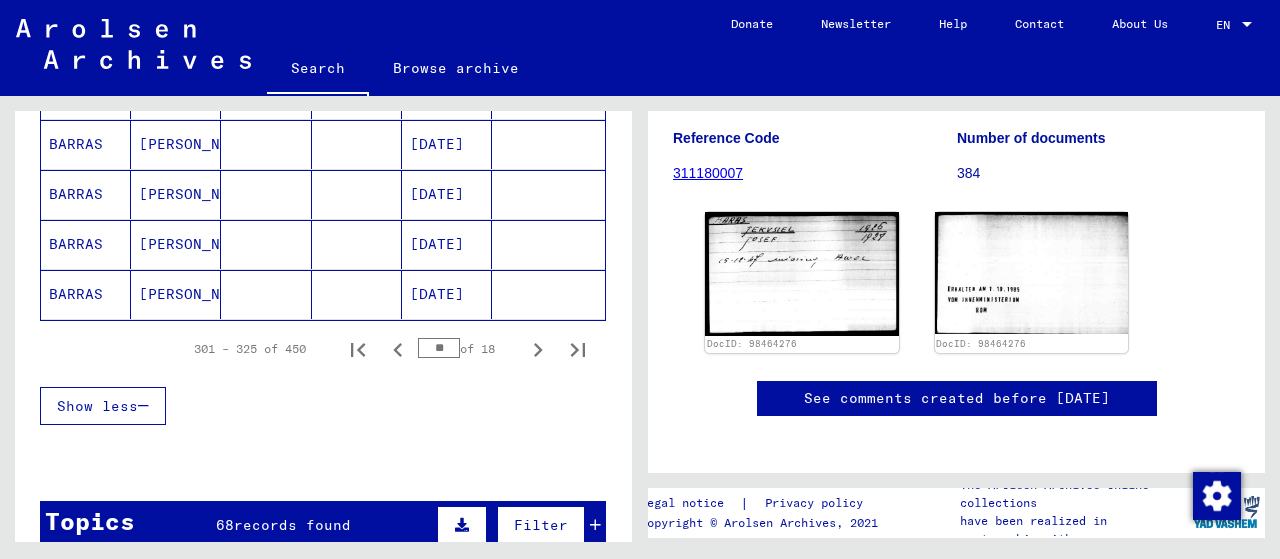 scroll, scrollTop: 1342, scrollLeft: 0, axis: vertical 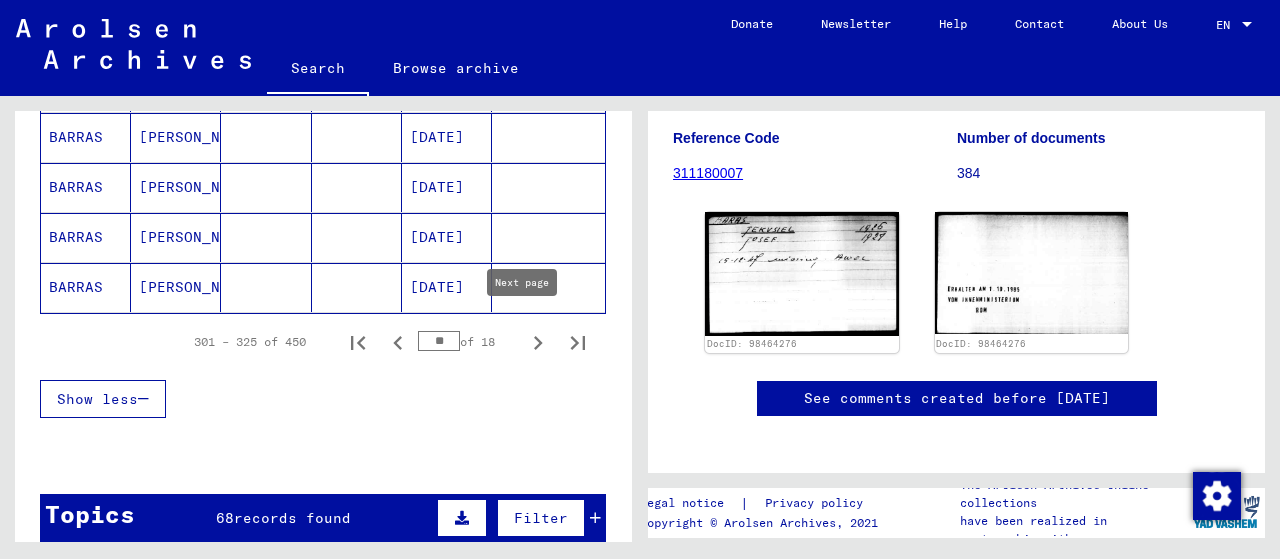 click 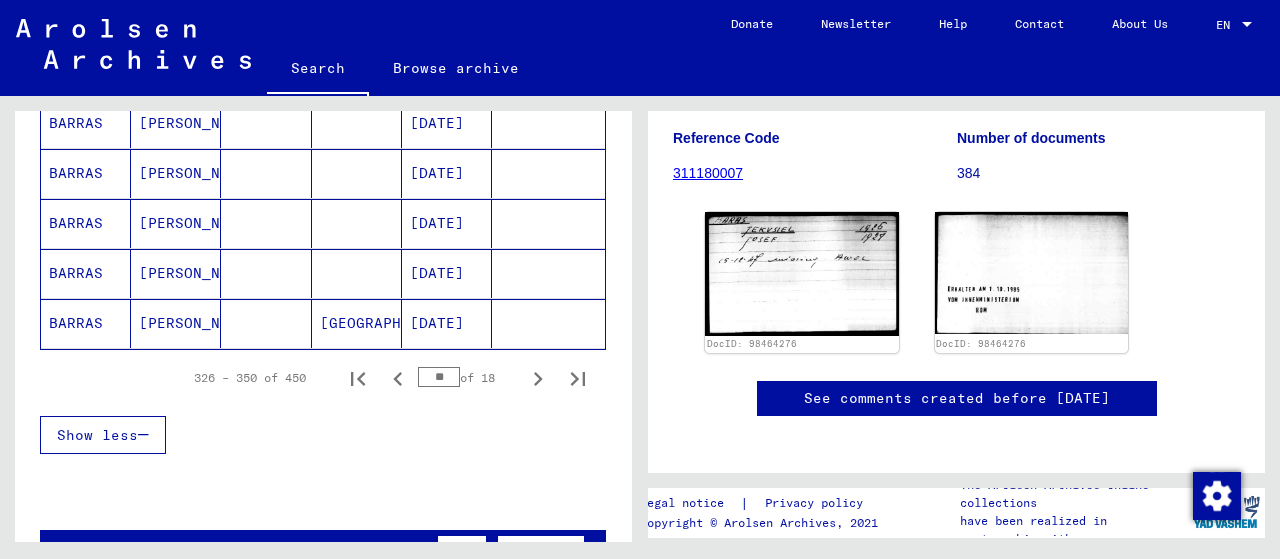 scroll, scrollTop: 1277, scrollLeft: 0, axis: vertical 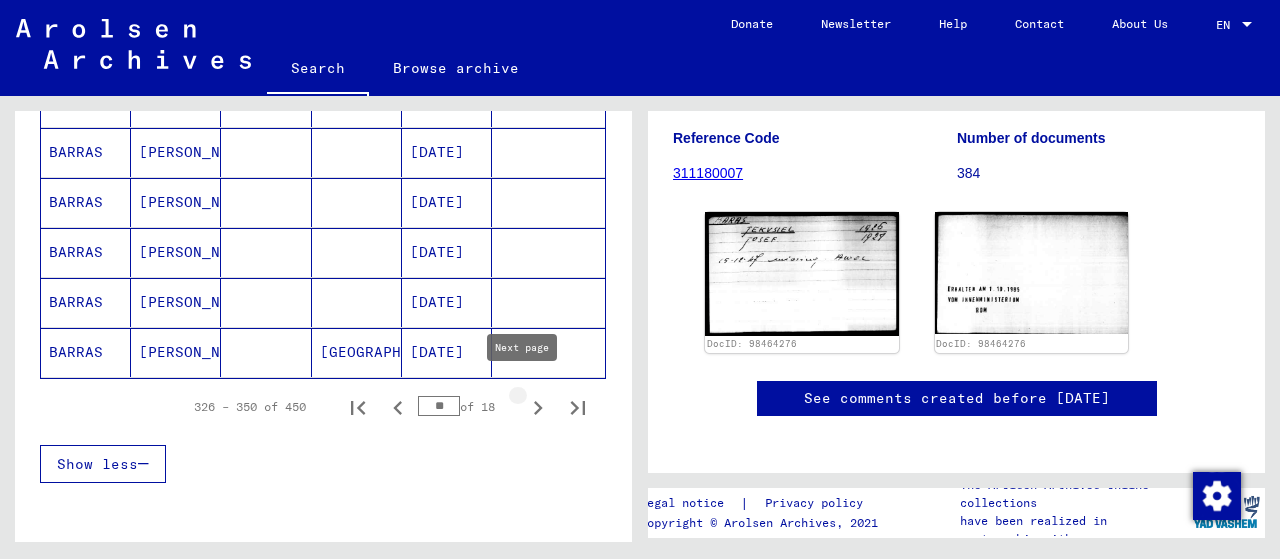 click 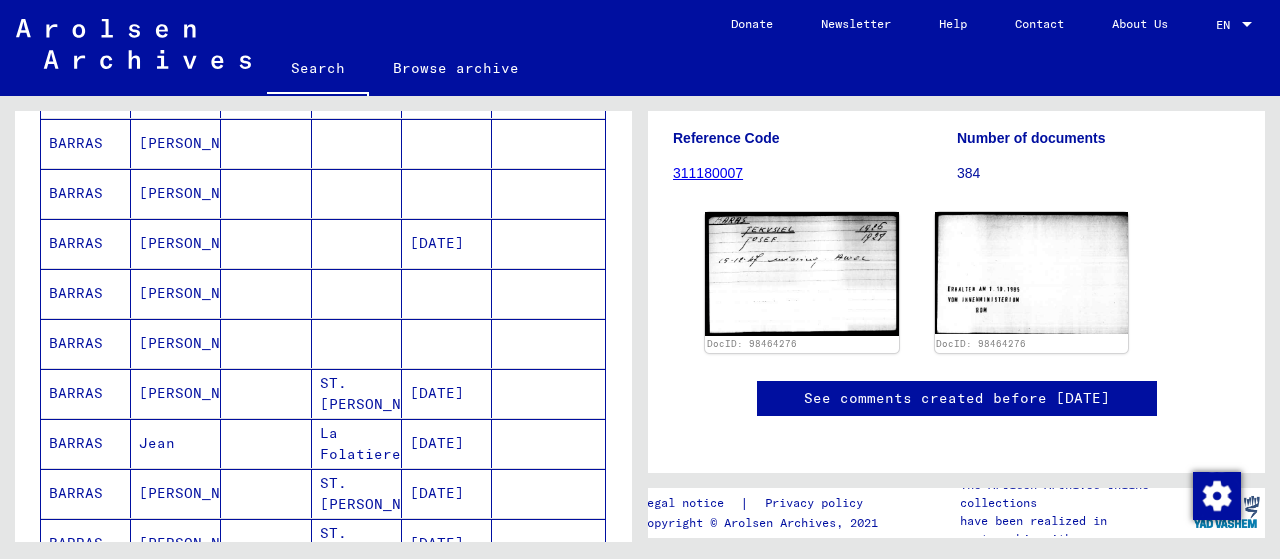 scroll, scrollTop: 1088, scrollLeft: 0, axis: vertical 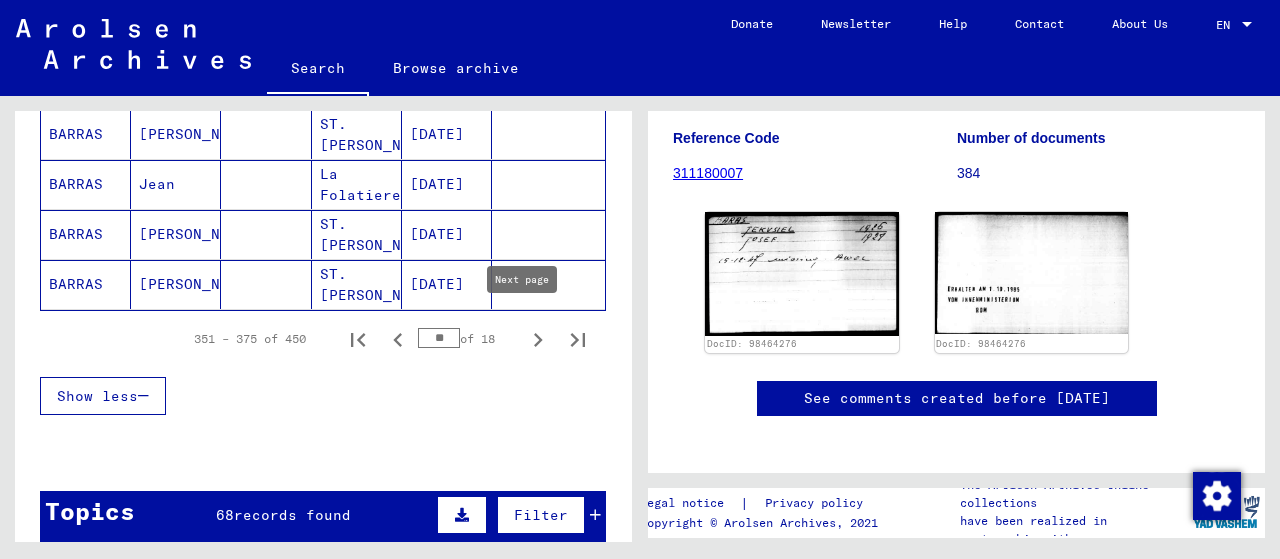 click 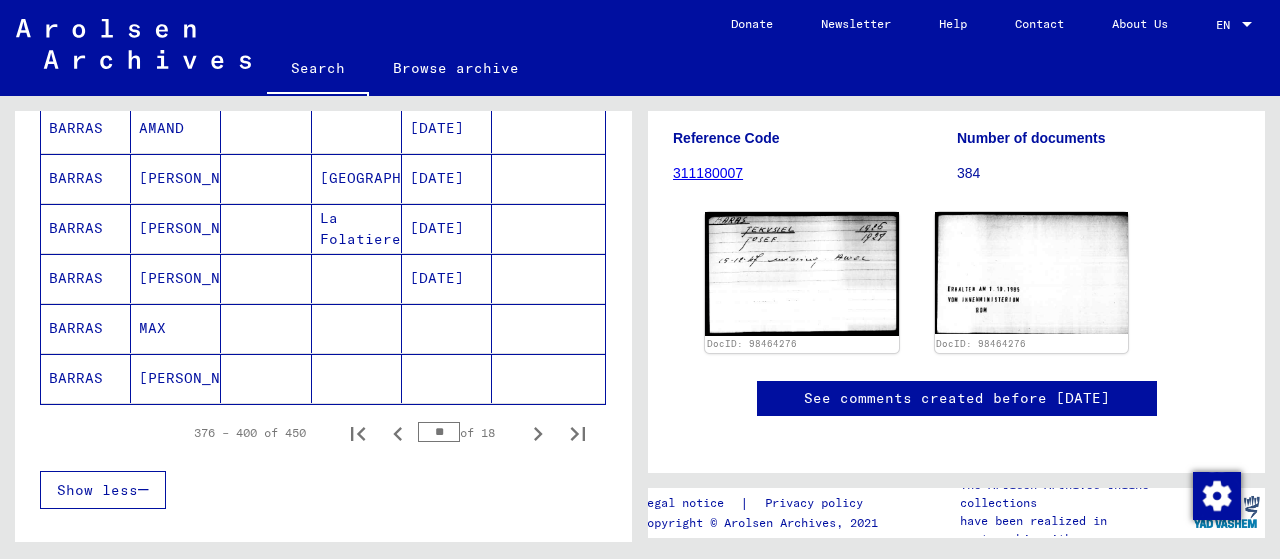 scroll, scrollTop: 1265, scrollLeft: 0, axis: vertical 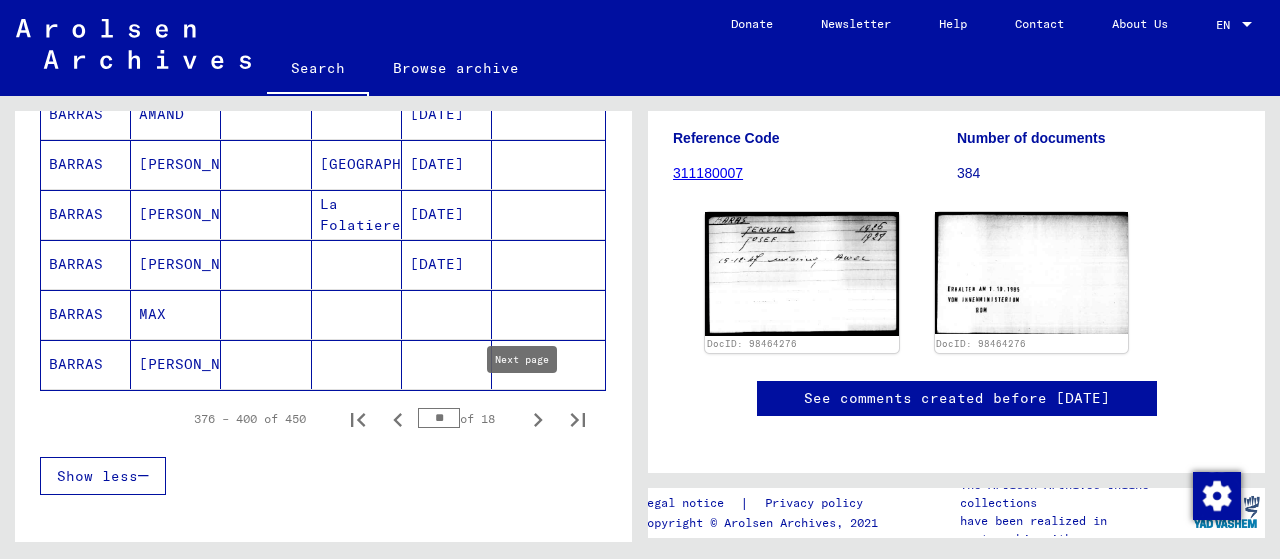 click 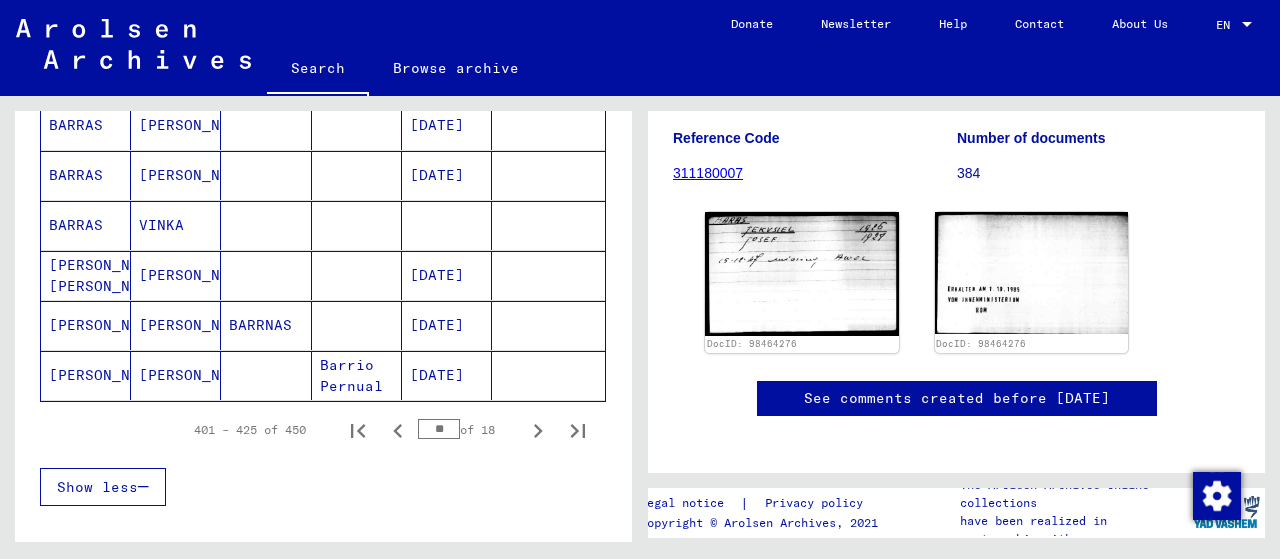 scroll, scrollTop: 1264, scrollLeft: 0, axis: vertical 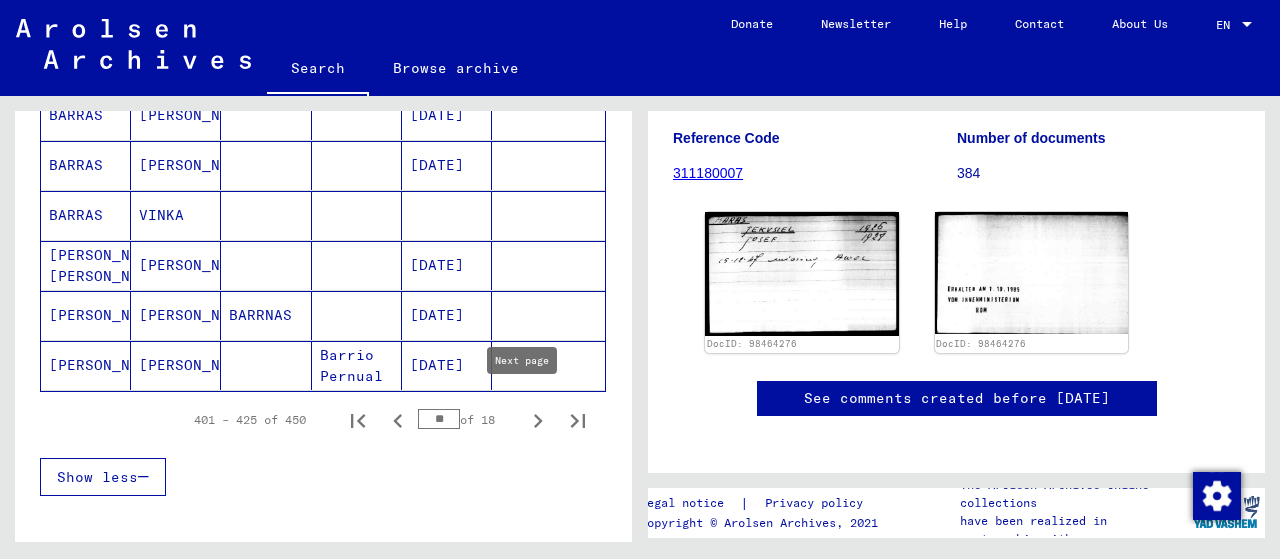 click 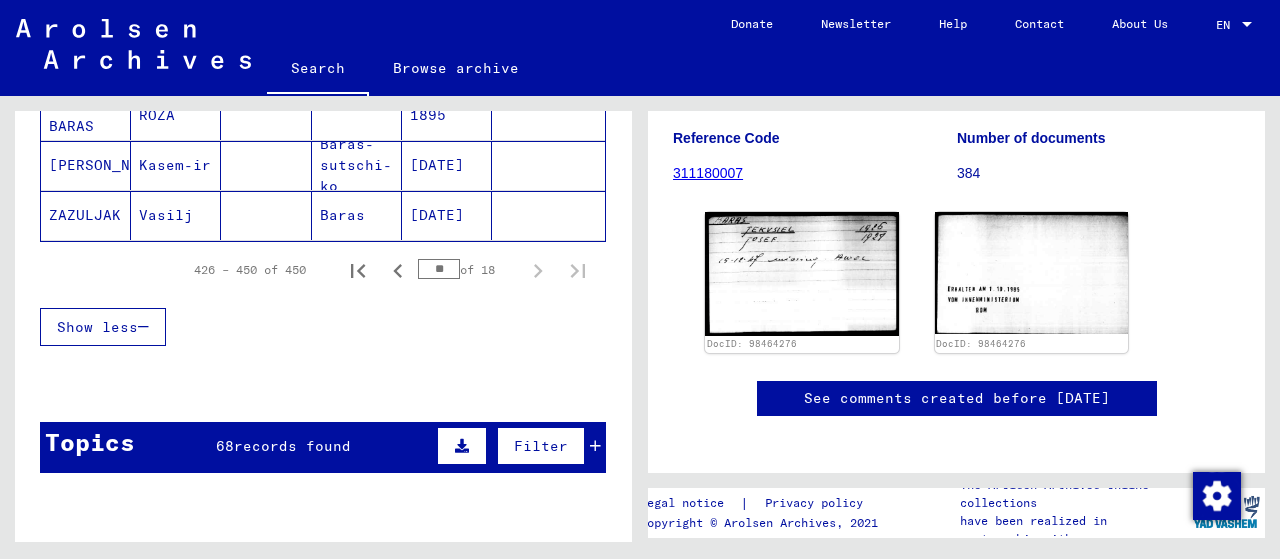 scroll, scrollTop: 1425, scrollLeft: 0, axis: vertical 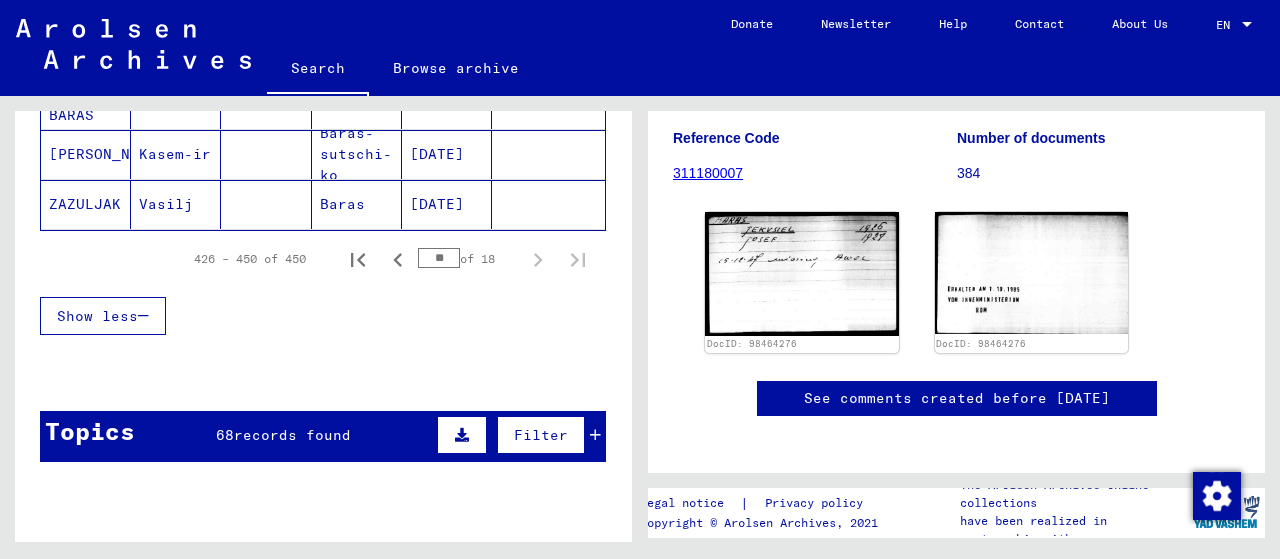 click on "records found" at bounding box center (292, 435) 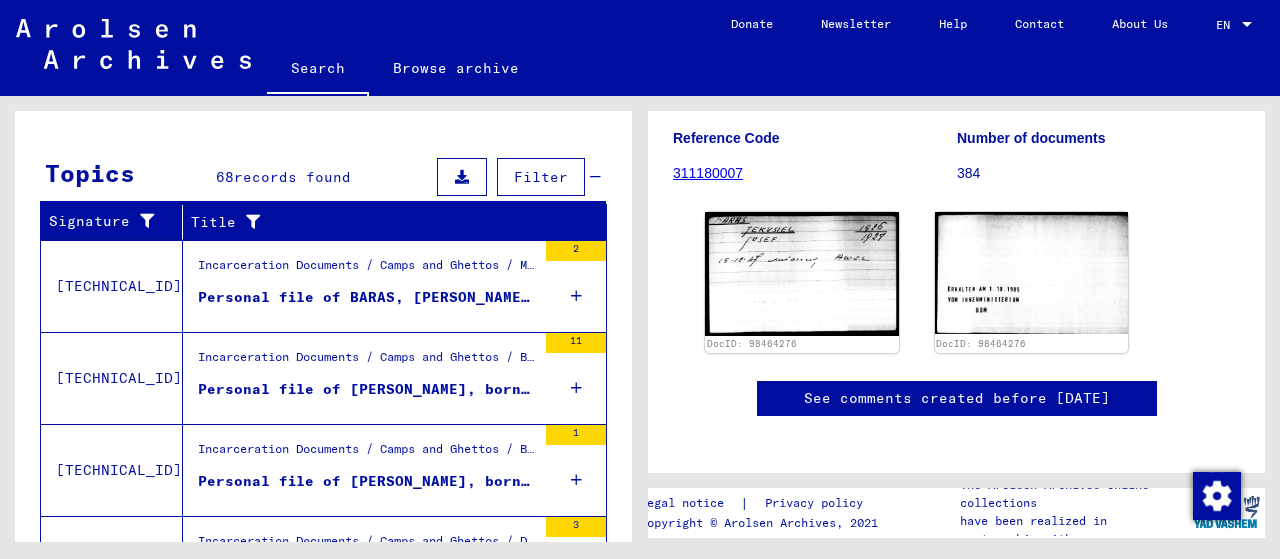 scroll, scrollTop: 1886, scrollLeft: 0, axis: vertical 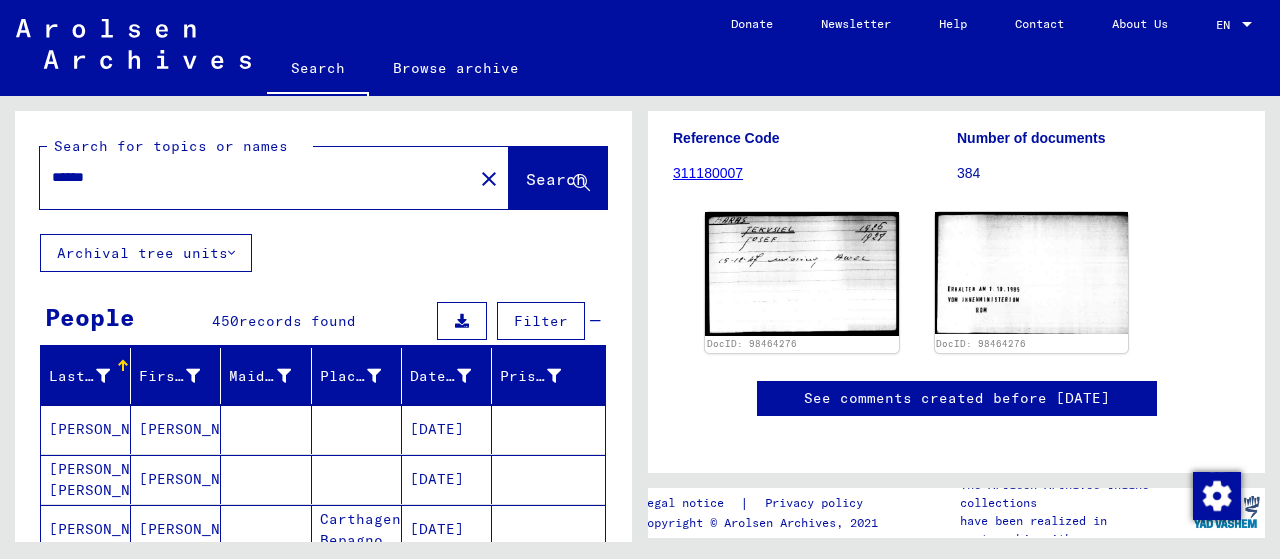 click on "*****" at bounding box center [256, 177] 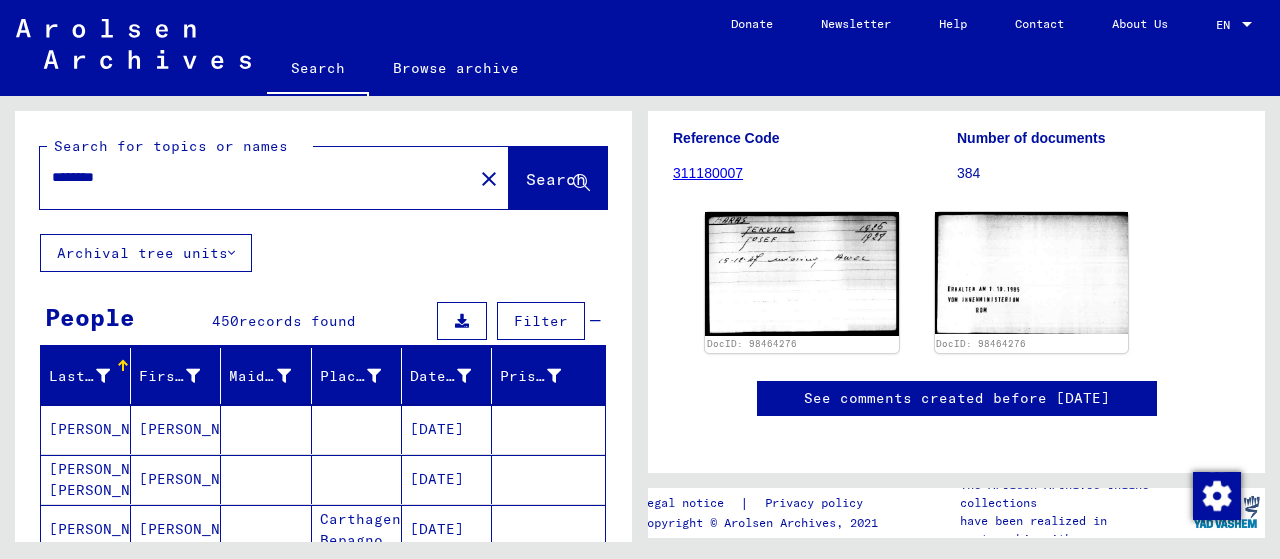 type on "*******" 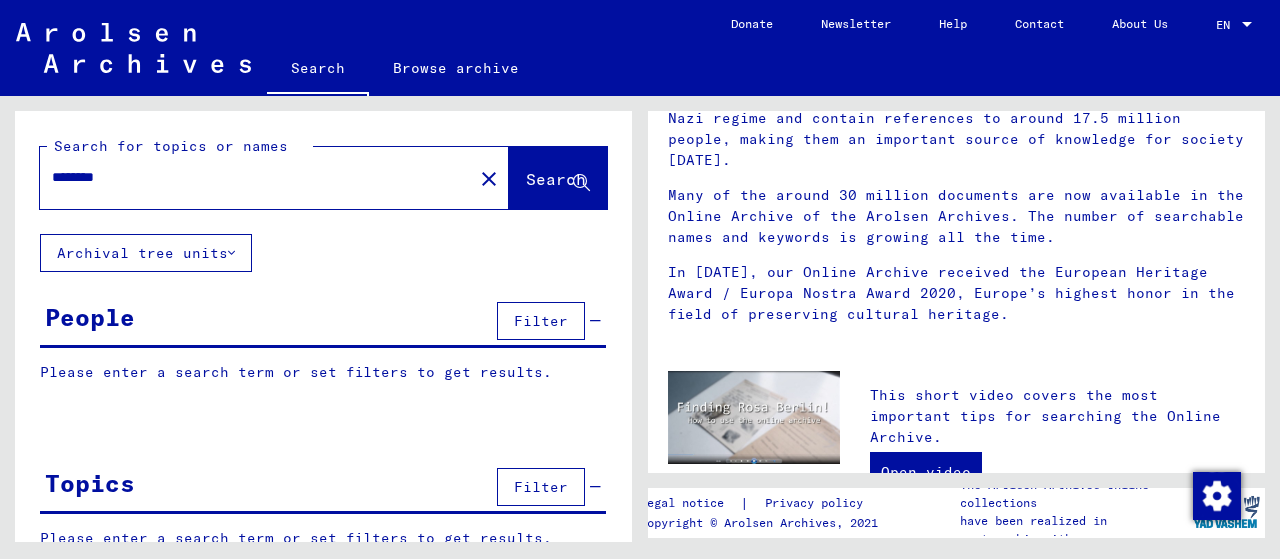 scroll, scrollTop: 0, scrollLeft: 0, axis: both 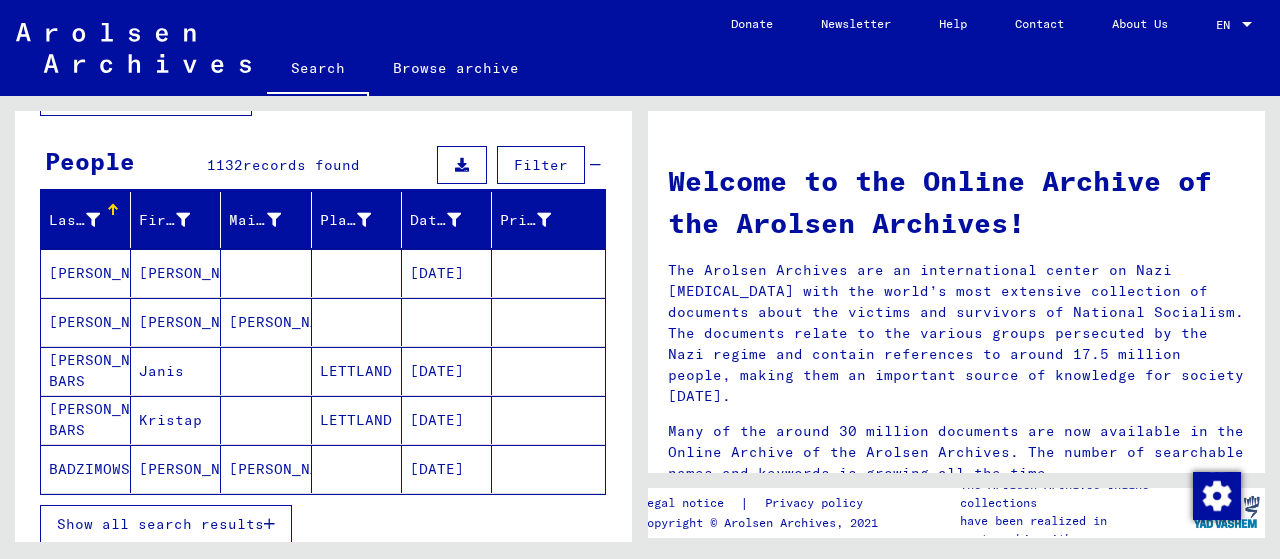 click on "[PERSON_NAME]" at bounding box center (176, 371) 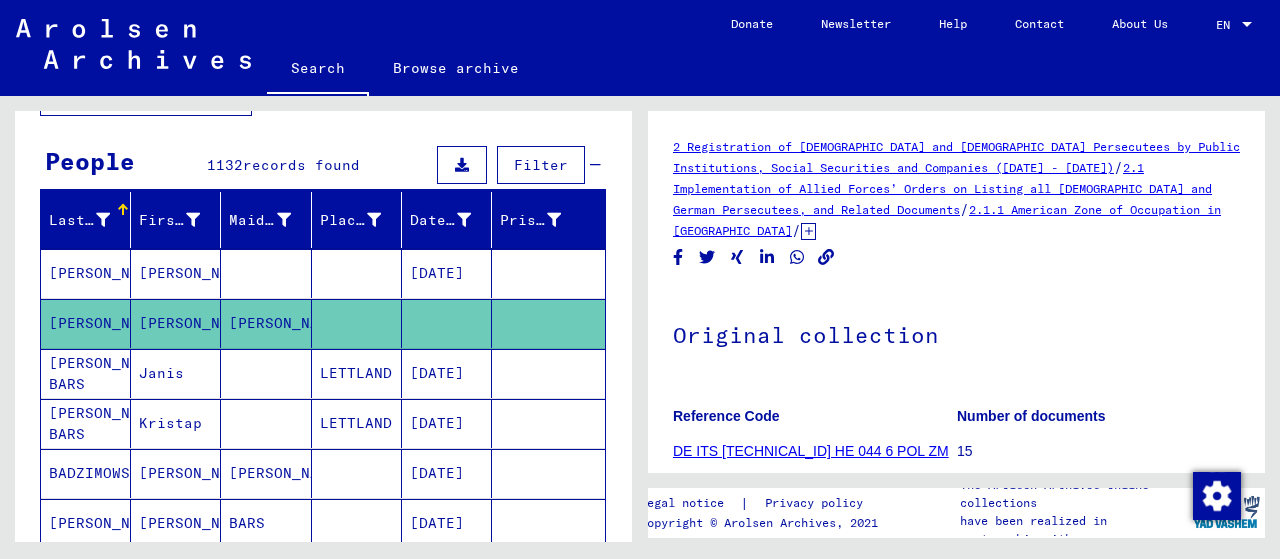 click 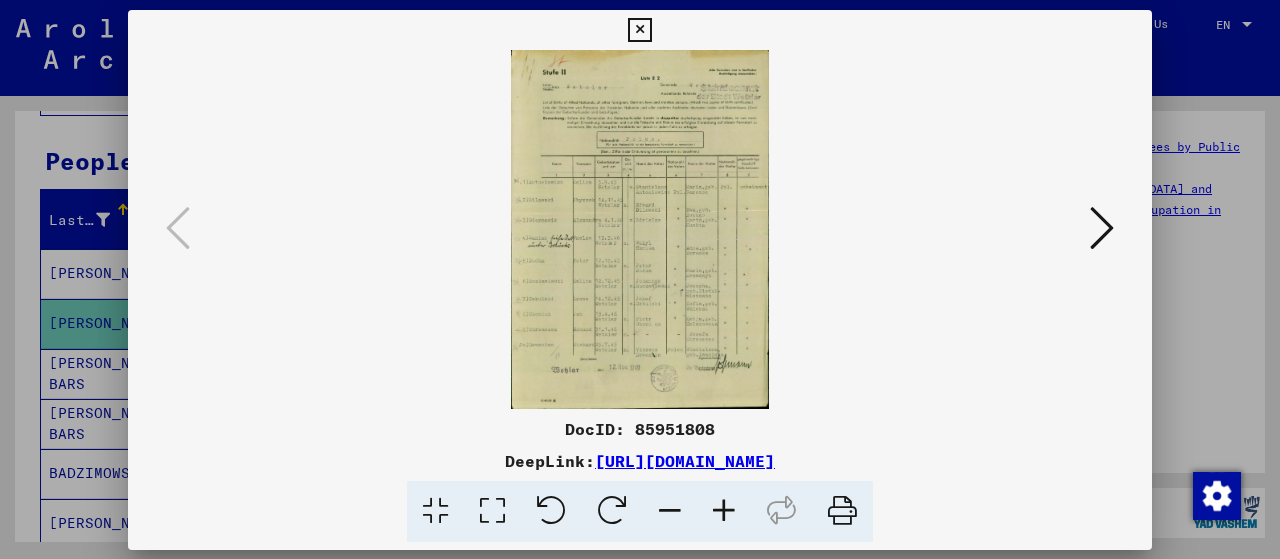 scroll, scrollTop: 221, scrollLeft: 0, axis: vertical 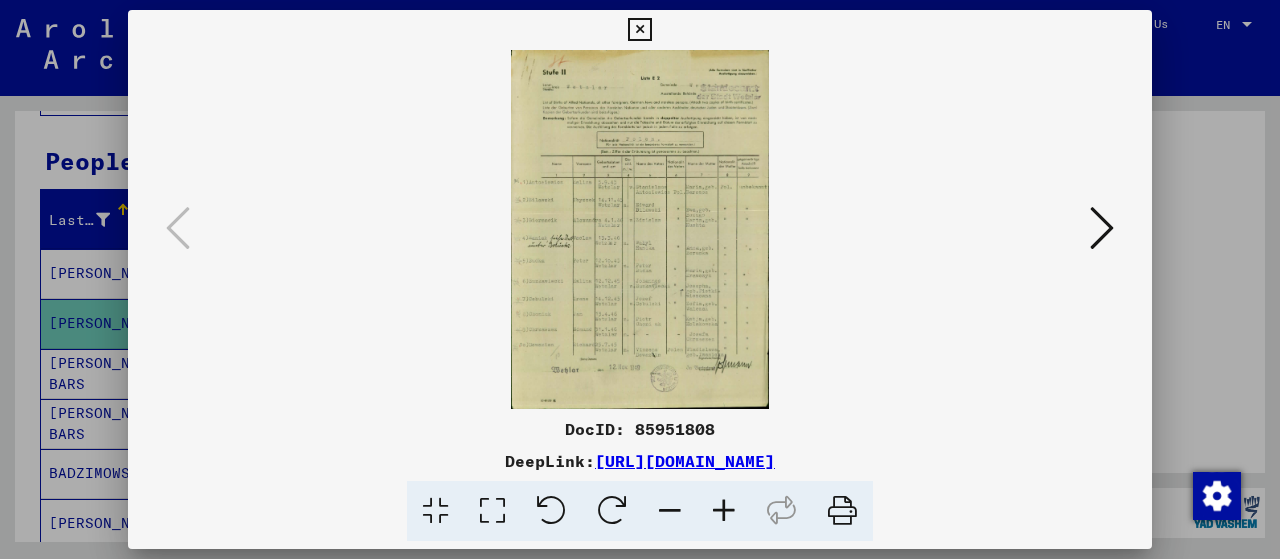 click at bounding box center [724, 511] 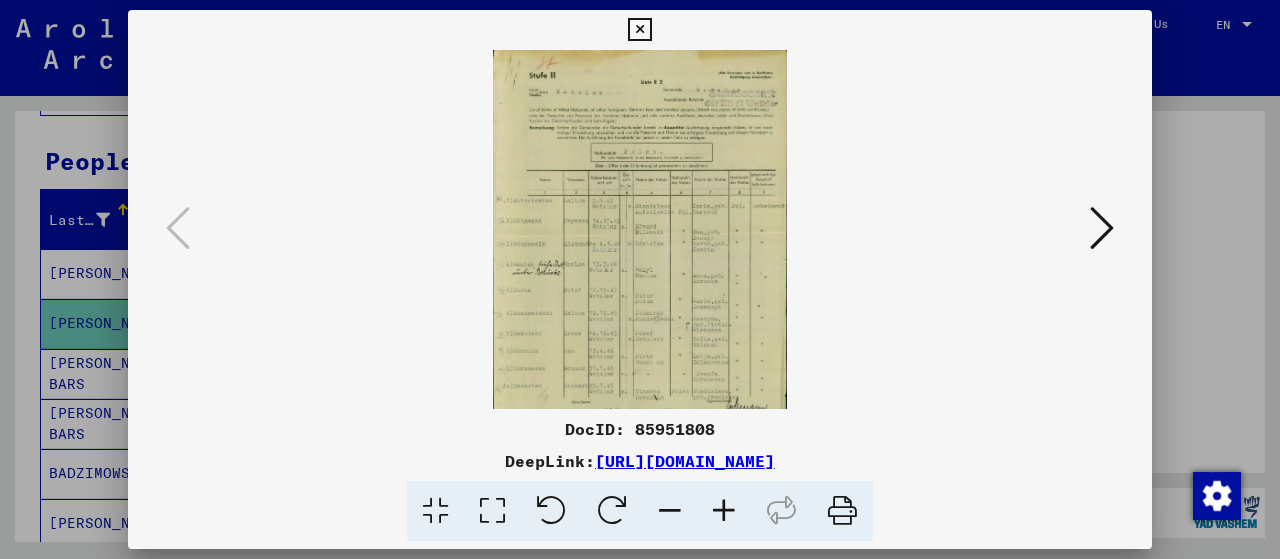 click at bounding box center [724, 511] 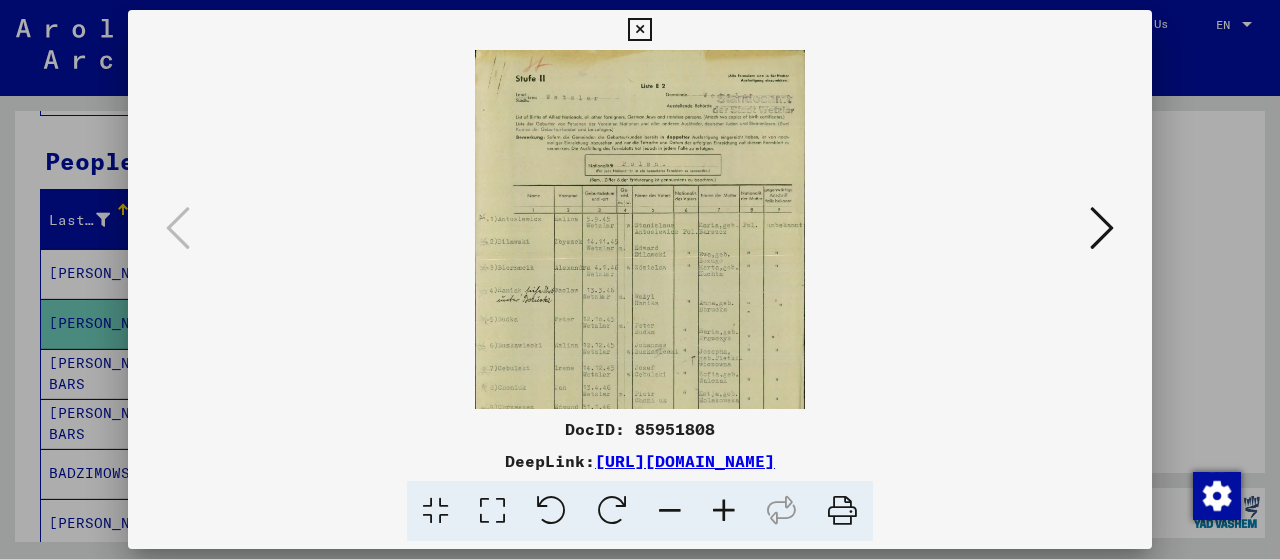 click at bounding box center (724, 511) 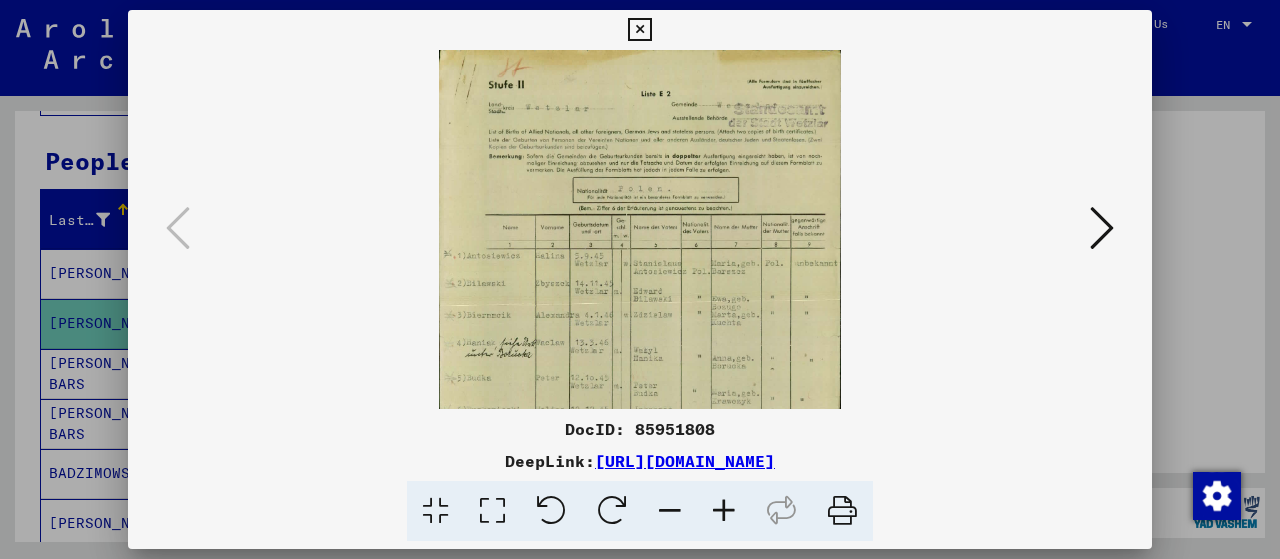 click at bounding box center (724, 511) 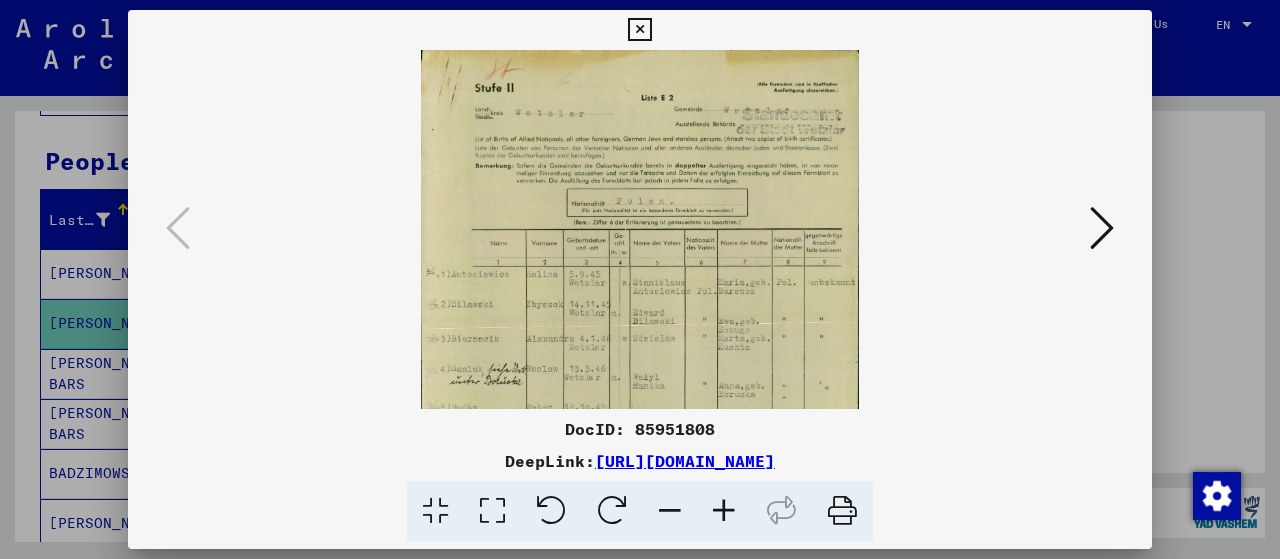 click at bounding box center [724, 511] 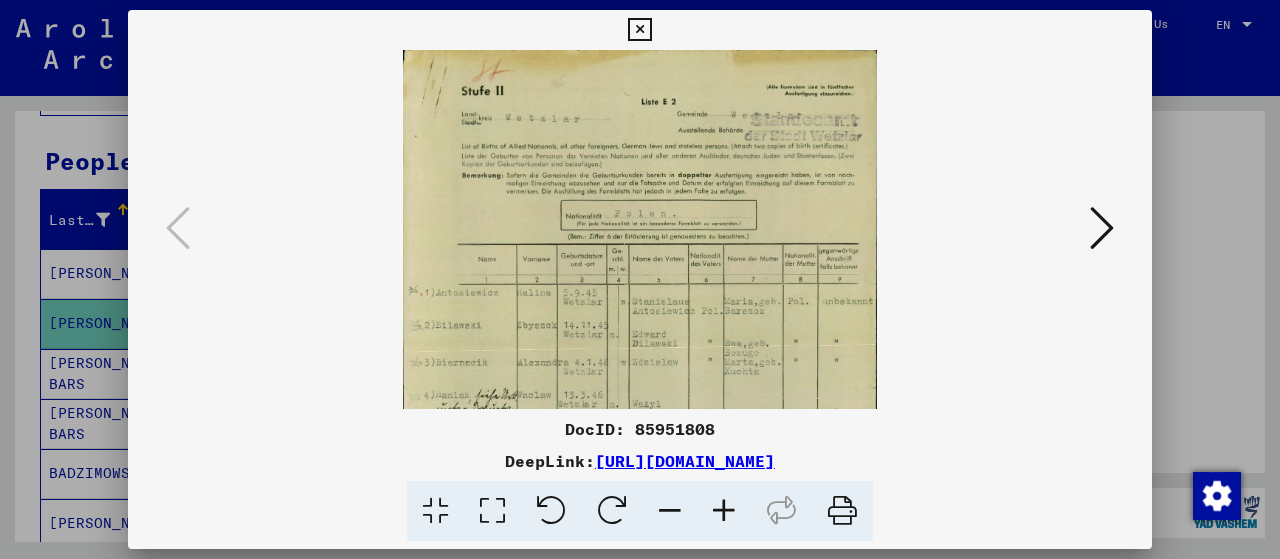 click at bounding box center (724, 511) 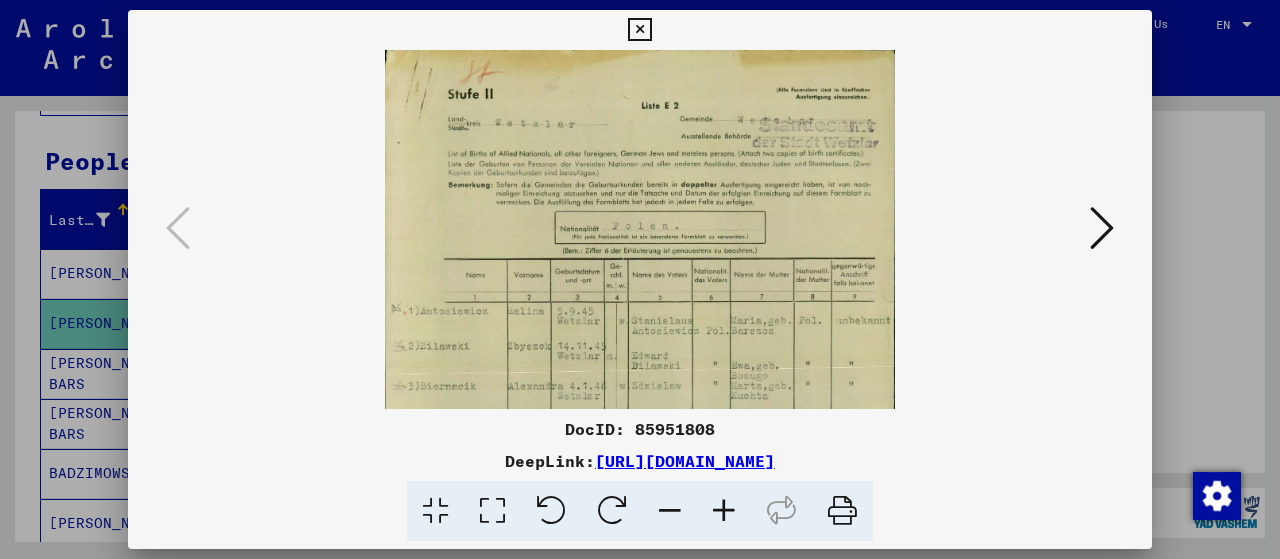 click at bounding box center (724, 511) 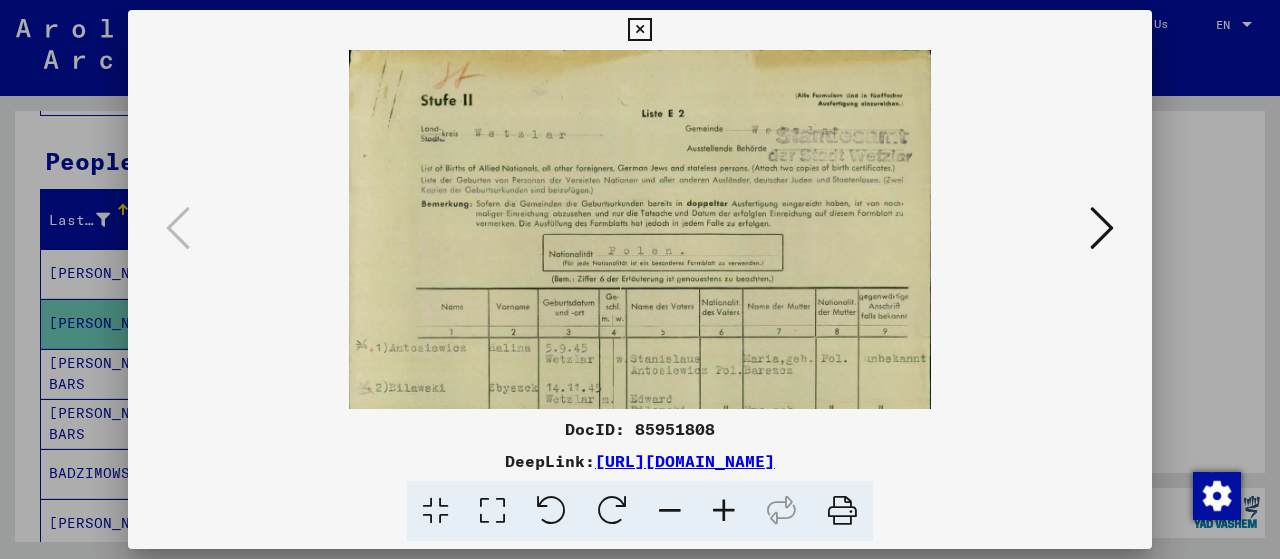 click at bounding box center (724, 511) 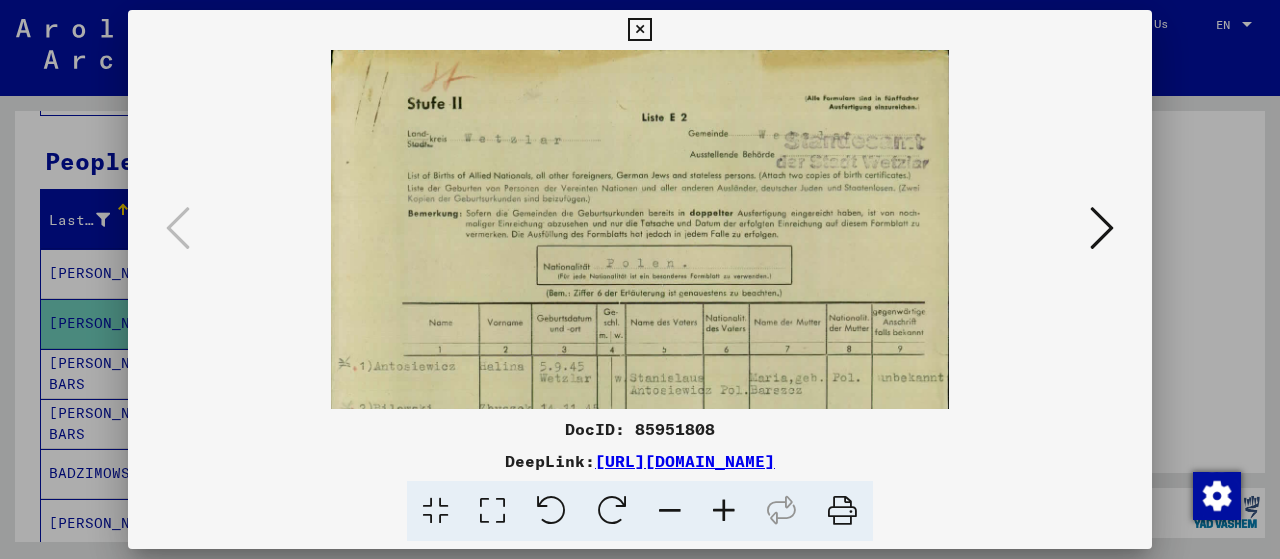 click at bounding box center [724, 511] 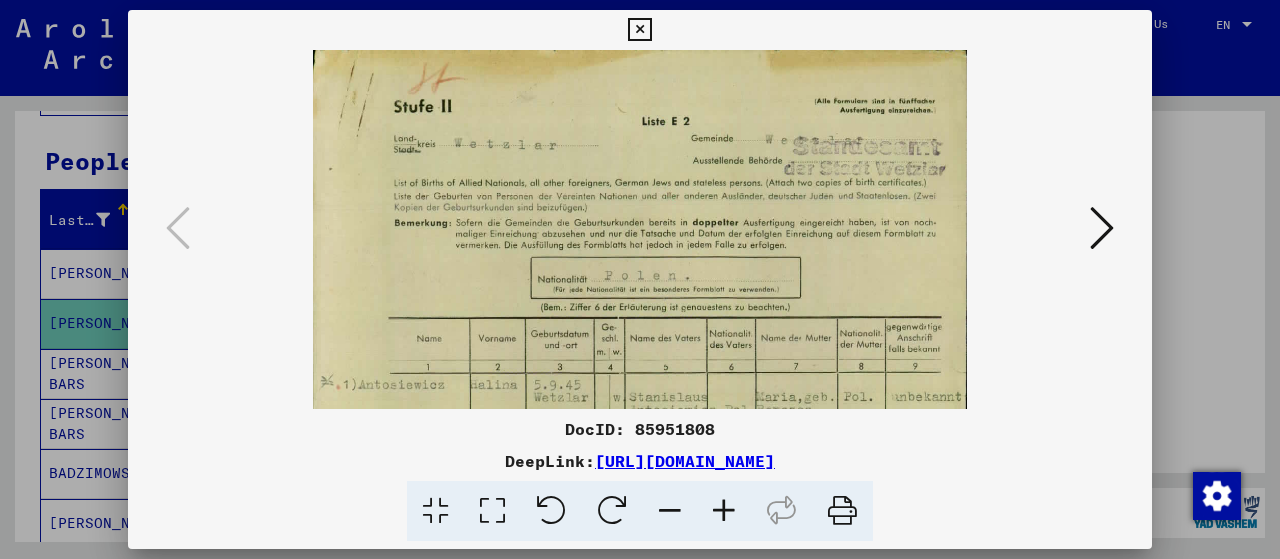 click at bounding box center [724, 511] 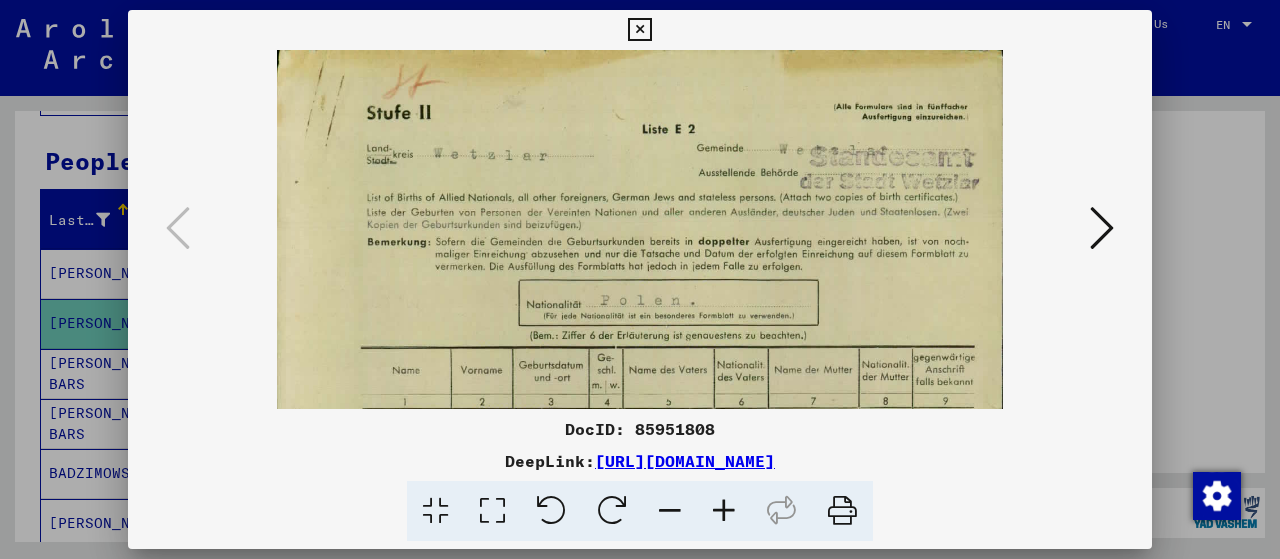 click at bounding box center [724, 511] 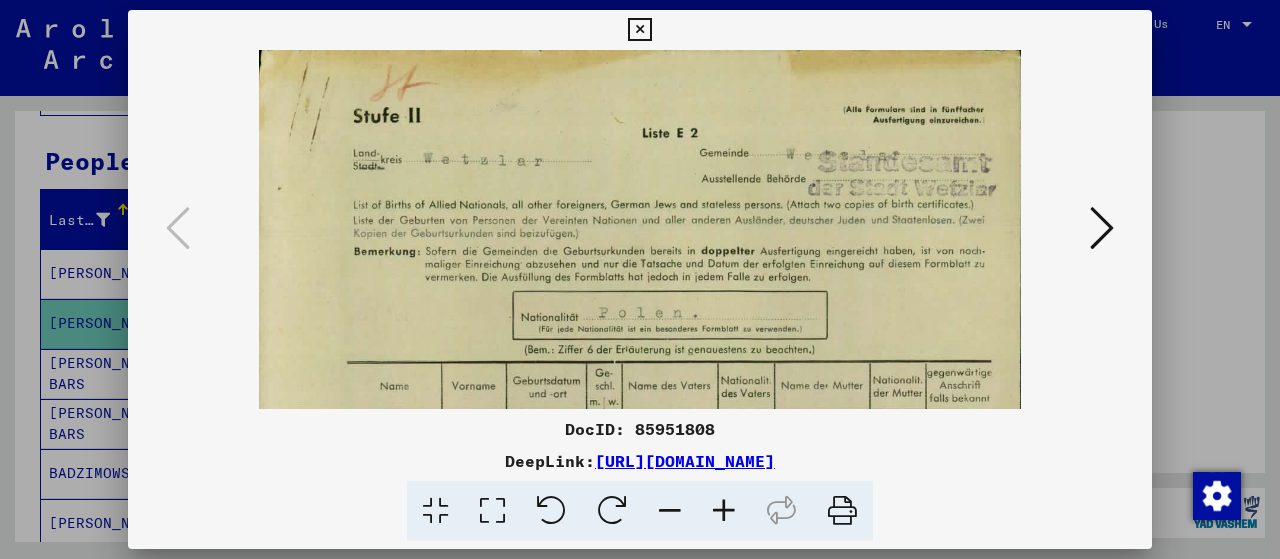 click at bounding box center (724, 511) 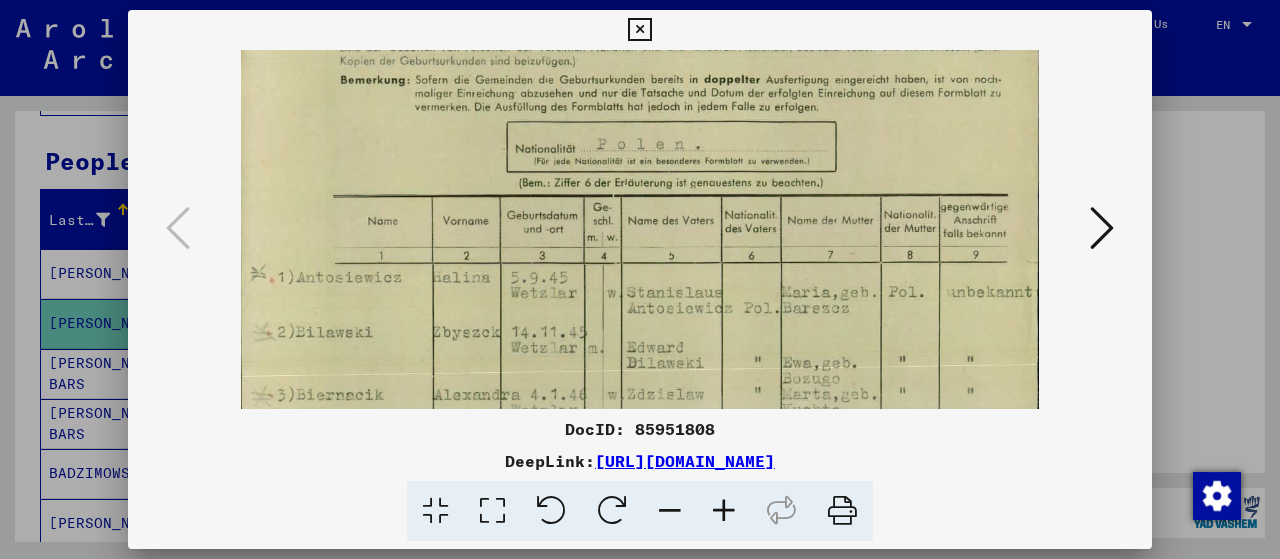scroll, scrollTop: 182, scrollLeft: 0, axis: vertical 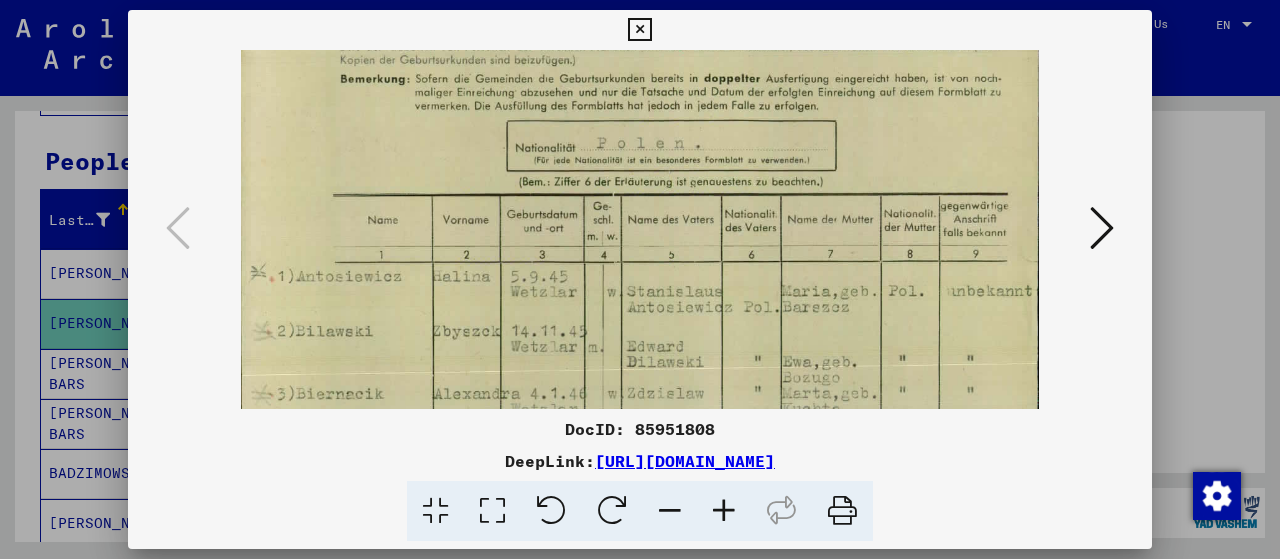 drag, startPoint x: 898, startPoint y: 320, endPoint x: 885, endPoint y: 141, distance: 179.47145 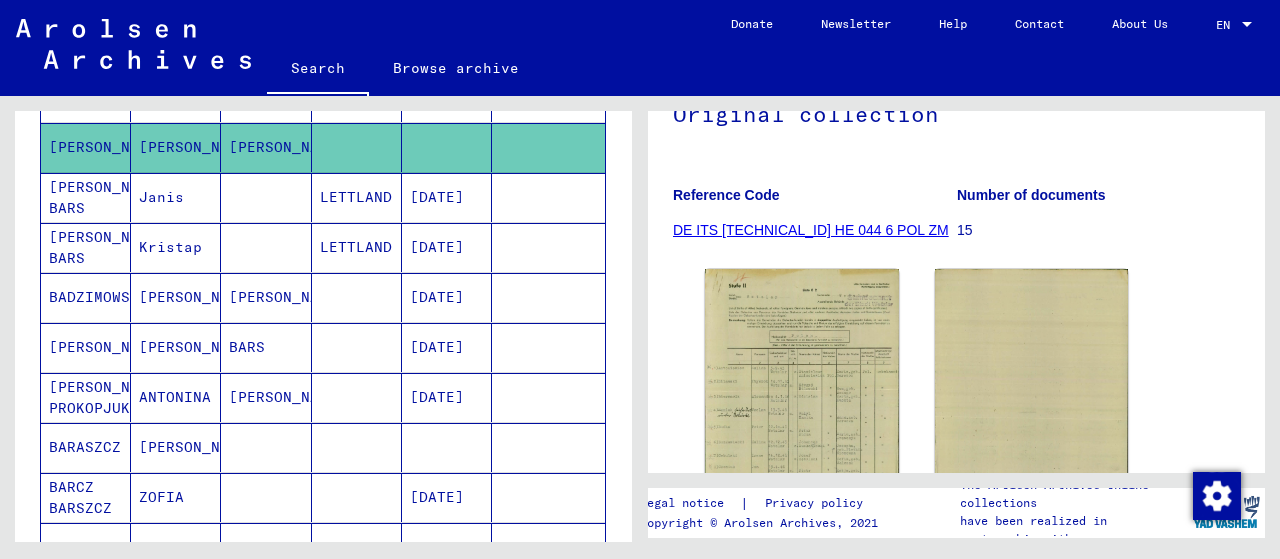 scroll, scrollTop: 384, scrollLeft: 0, axis: vertical 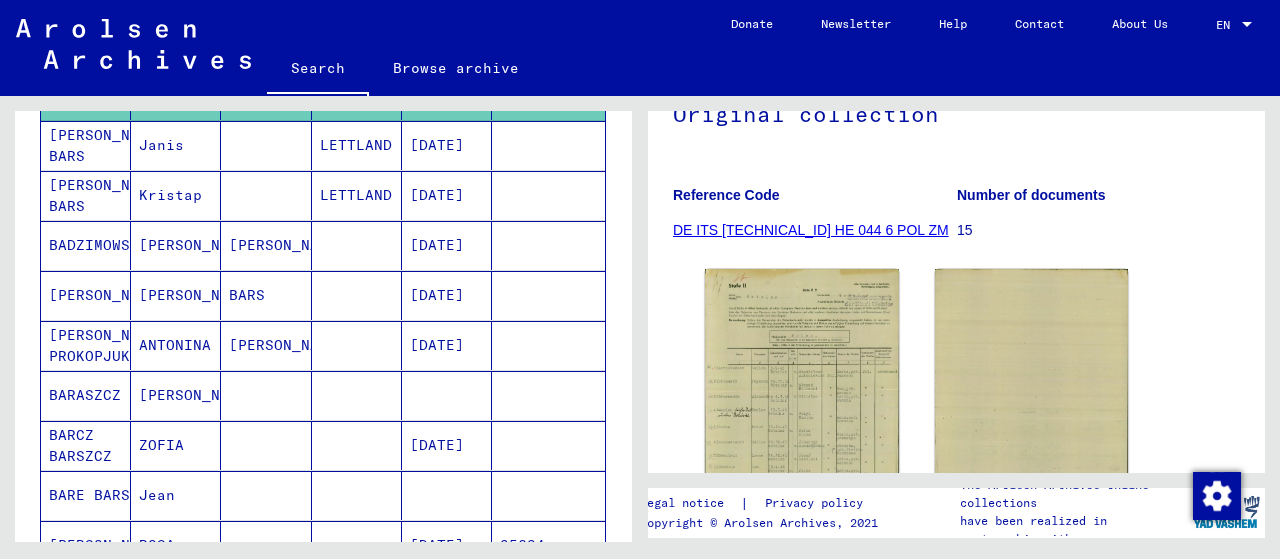 click on "[DATE]" at bounding box center (447, 395) 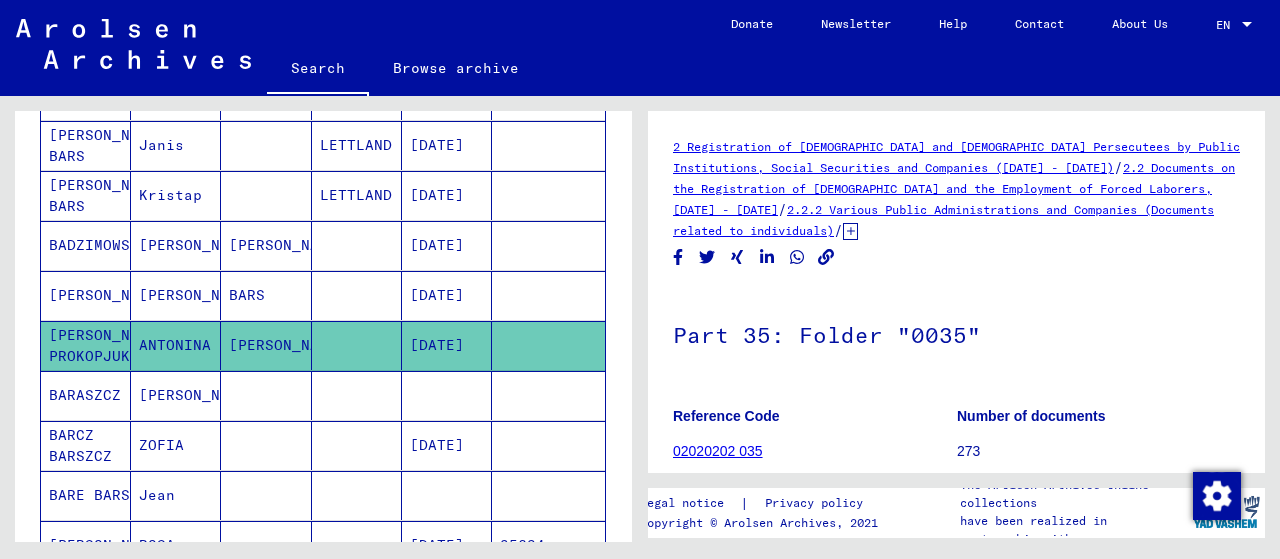 scroll, scrollTop: 192, scrollLeft: 0, axis: vertical 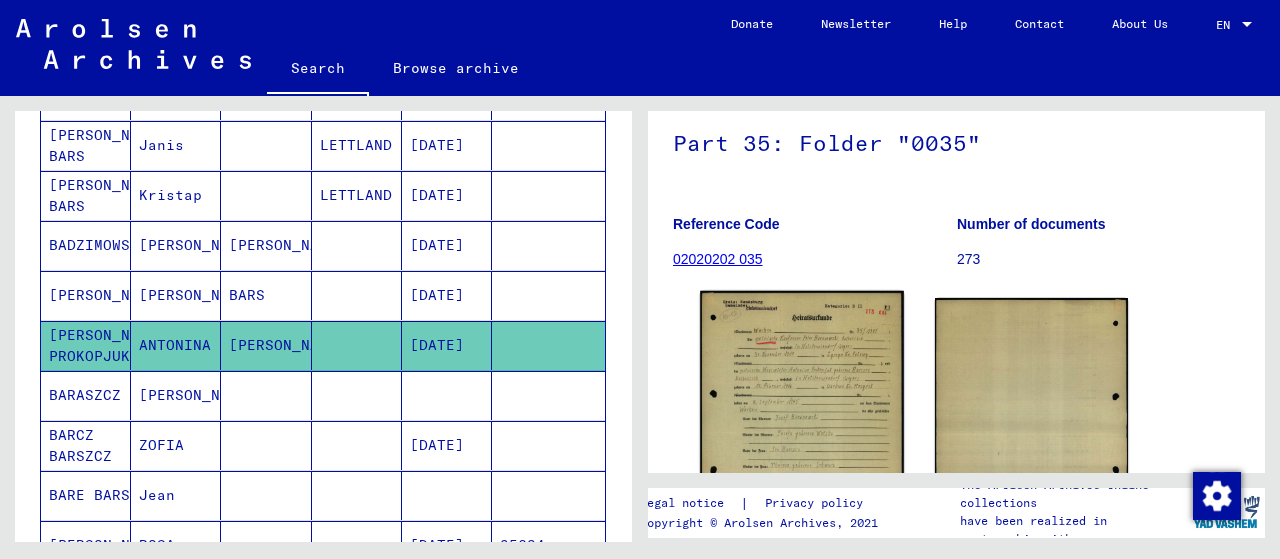 click 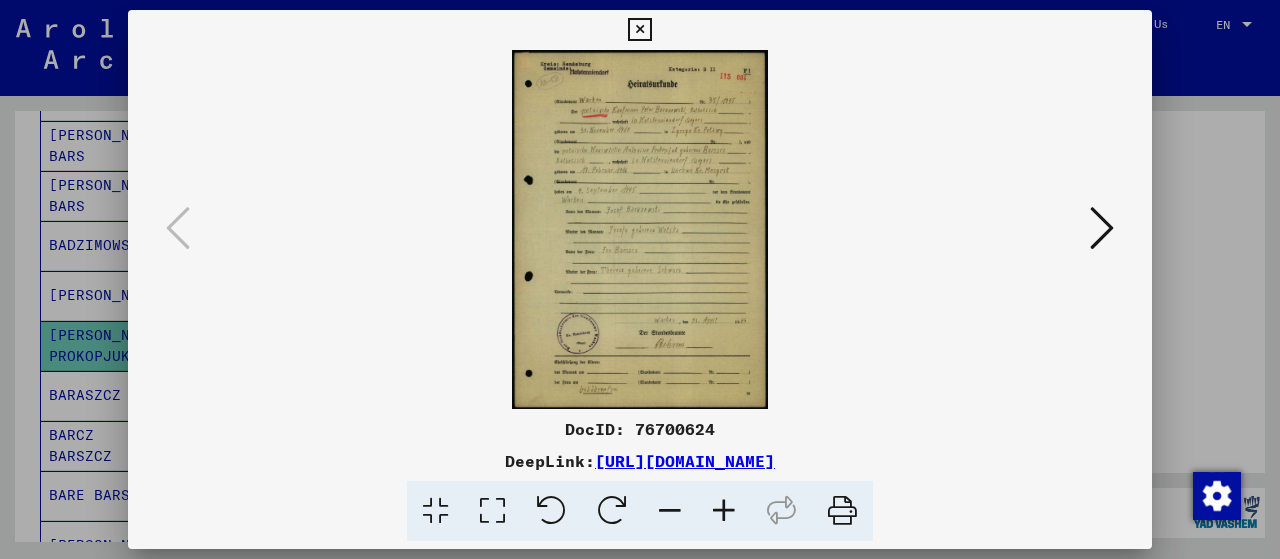 click at bounding box center (724, 511) 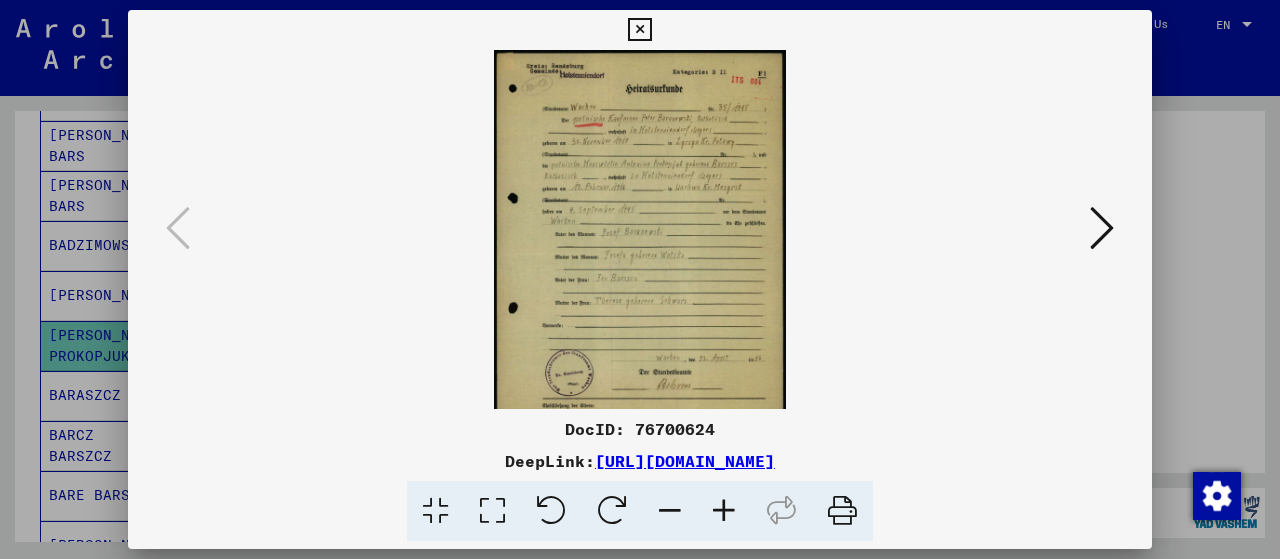 click at bounding box center (724, 511) 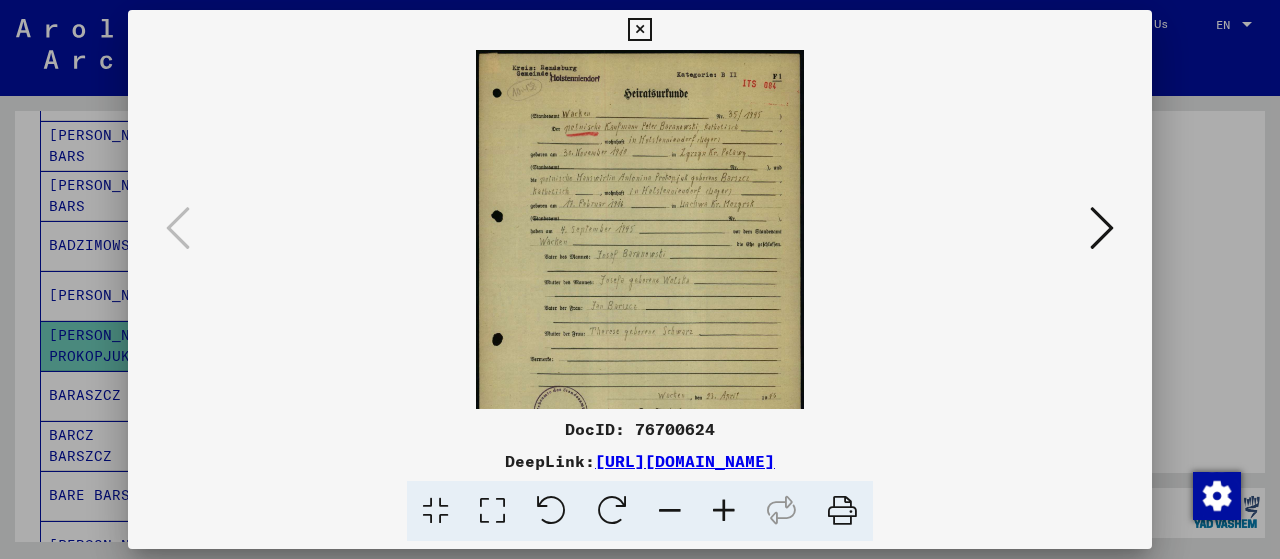 click at bounding box center (724, 511) 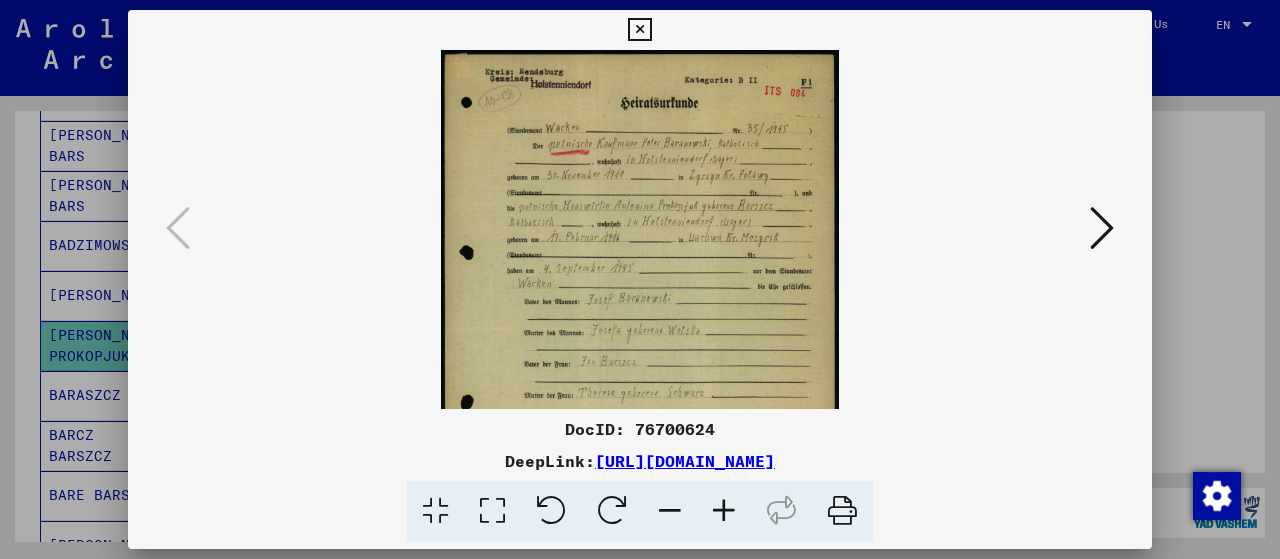 click at bounding box center (724, 511) 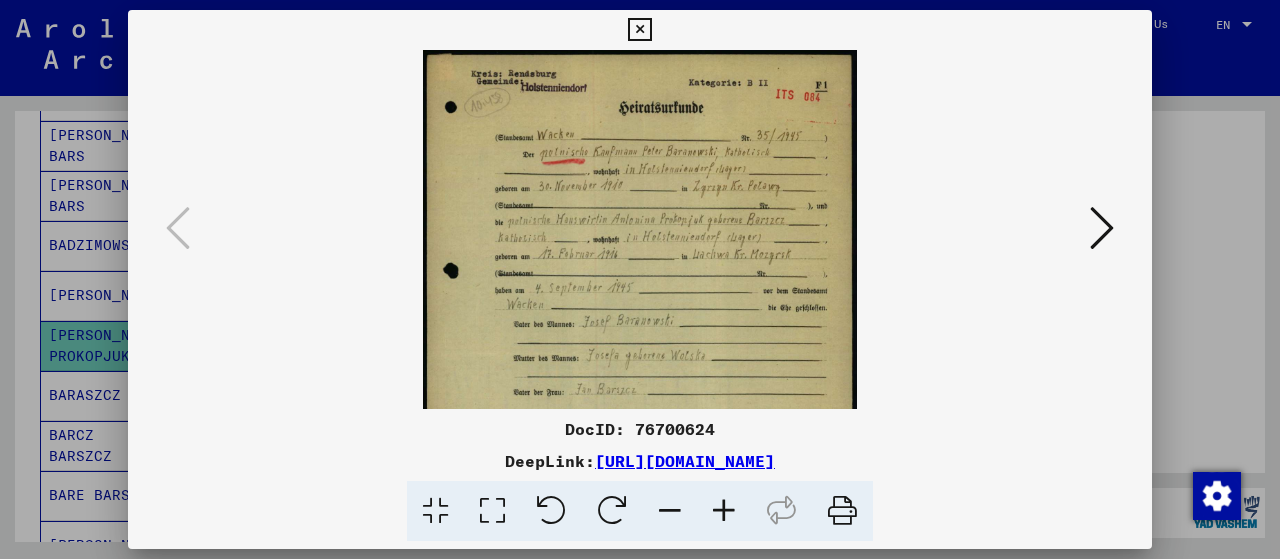 click at bounding box center [724, 511] 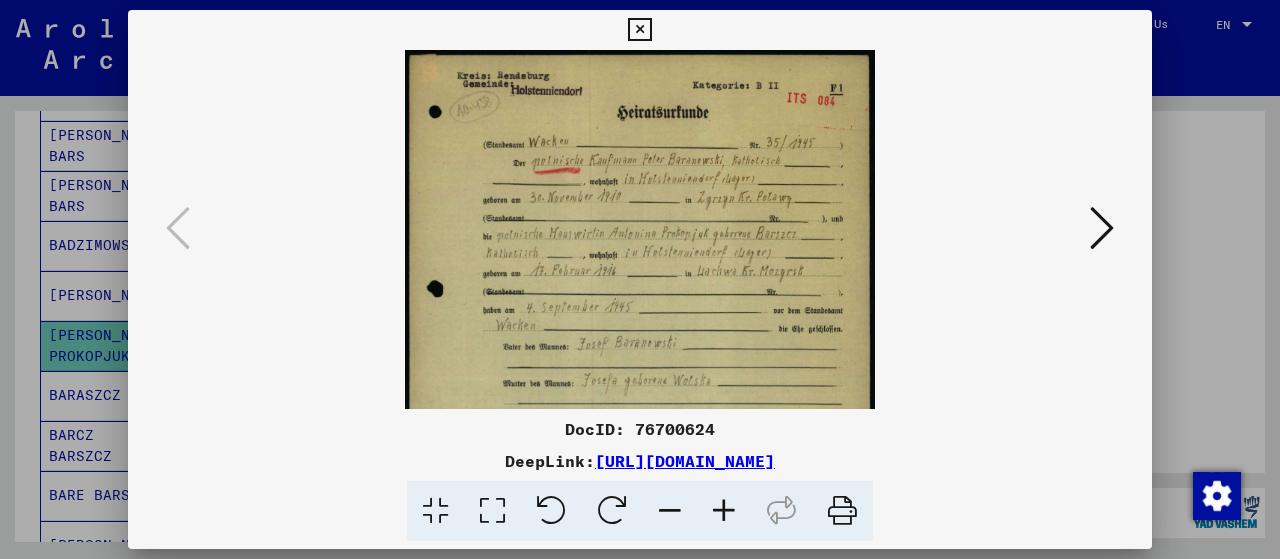 click at bounding box center [724, 511] 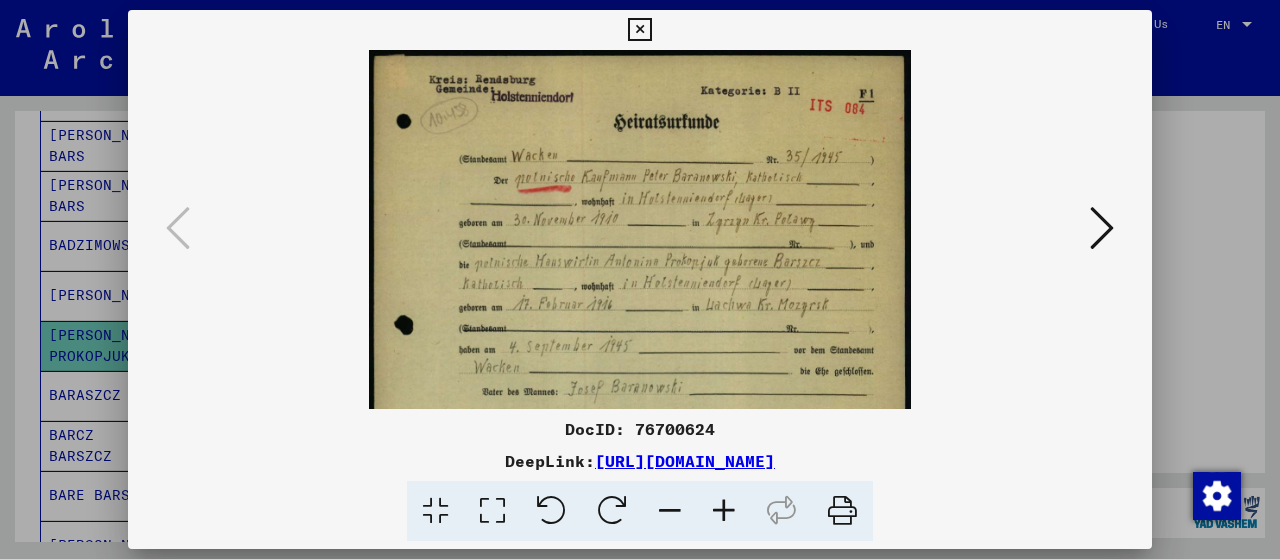 click at bounding box center (724, 511) 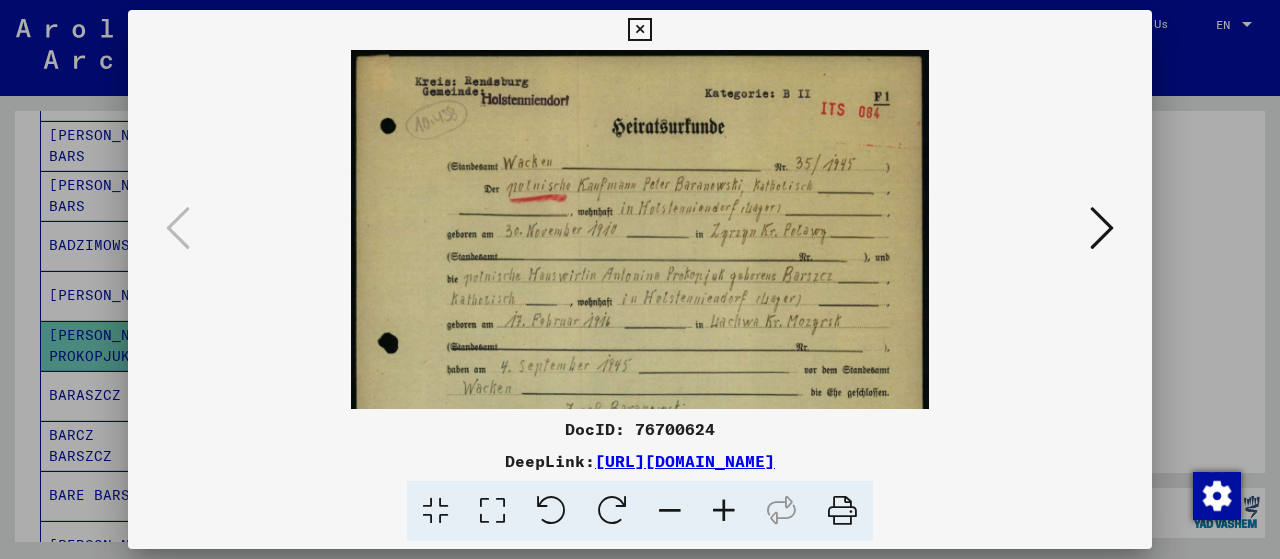 click at bounding box center [724, 511] 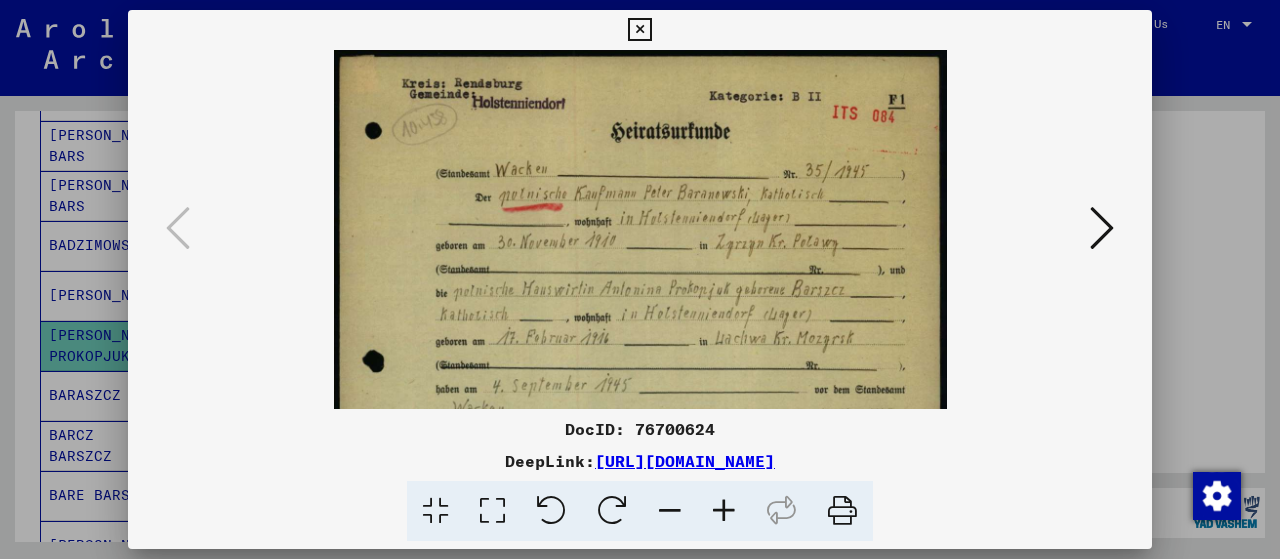 click at bounding box center (724, 511) 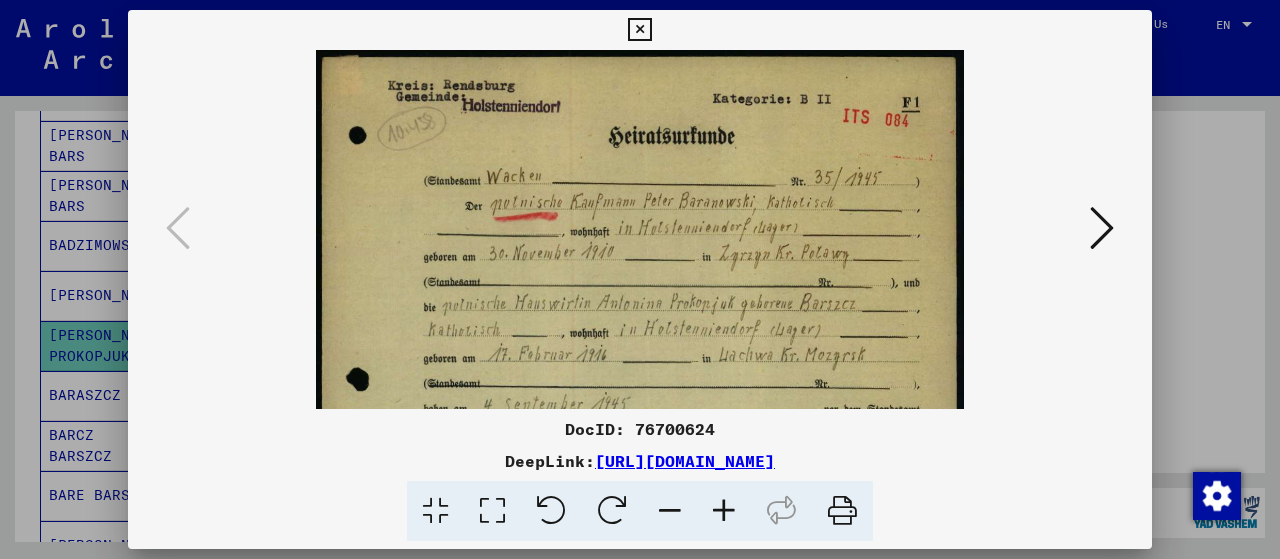 click at bounding box center [724, 511] 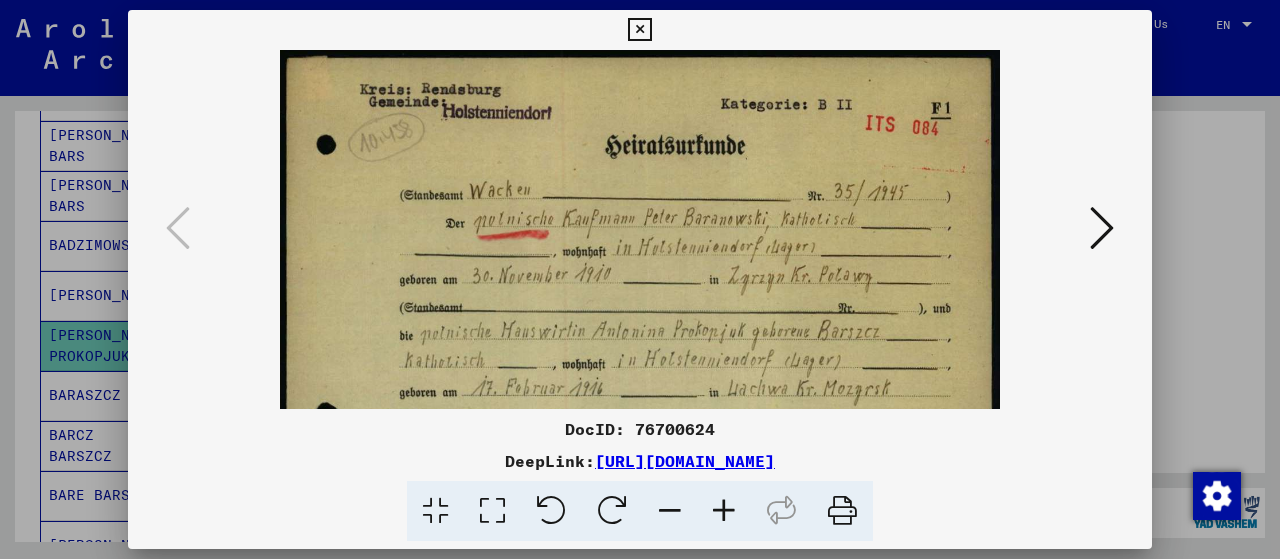 click at bounding box center [724, 511] 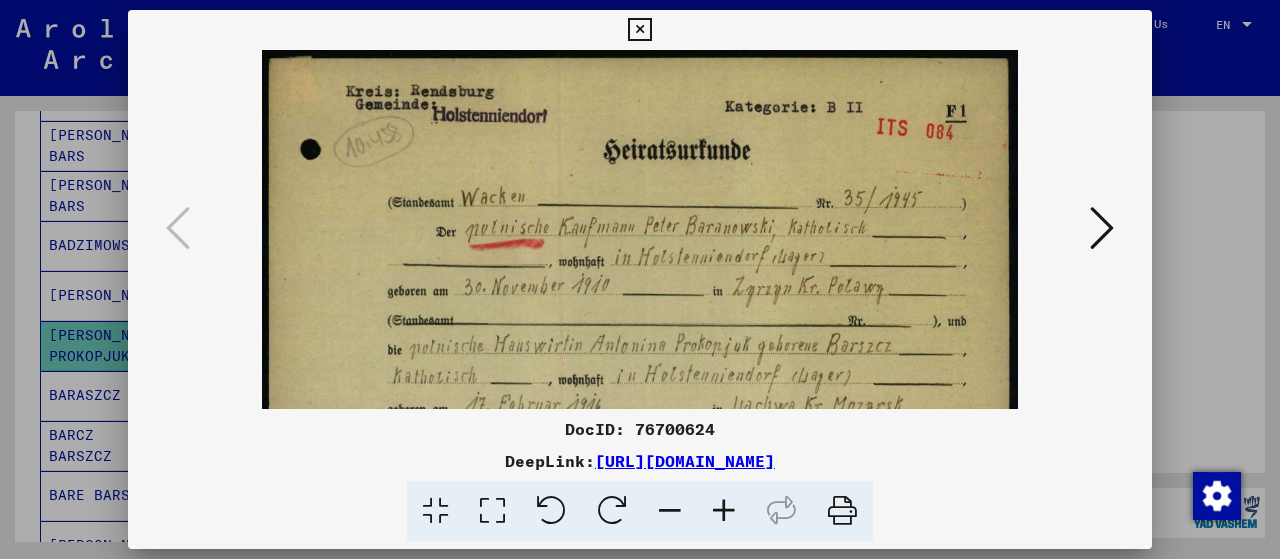 click at bounding box center [724, 511] 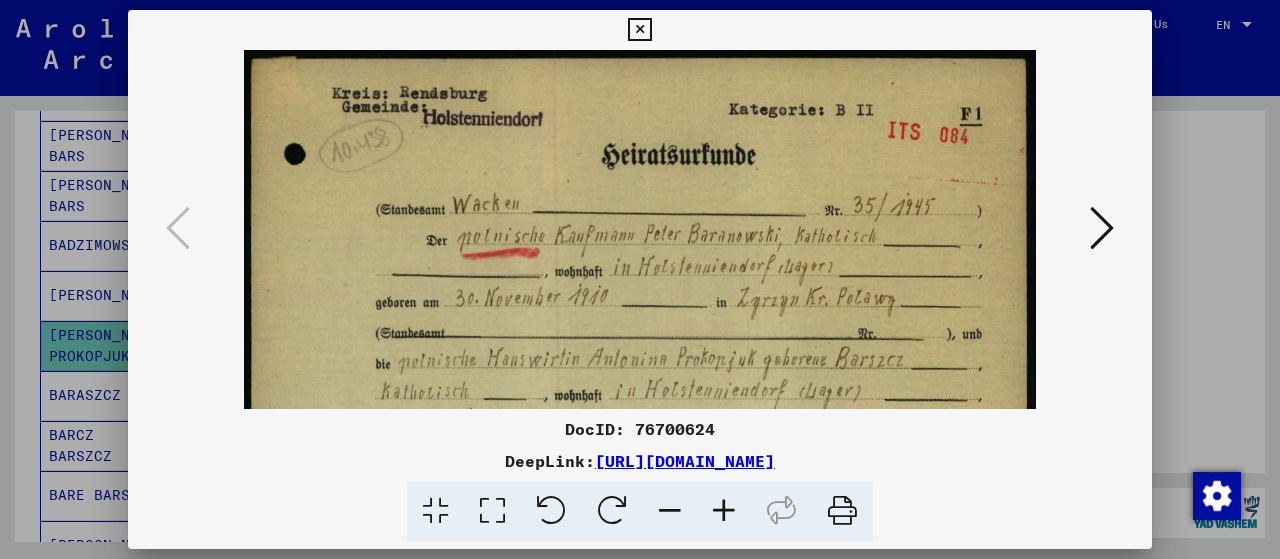click at bounding box center (724, 511) 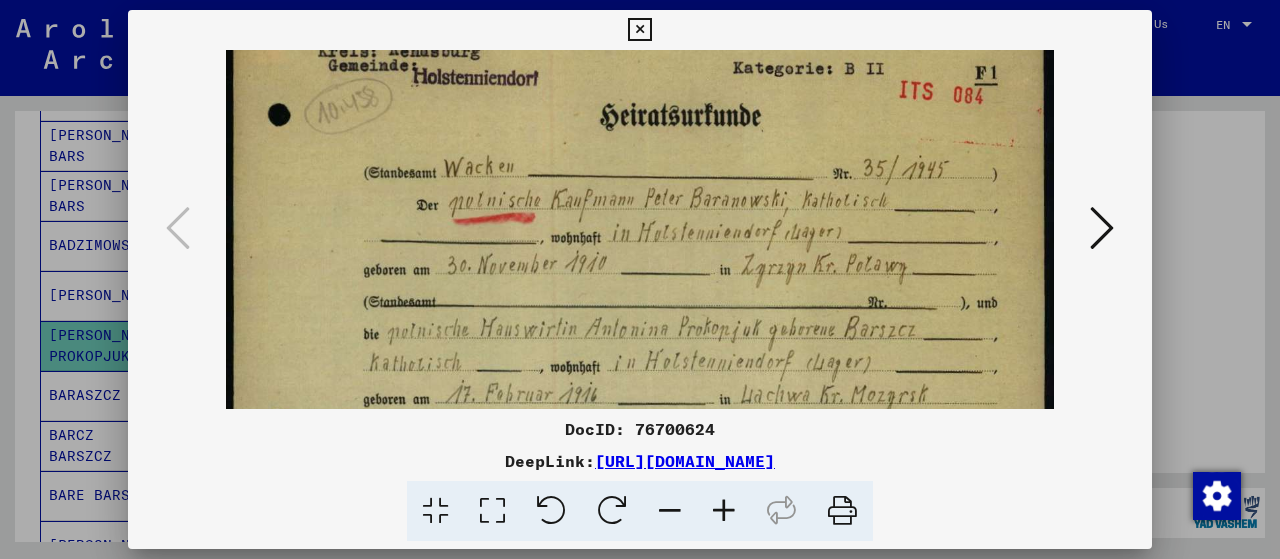 scroll, scrollTop: 45, scrollLeft: 0, axis: vertical 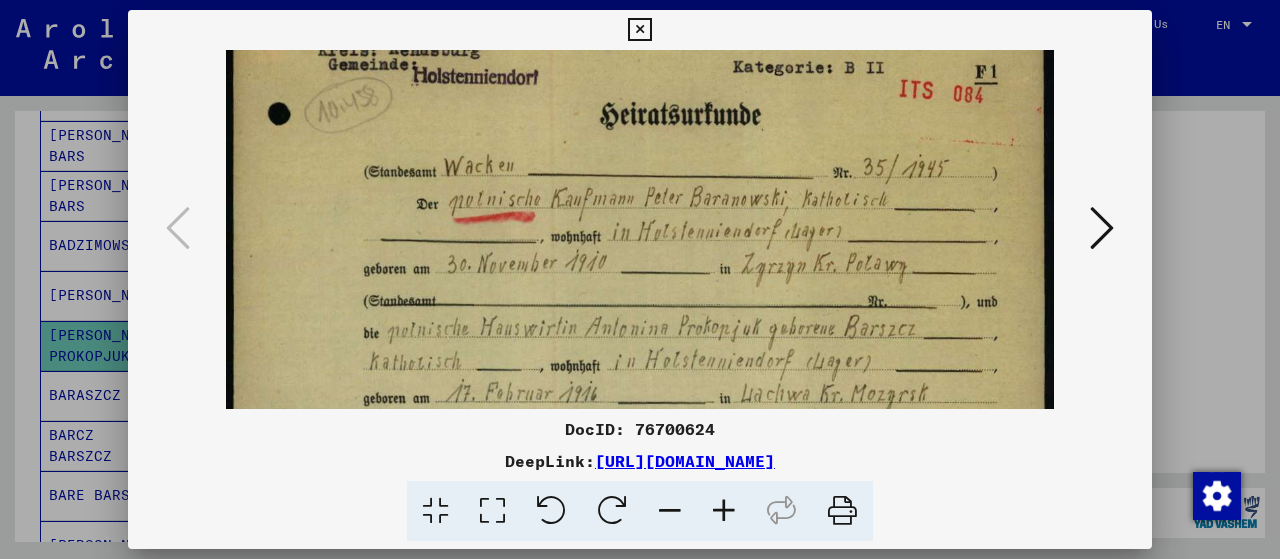 drag, startPoint x: 800, startPoint y: 353, endPoint x: 776, endPoint y: 309, distance: 50.119858 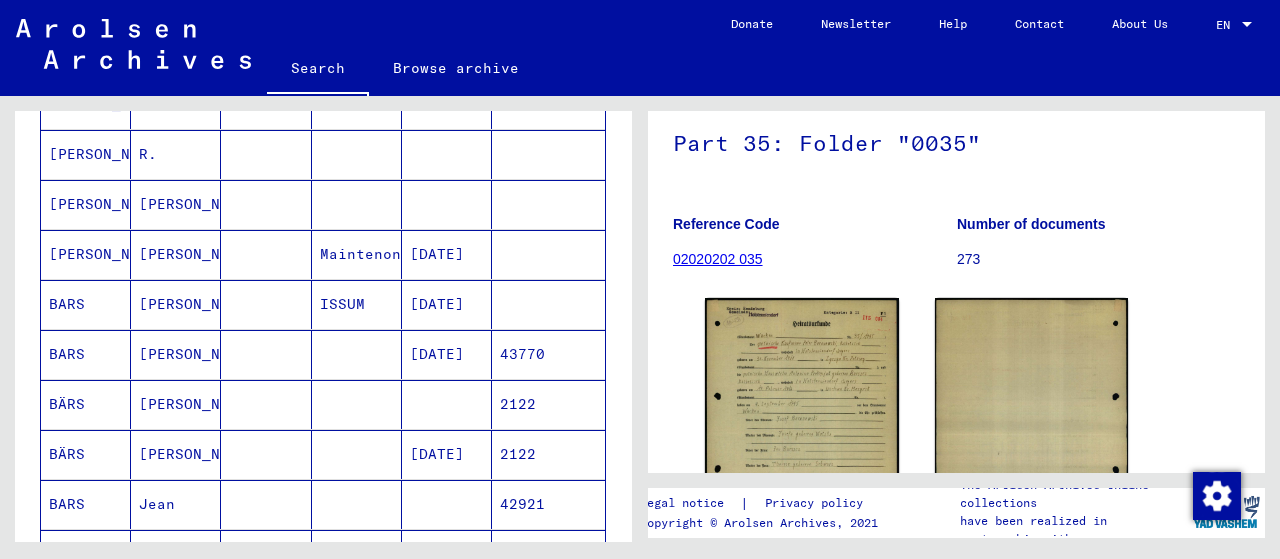 scroll, scrollTop: 927, scrollLeft: 0, axis: vertical 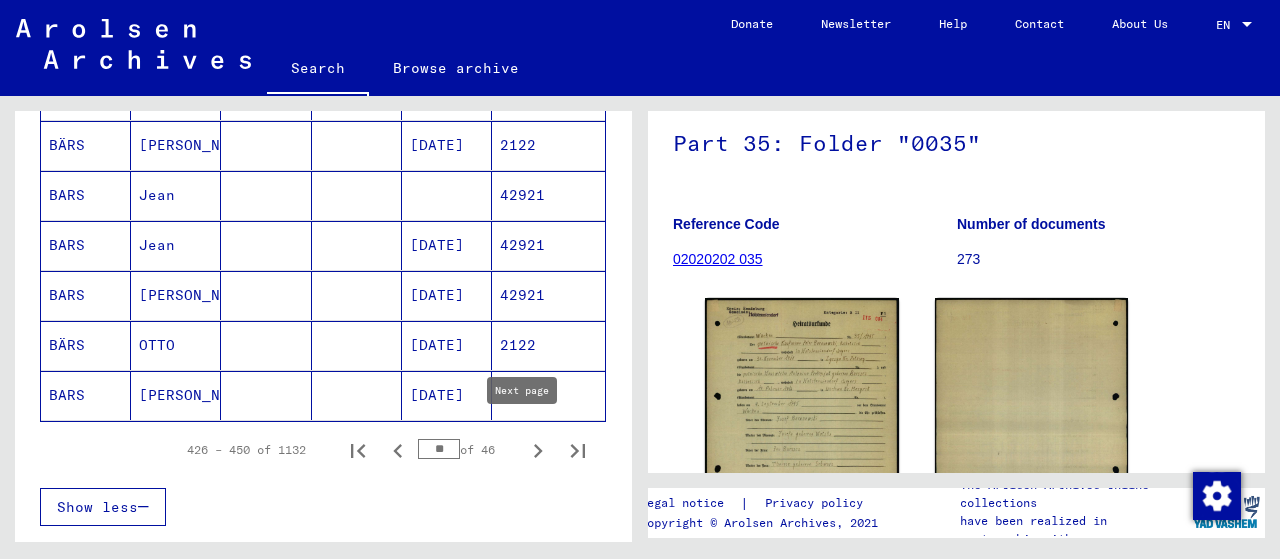 click 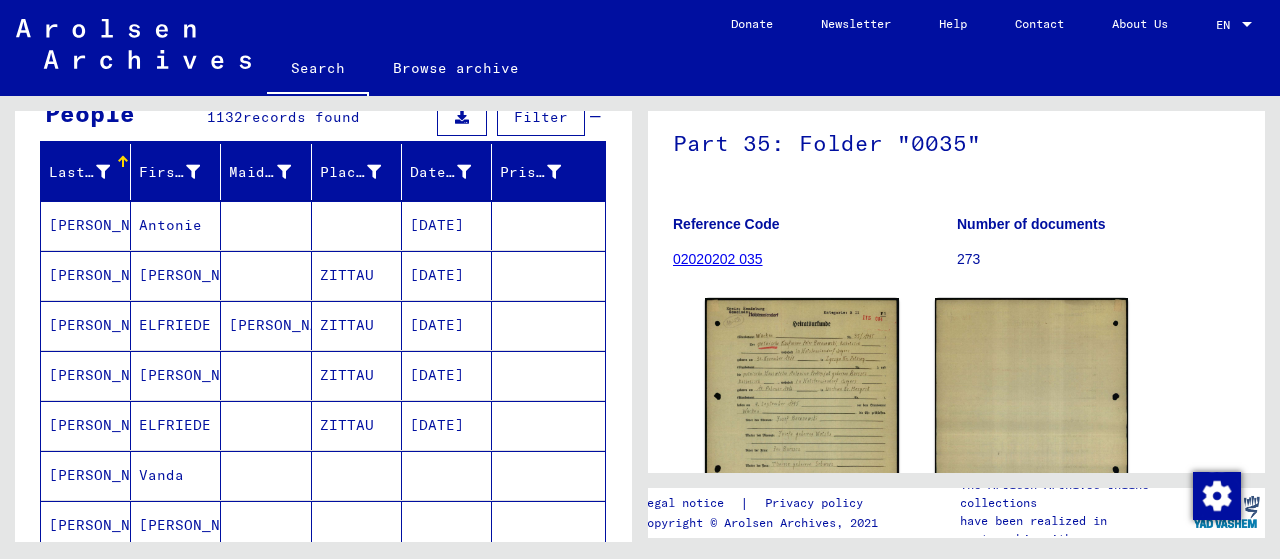 scroll, scrollTop: 190, scrollLeft: 0, axis: vertical 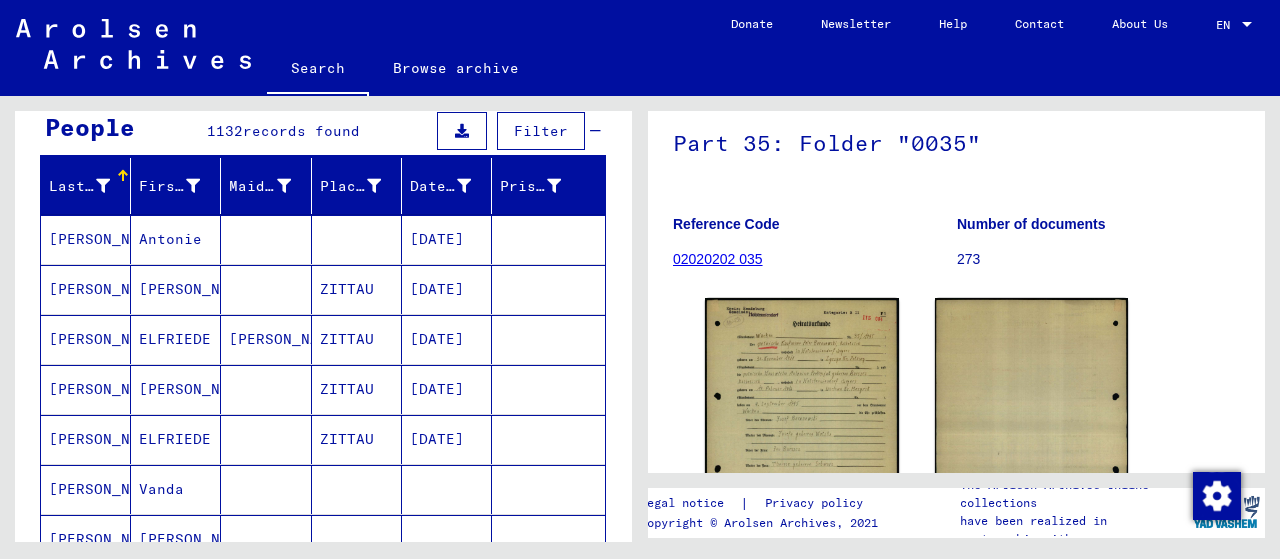 click on "[DATE]" at bounding box center [447, 289] 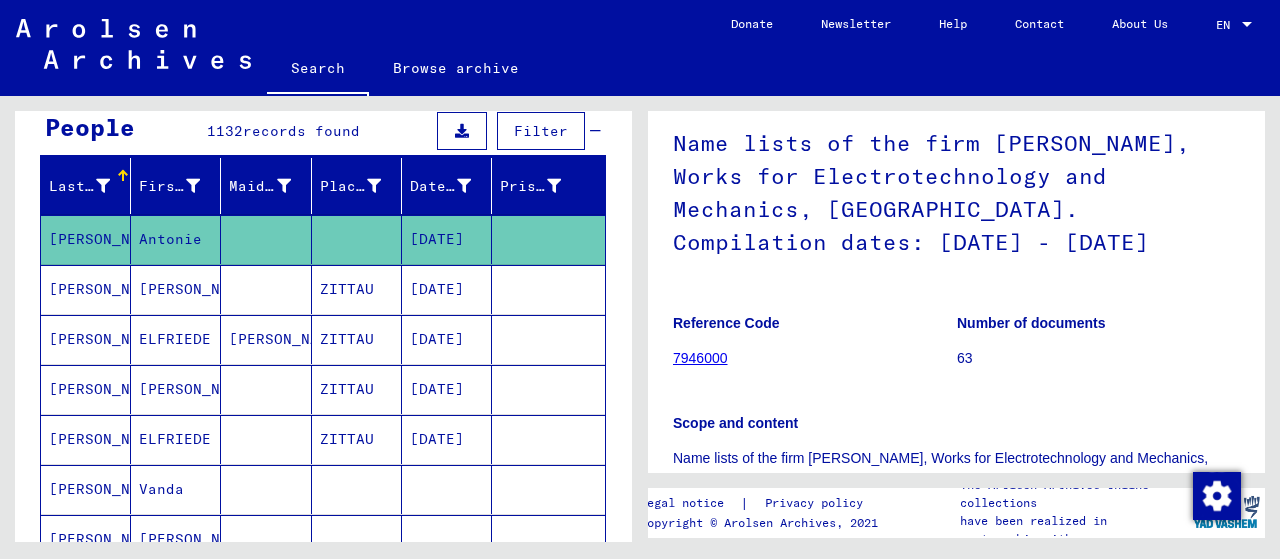 scroll, scrollTop: 0, scrollLeft: 0, axis: both 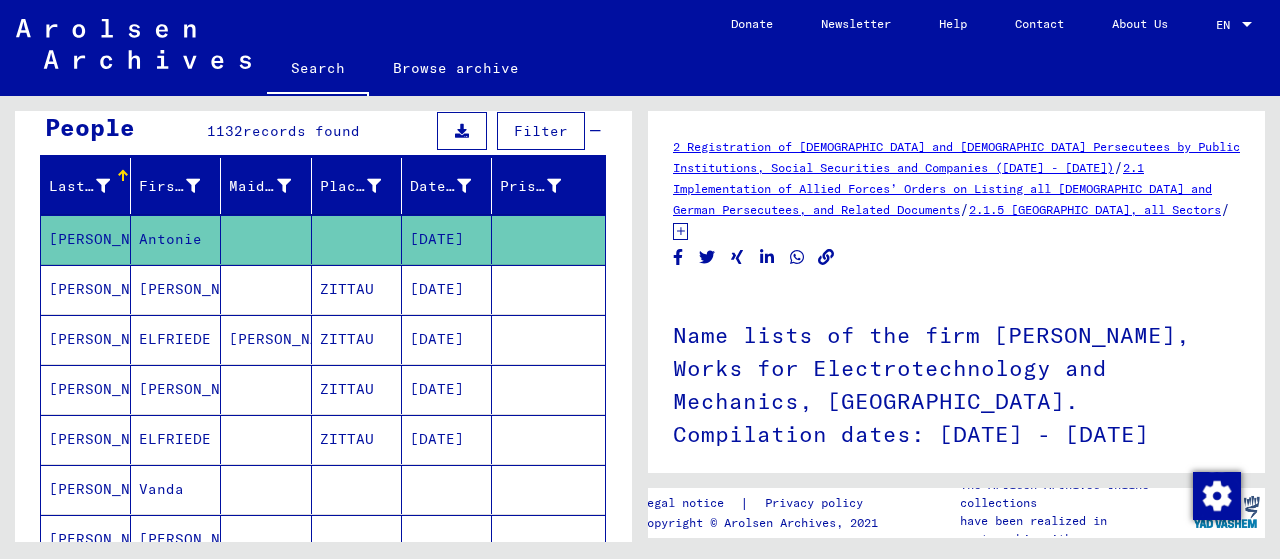click 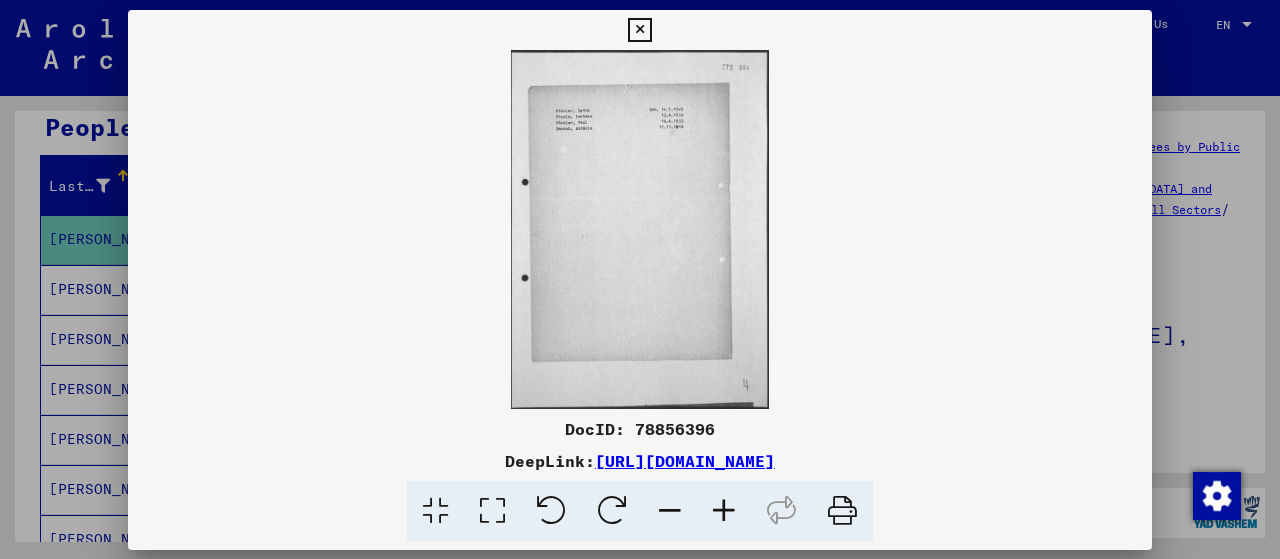 scroll, scrollTop: 676, scrollLeft: 0, axis: vertical 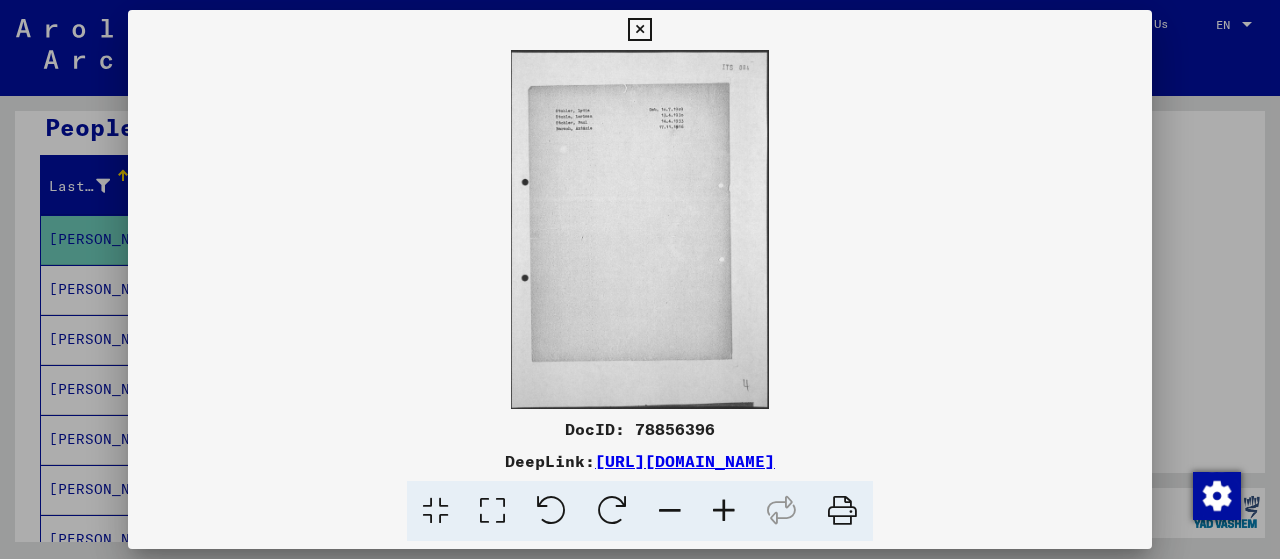 click at bounding box center (724, 511) 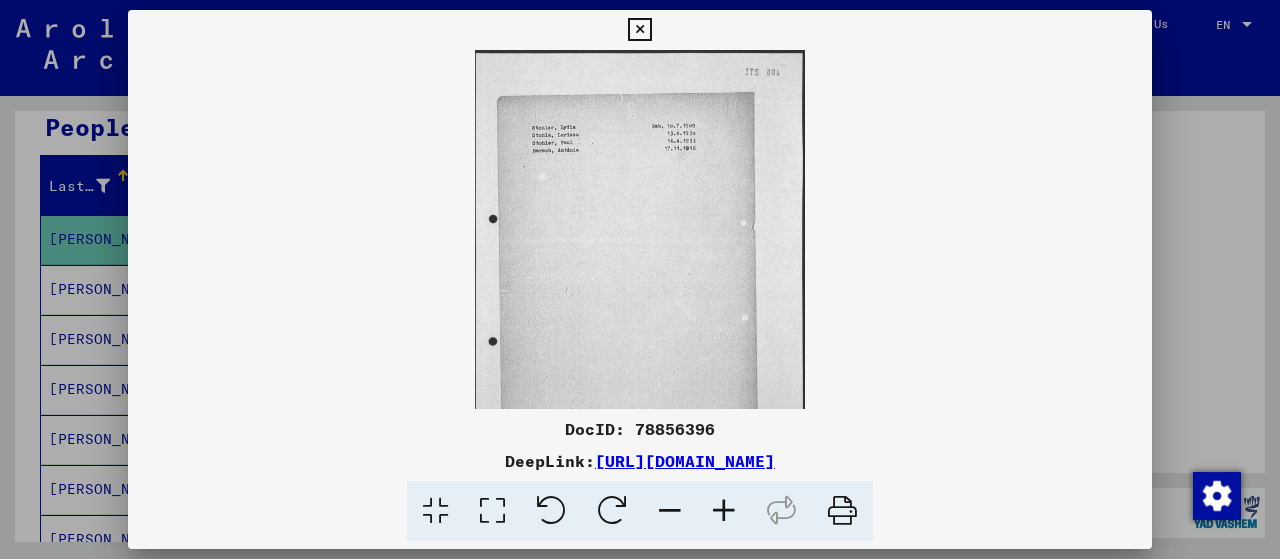 click at bounding box center (724, 511) 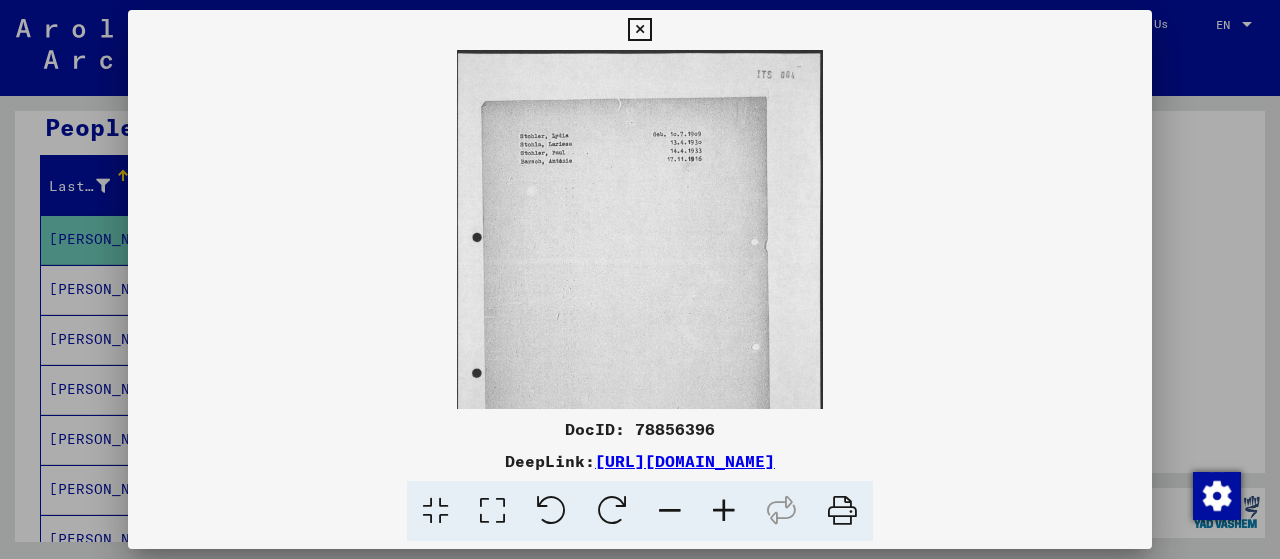 click at bounding box center (724, 511) 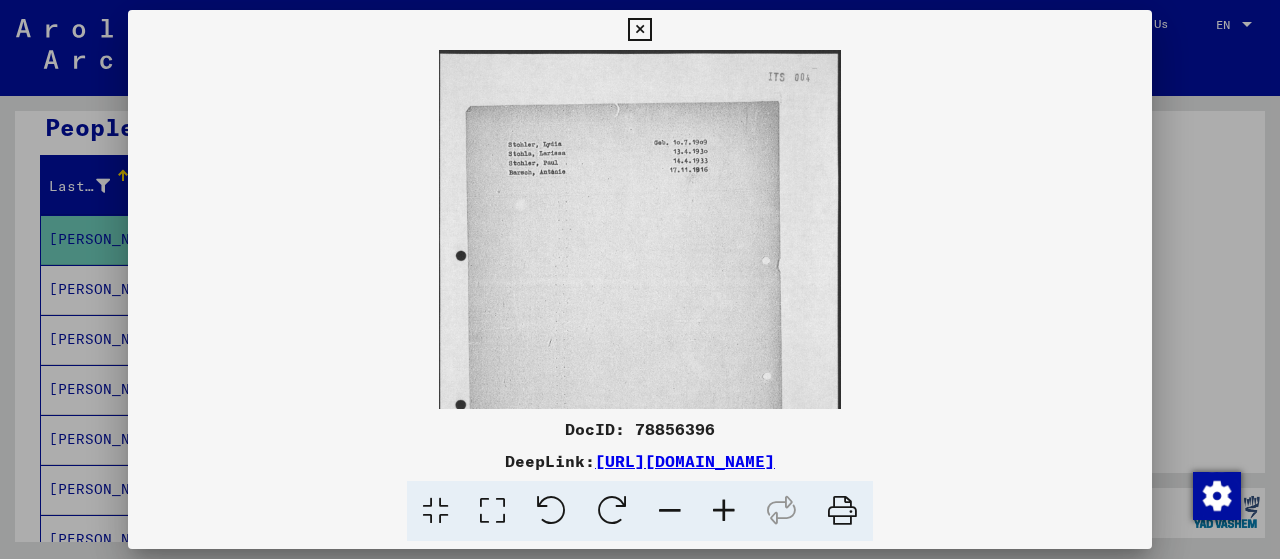 click at bounding box center (724, 511) 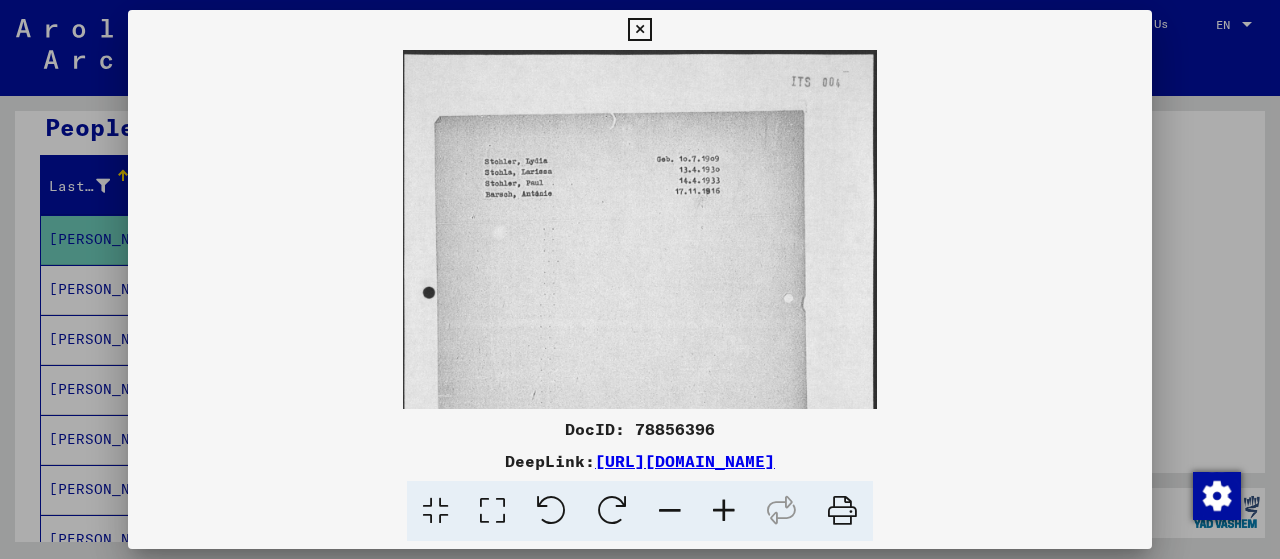 click at bounding box center (724, 511) 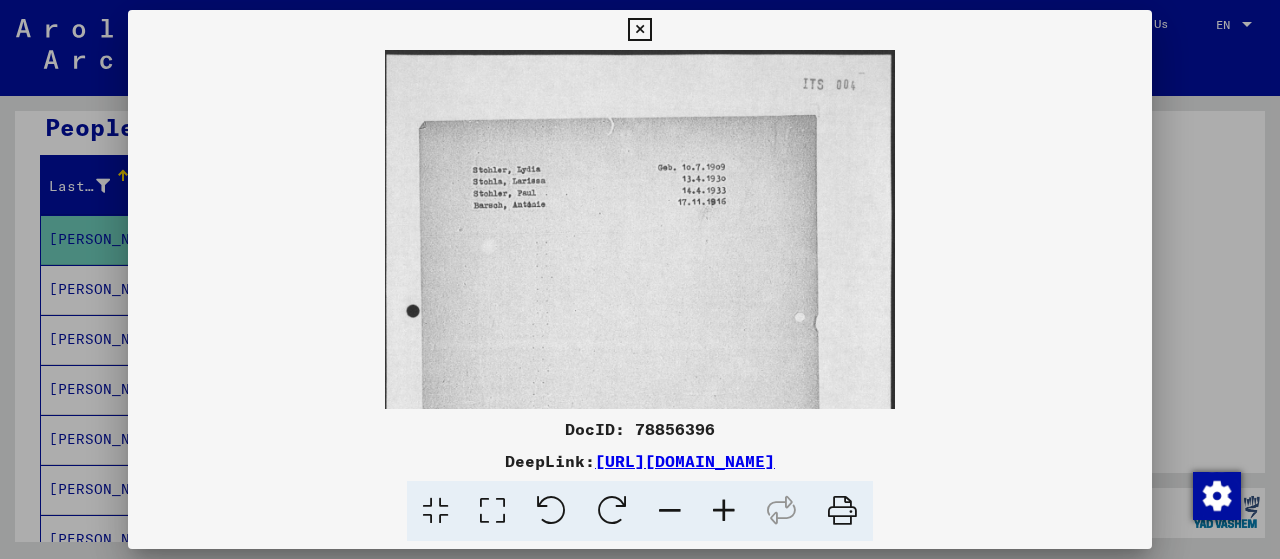 click at bounding box center (724, 511) 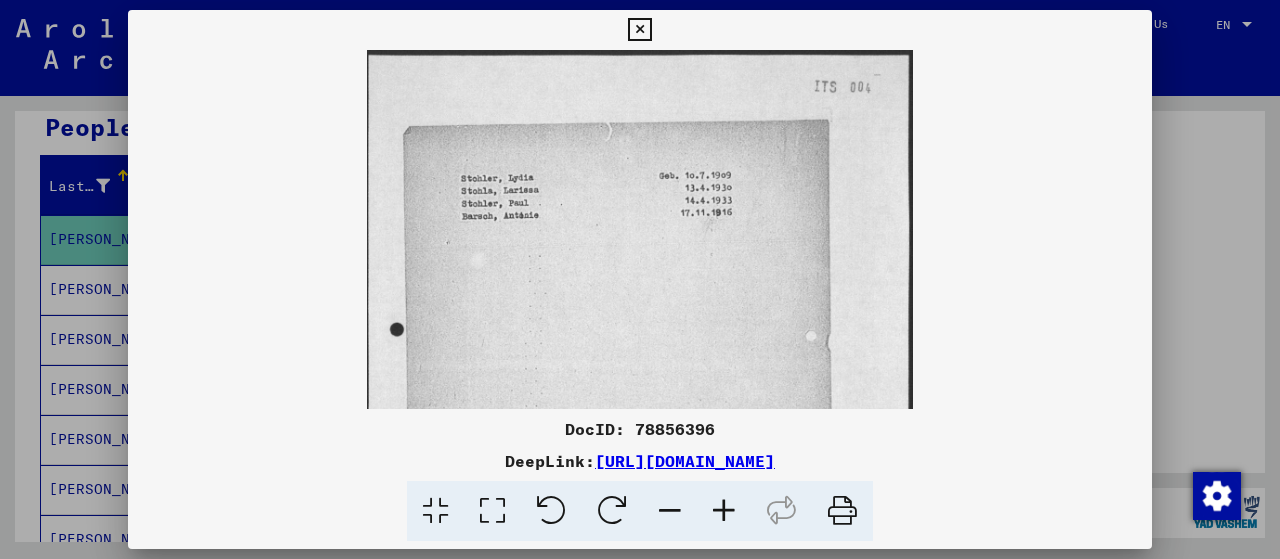 click at bounding box center [724, 511] 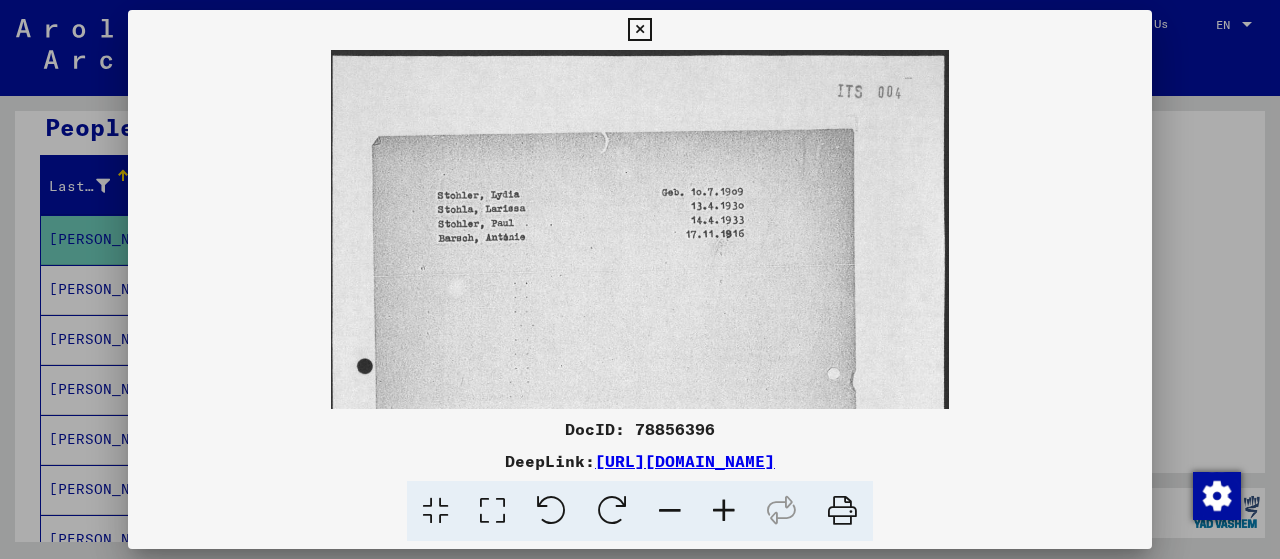 click at bounding box center [724, 511] 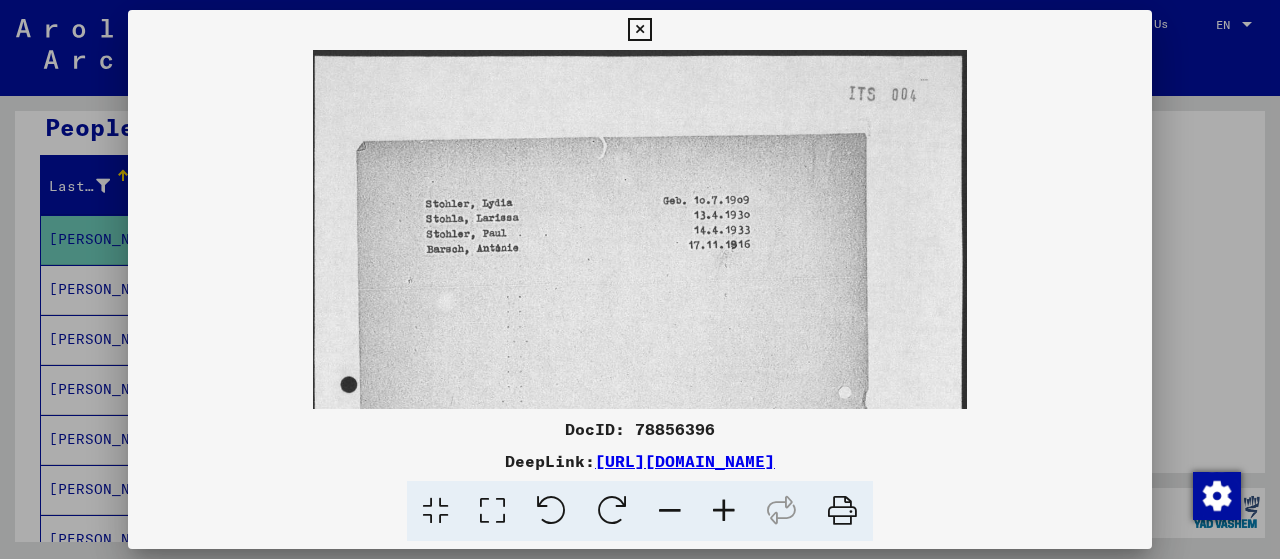 click at bounding box center (724, 511) 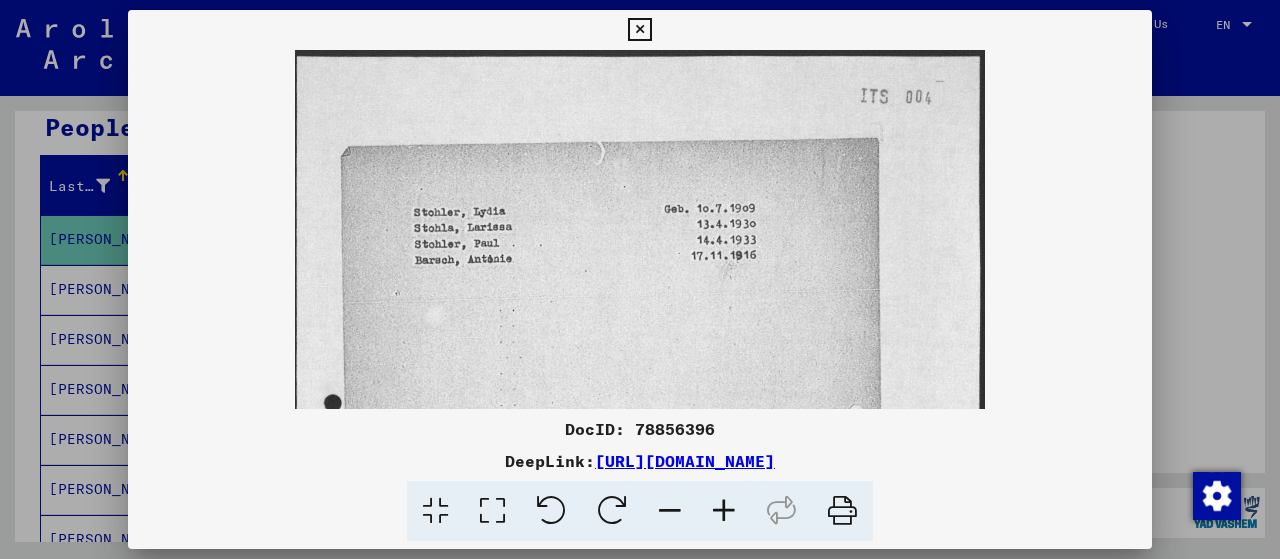 click at bounding box center (724, 511) 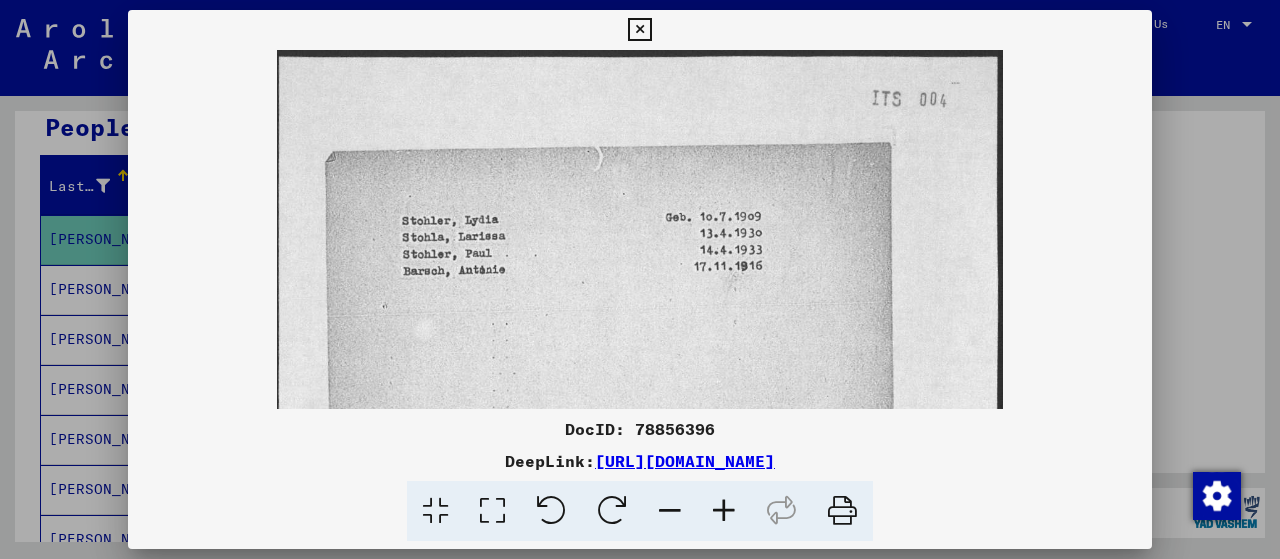 click at bounding box center [724, 511] 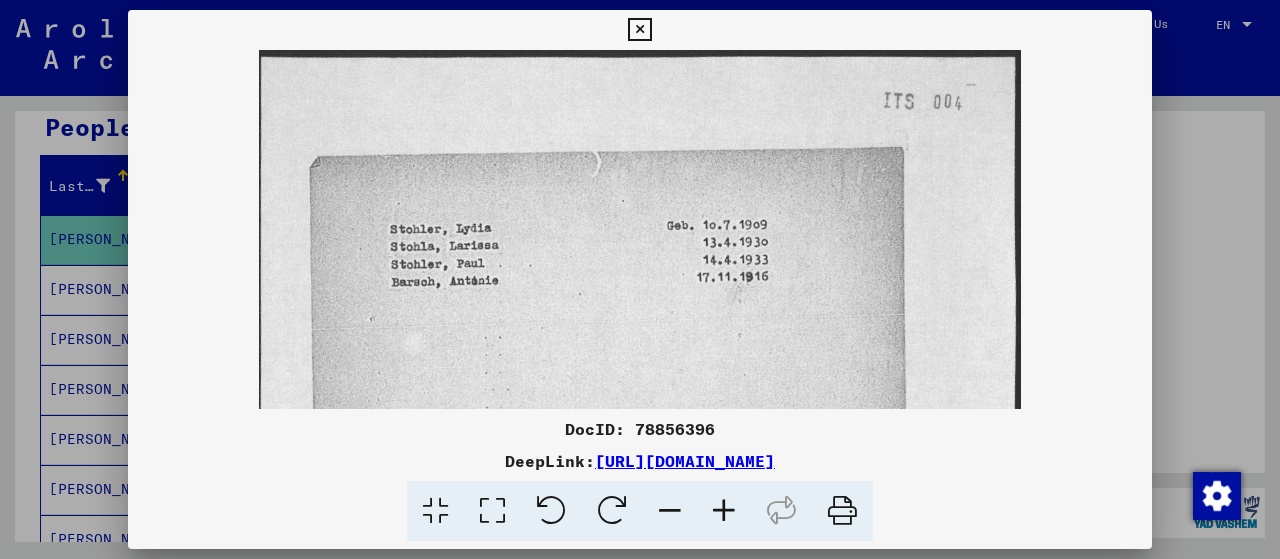 click at bounding box center (640, 279) 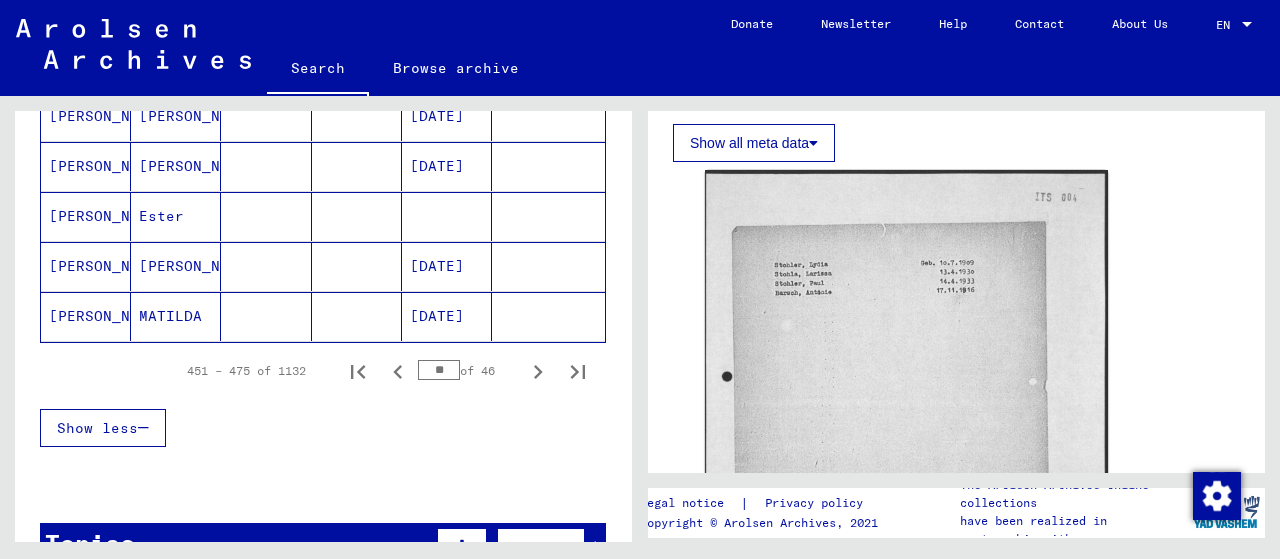 scroll, scrollTop: 1315, scrollLeft: 0, axis: vertical 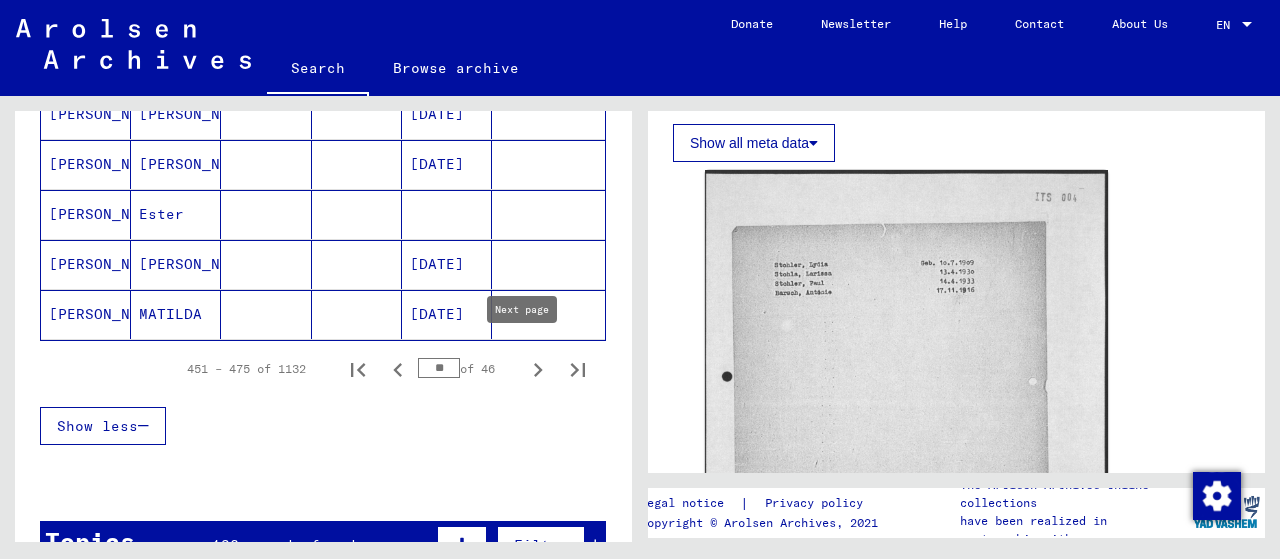 click 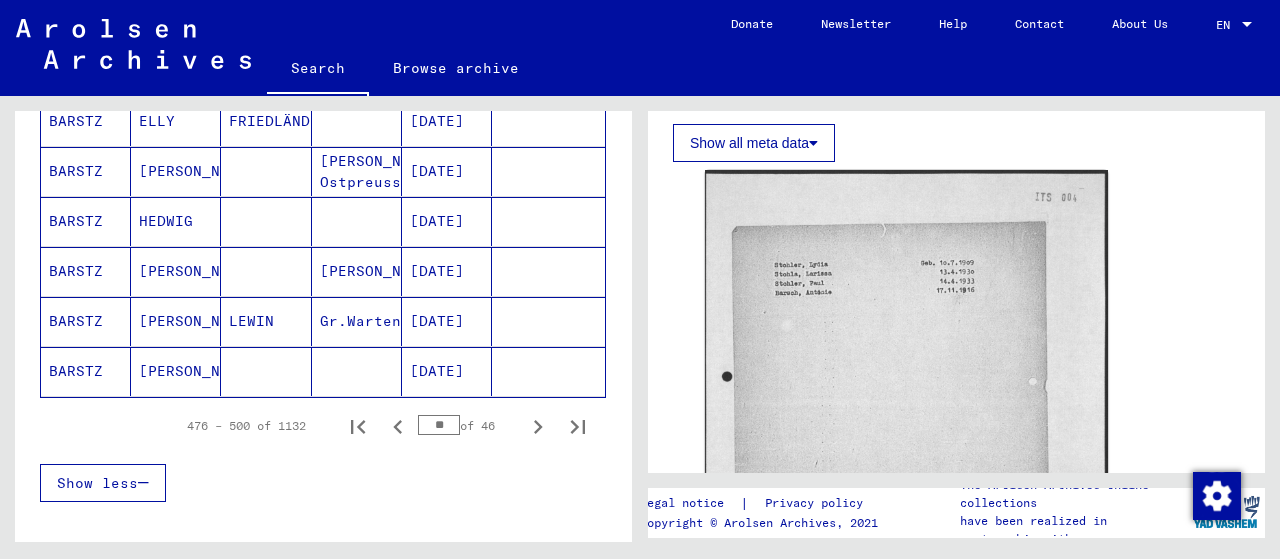 scroll, scrollTop: 1264, scrollLeft: 0, axis: vertical 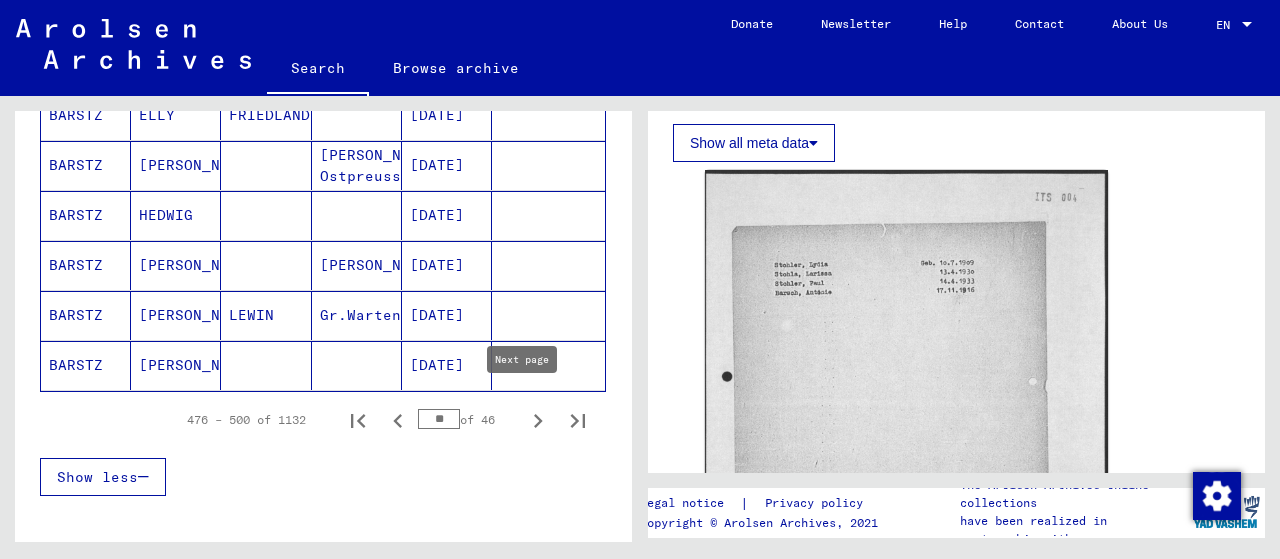 click 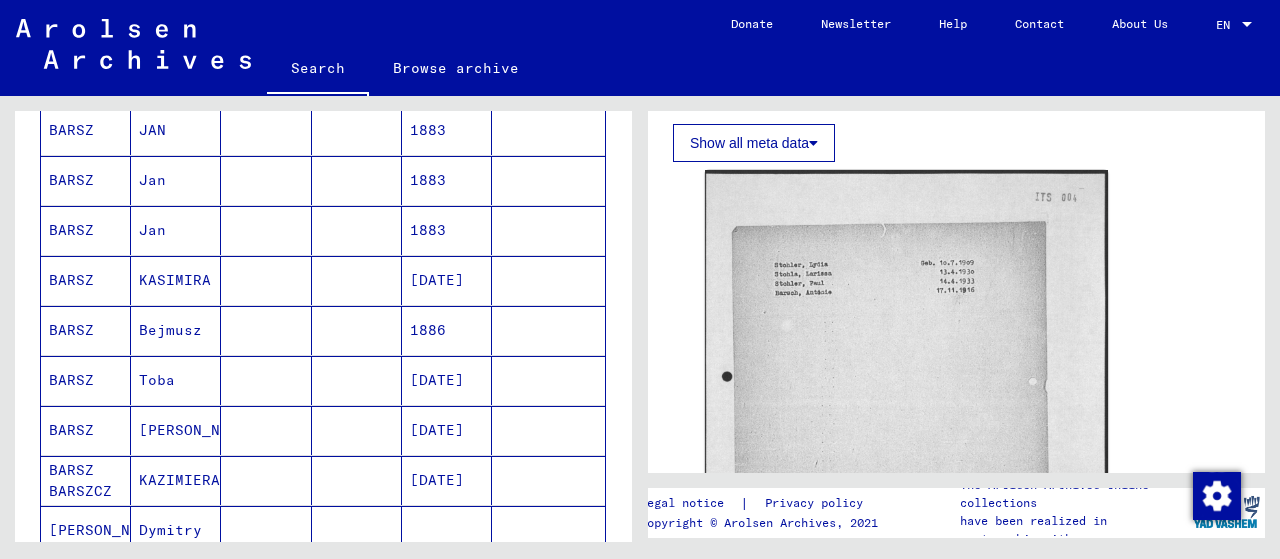 scroll, scrollTop: 481, scrollLeft: 0, axis: vertical 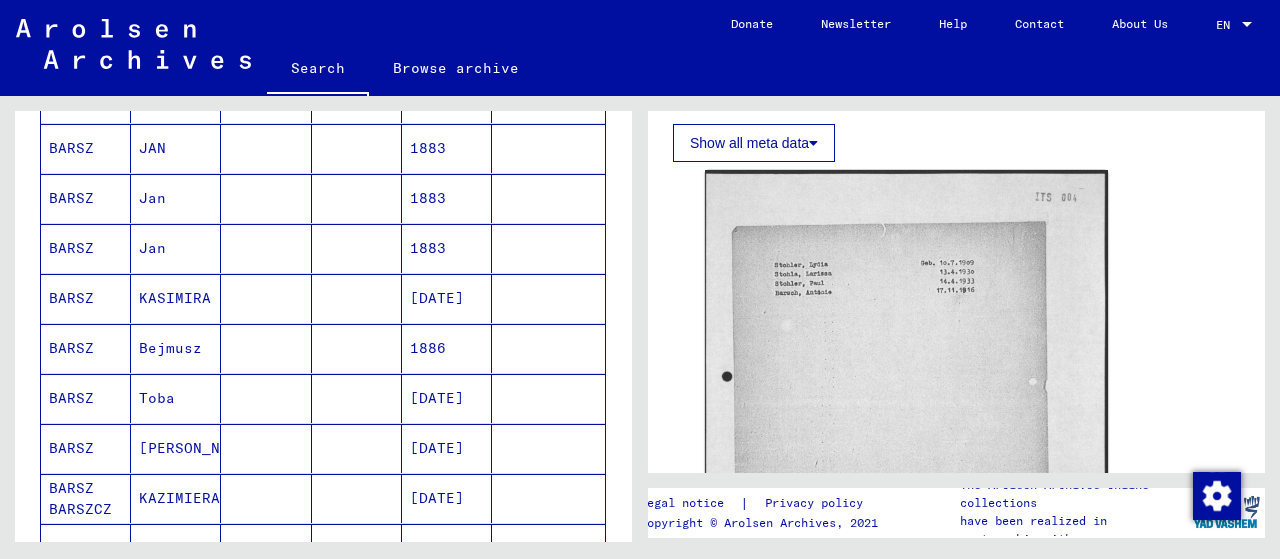 click on "[DATE]" at bounding box center (447, 448) 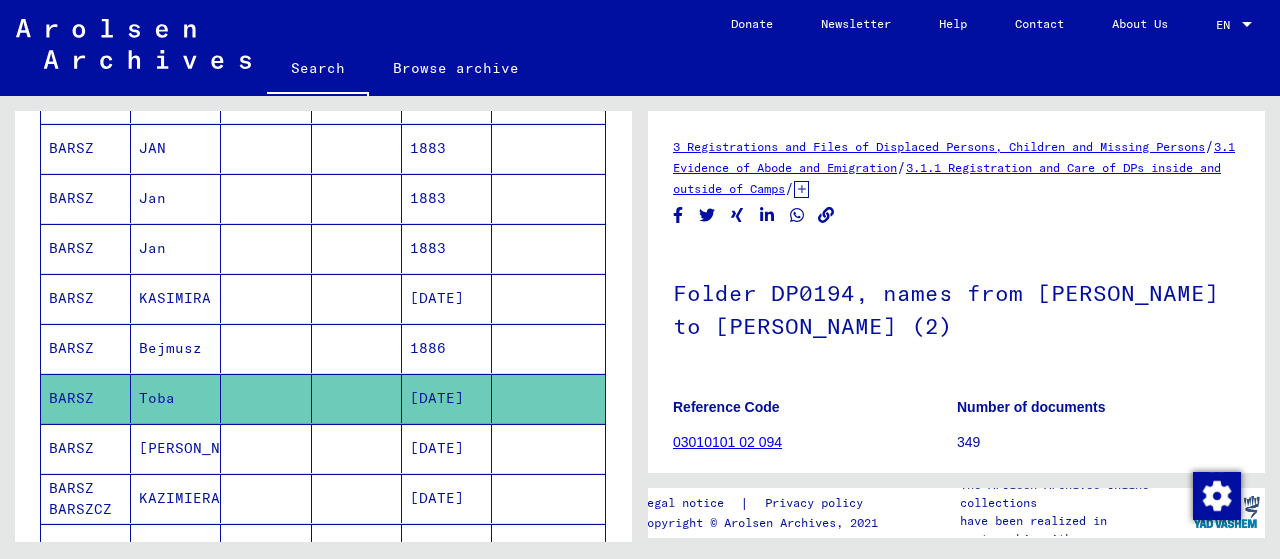 scroll, scrollTop: 178, scrollLeft: 0, axis: vertical 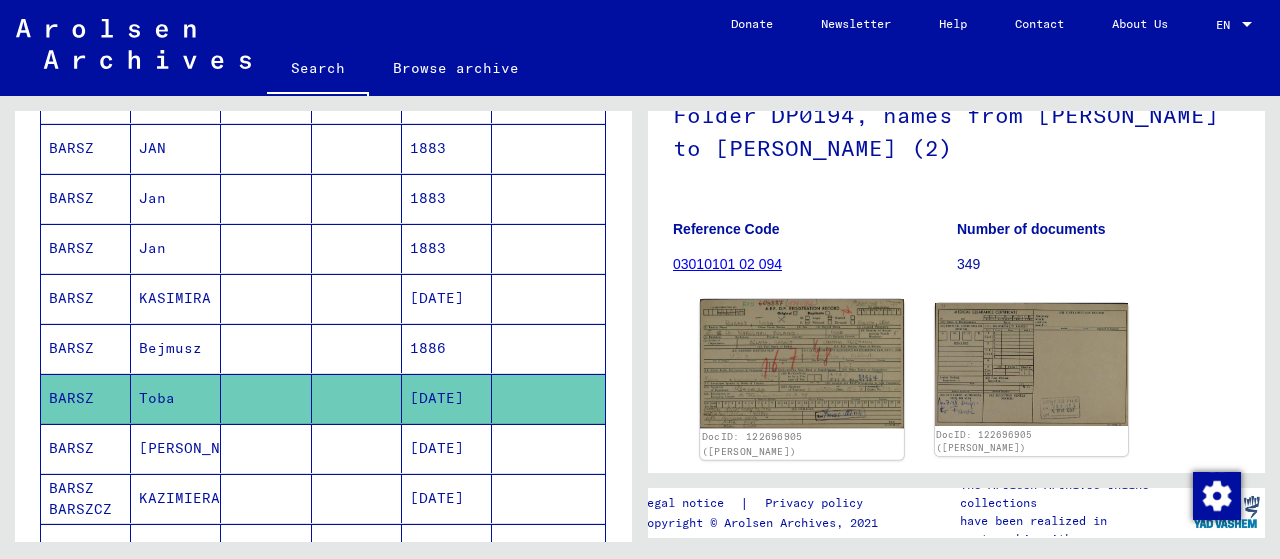 click 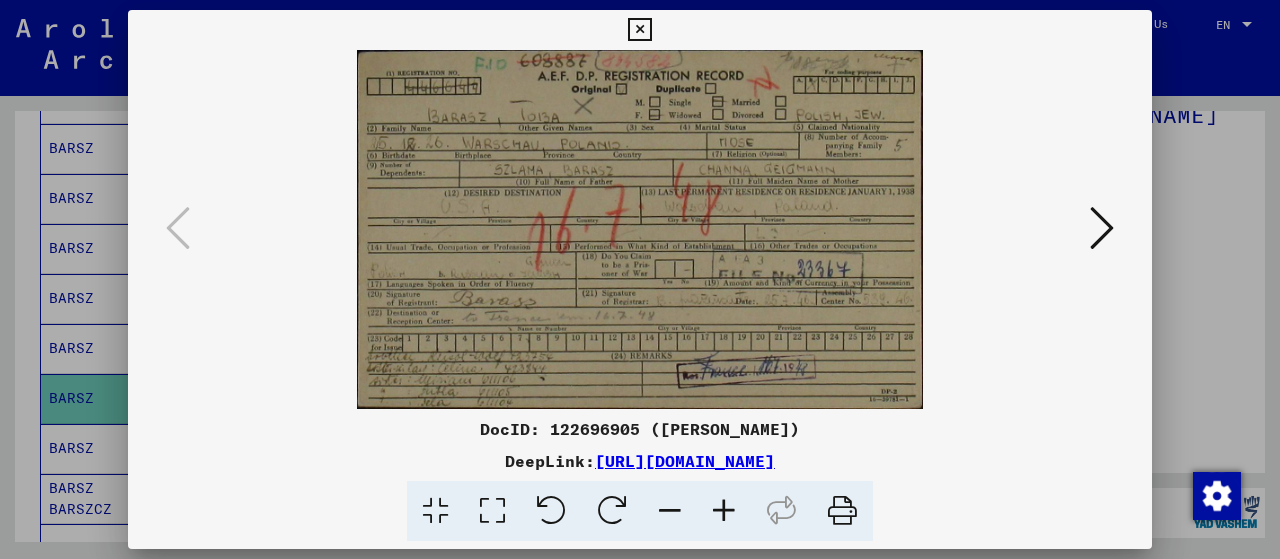 click at bounding box center [724, 511] 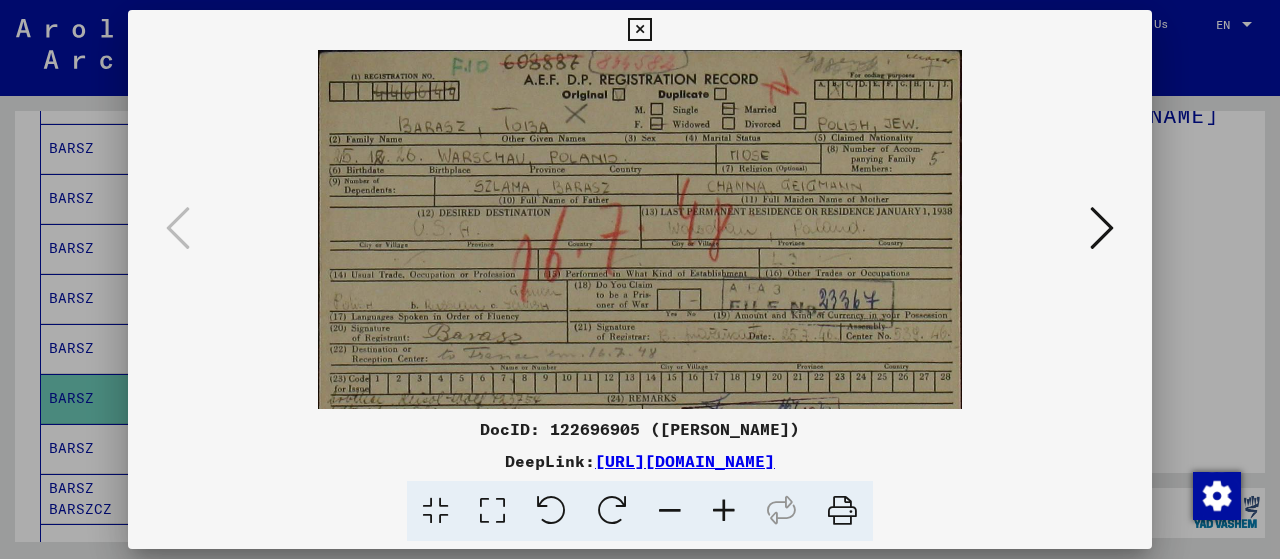 click at bounding box center (724, 511) 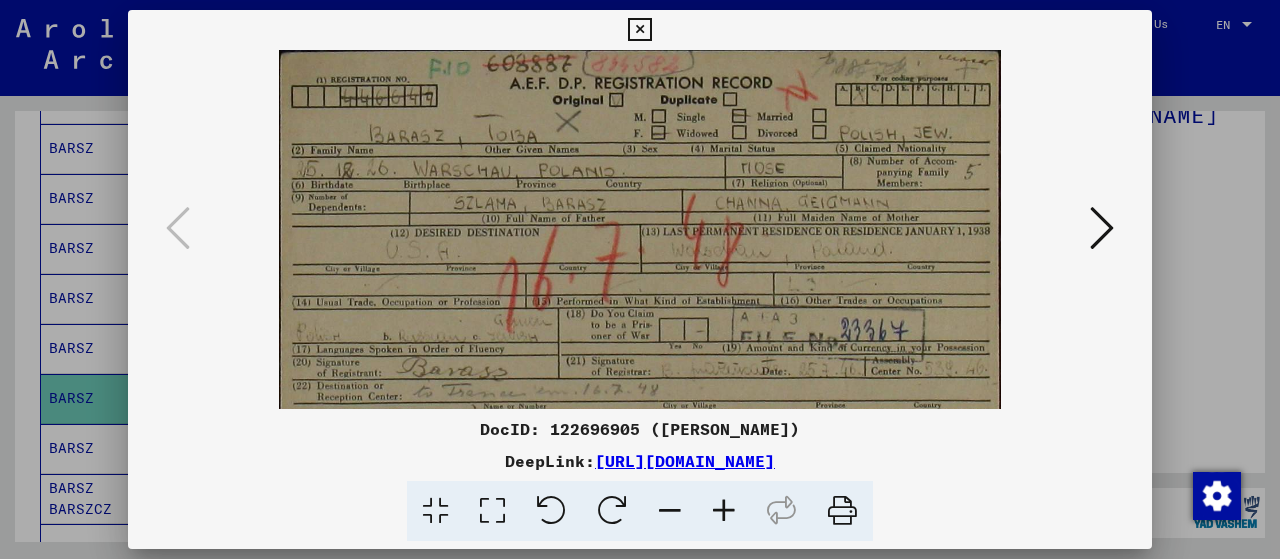click at bounding box center [724, 511] 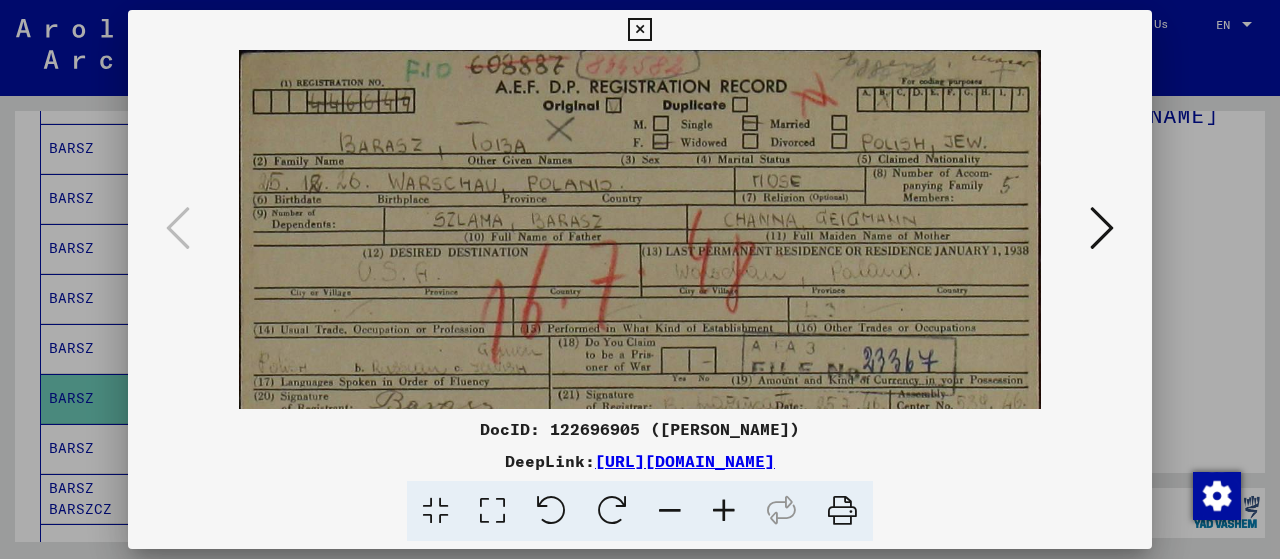 click at bounding box center [724, 511] 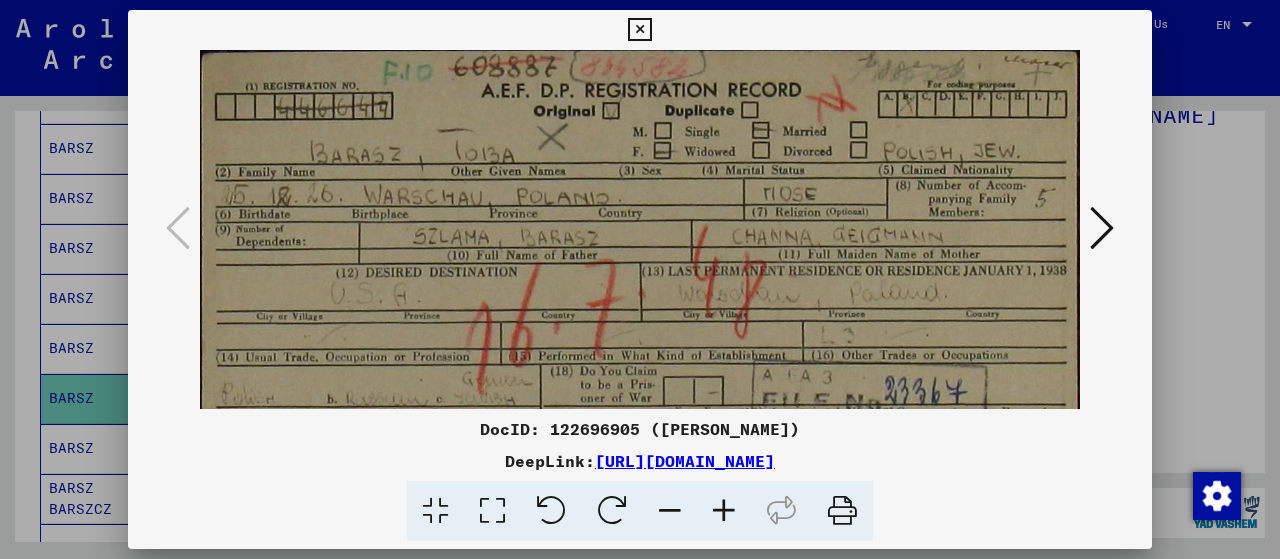 click at bounding box center [724, 511] 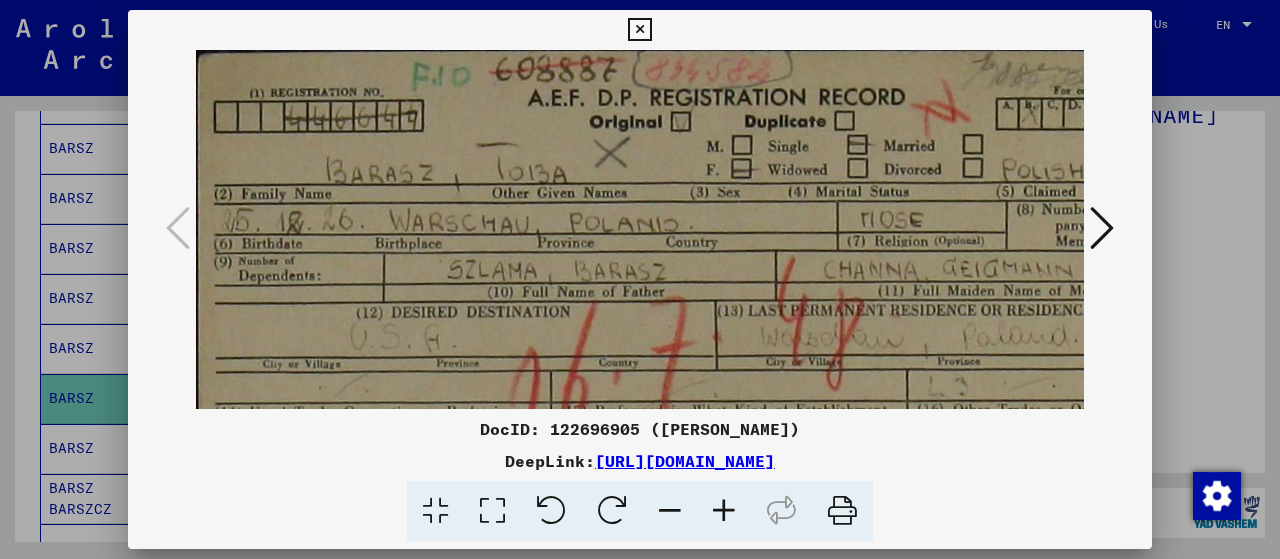 click at bounding box center (724, 511) 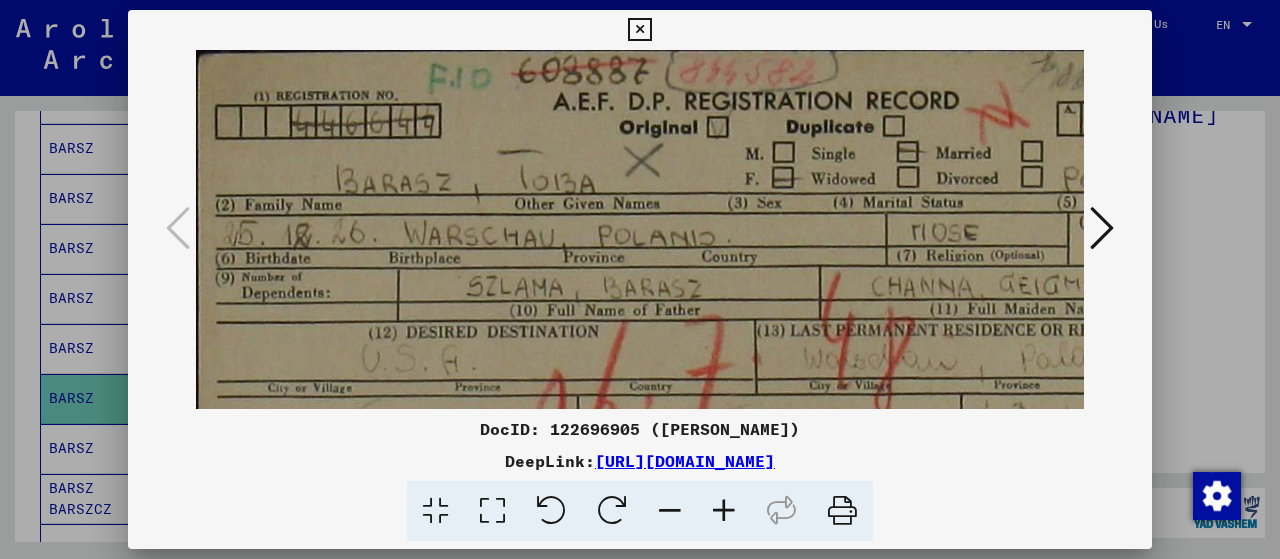 click at bounding box center (724, 511) 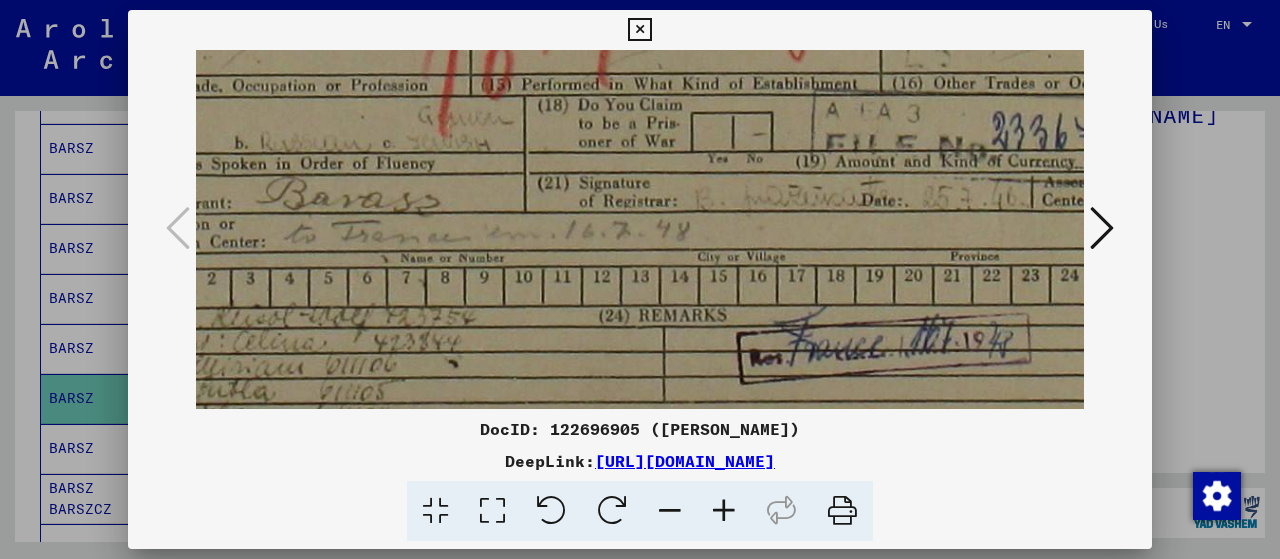 scroll, scrollTop: 382, scrollLeft: 134, axis: both 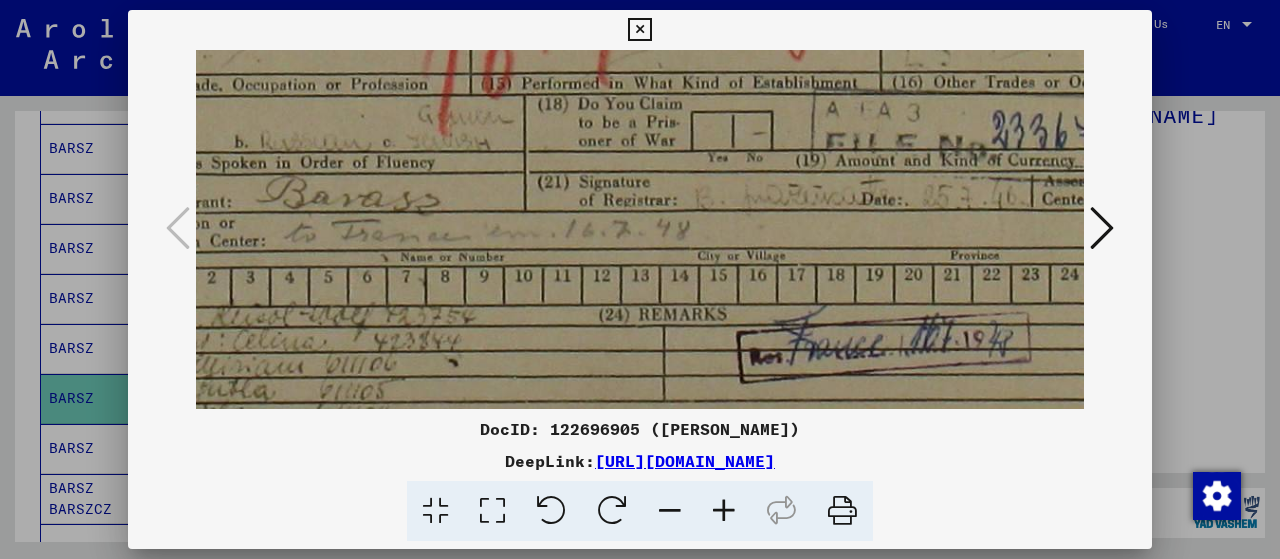 drag, startPoint x: 772, startPoint y: 318, endPoint x: 646, endPoint y: -55, distance: 393.70676 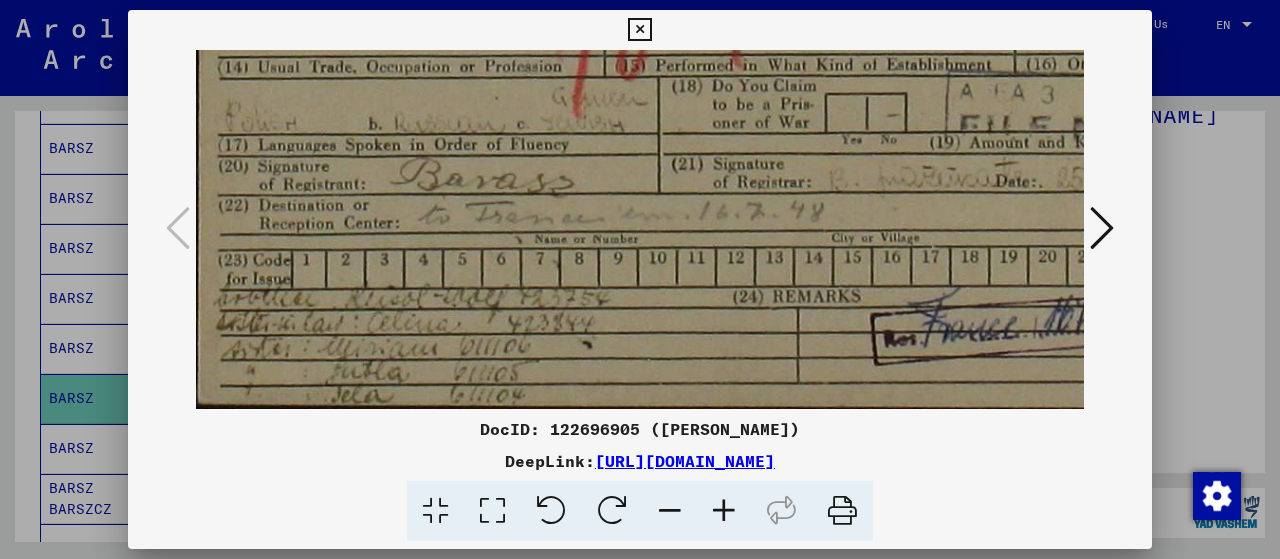 drag, startPoint x: 860, startPoint y: 63, endPoint x: 919, endPoint y: 51, distance: 60.207973 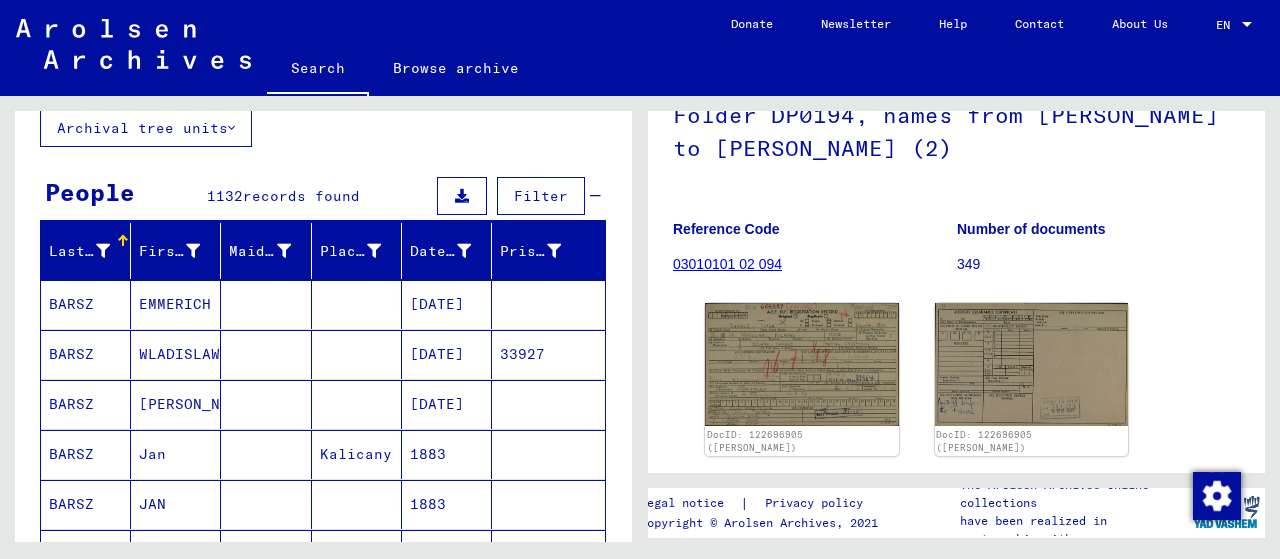 scroll, scrollTop: 129, scrollLeft: 0, axis: vertical 